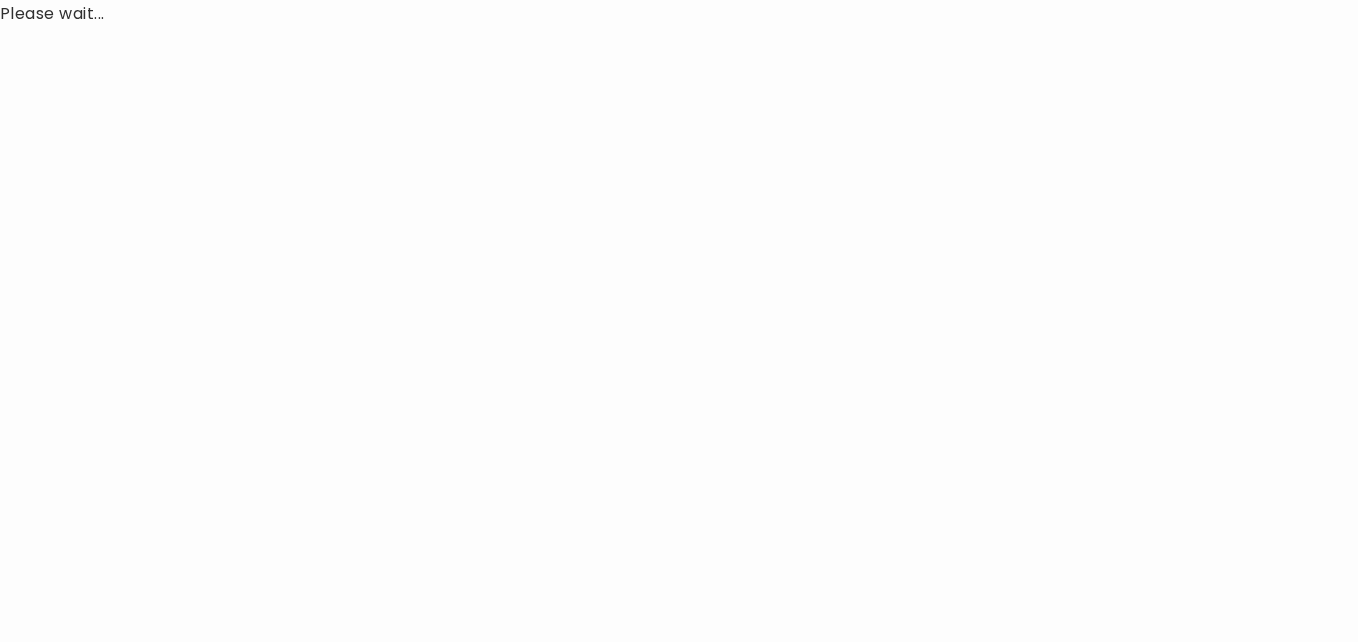 scroll, scrollTop: 0, scrollLeft: 0, axis: both 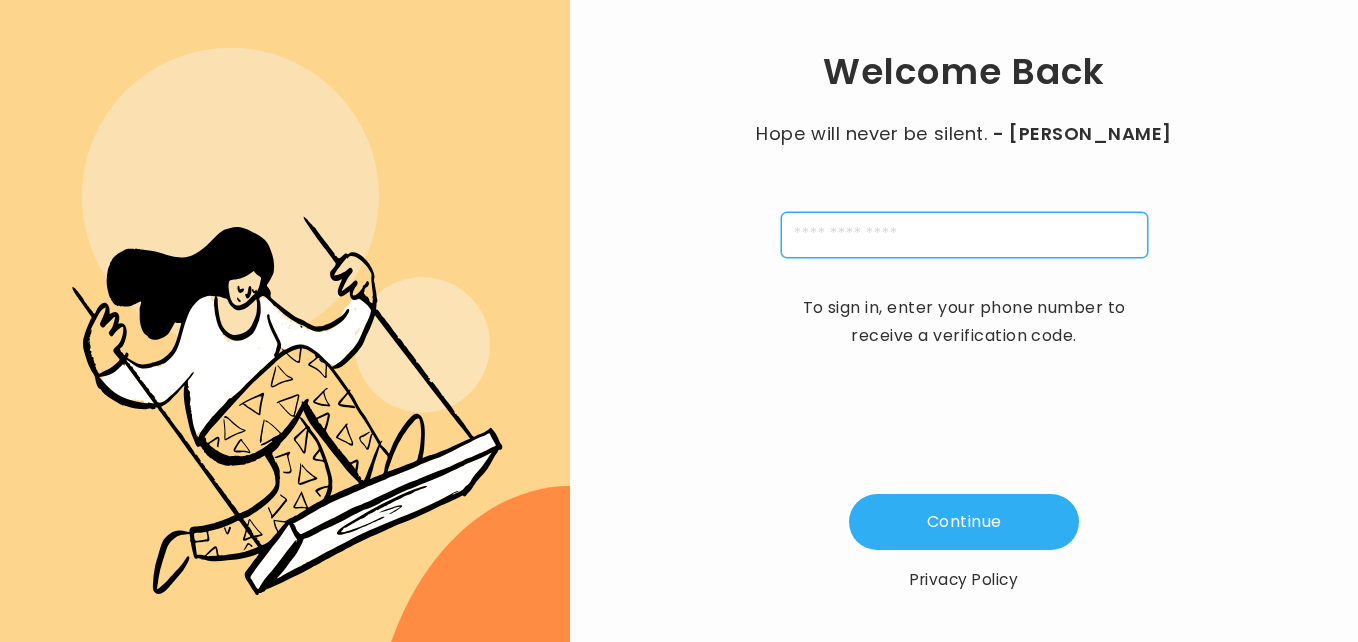 click at bounding box center [964, 235] 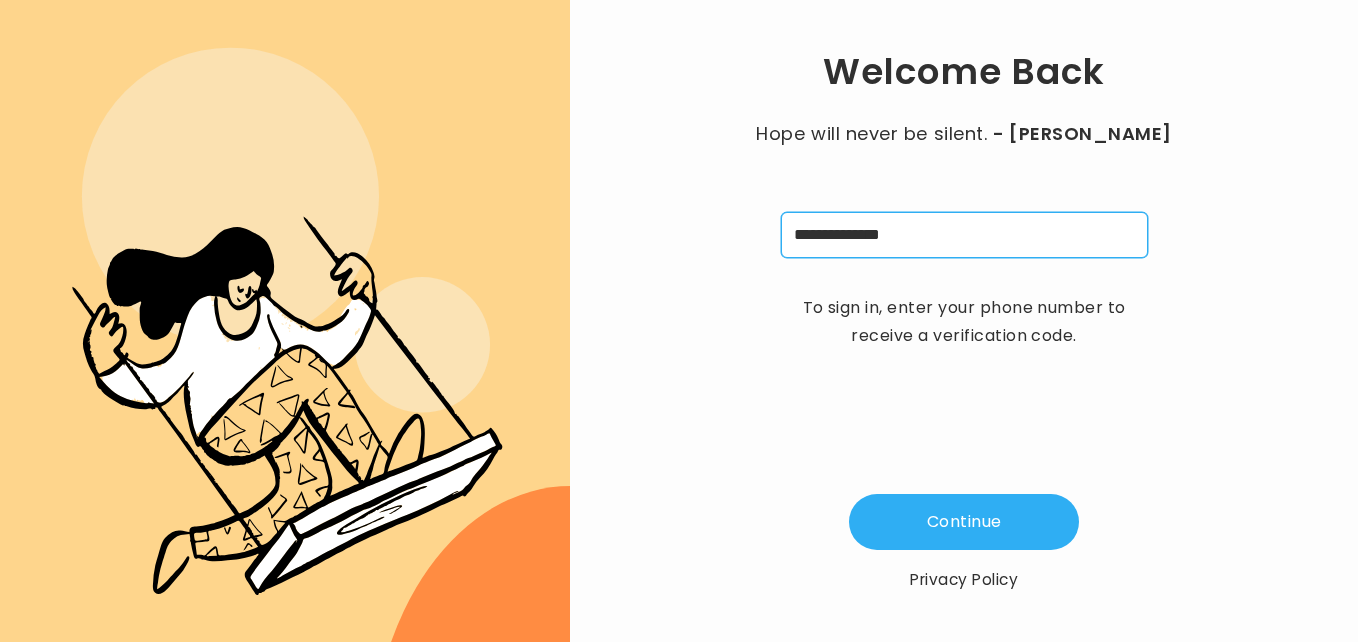 type on "**********" 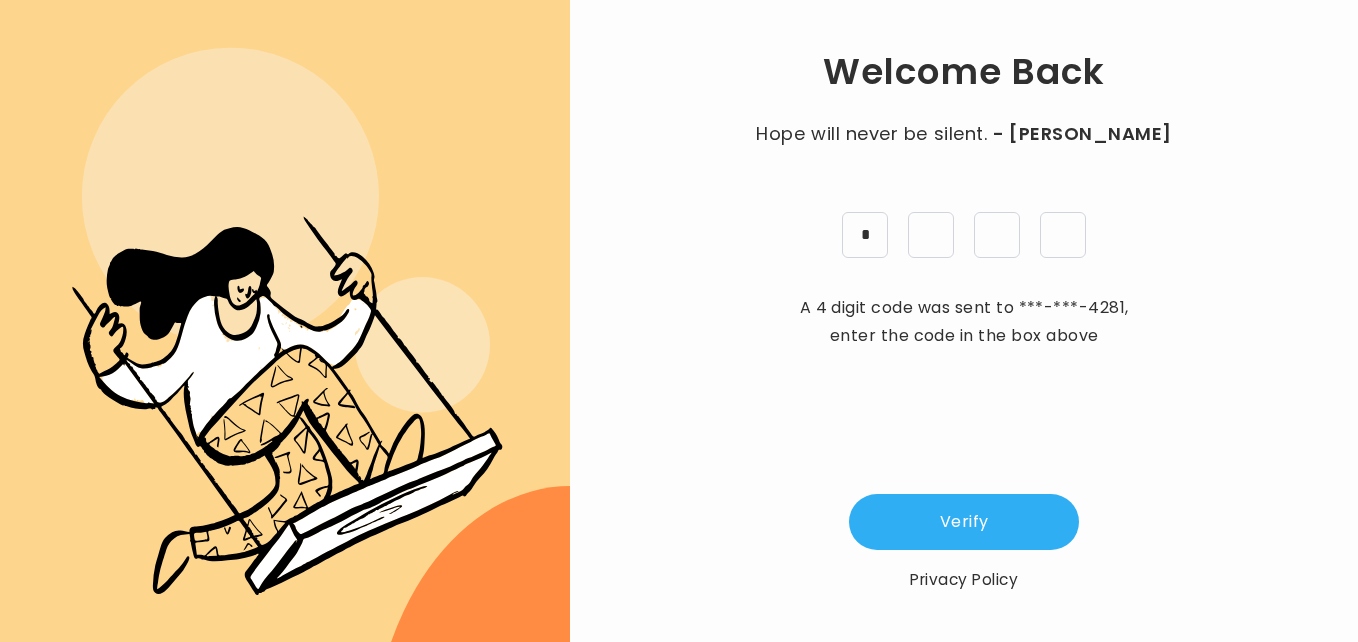 type on "*" 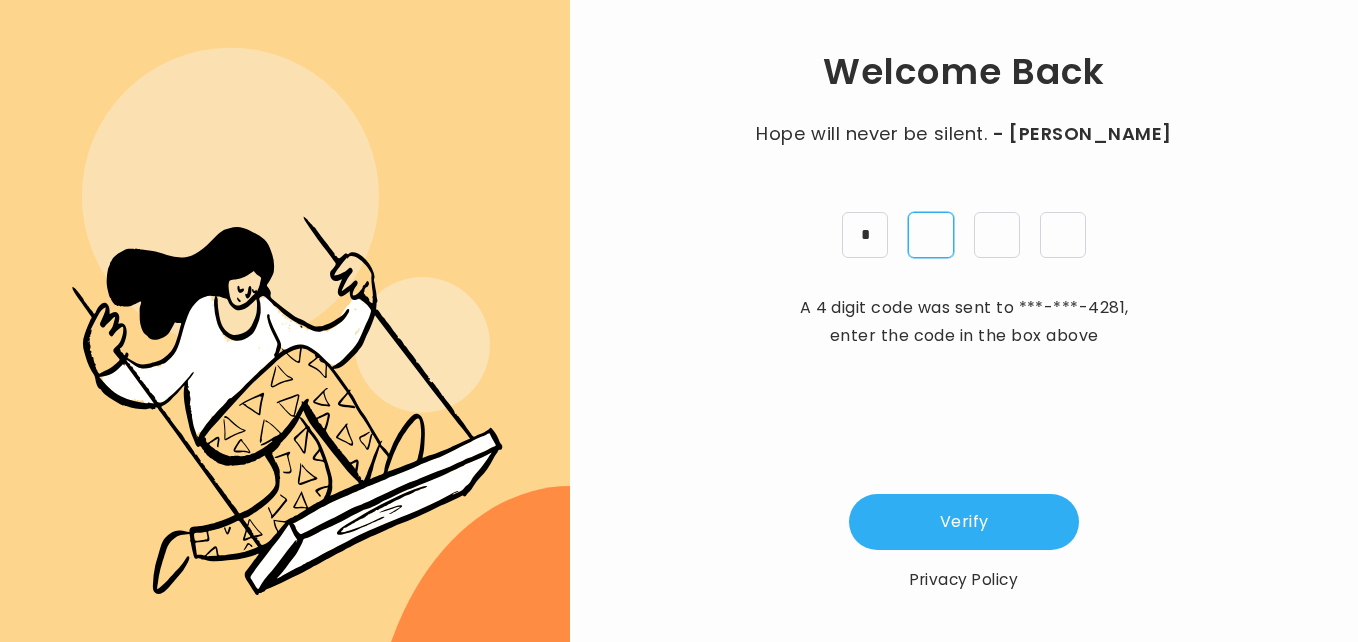 type on "*" 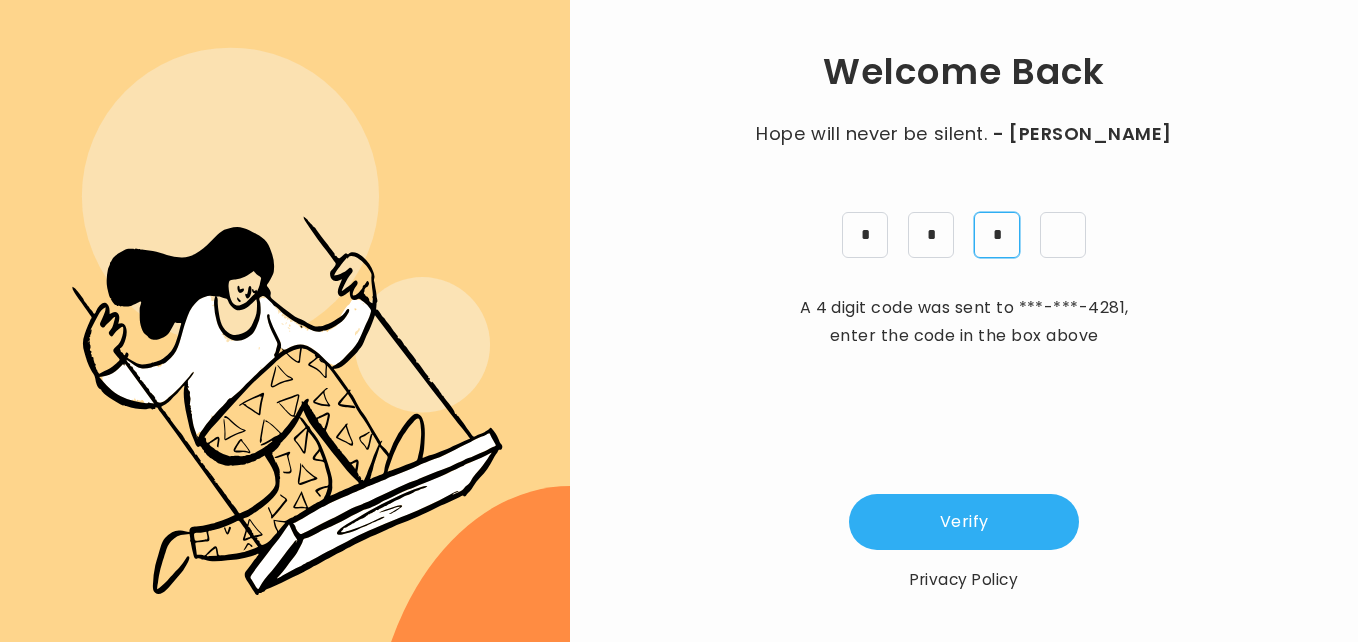 type on "*" 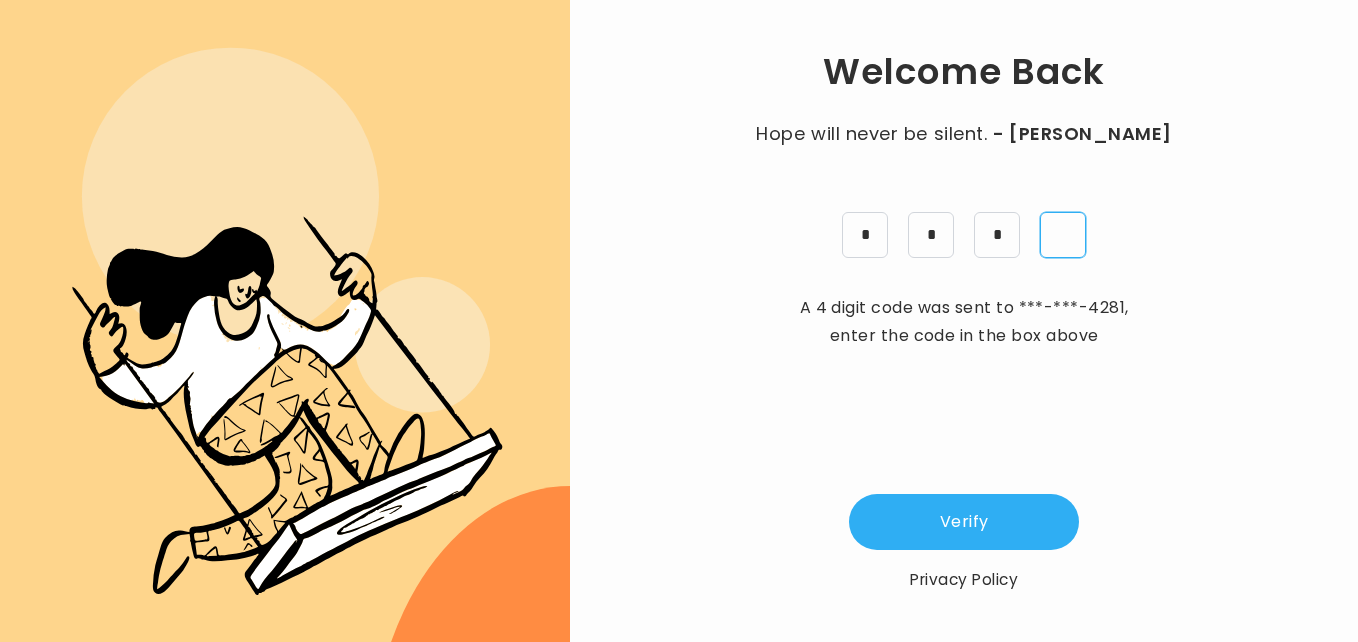 type on "*" 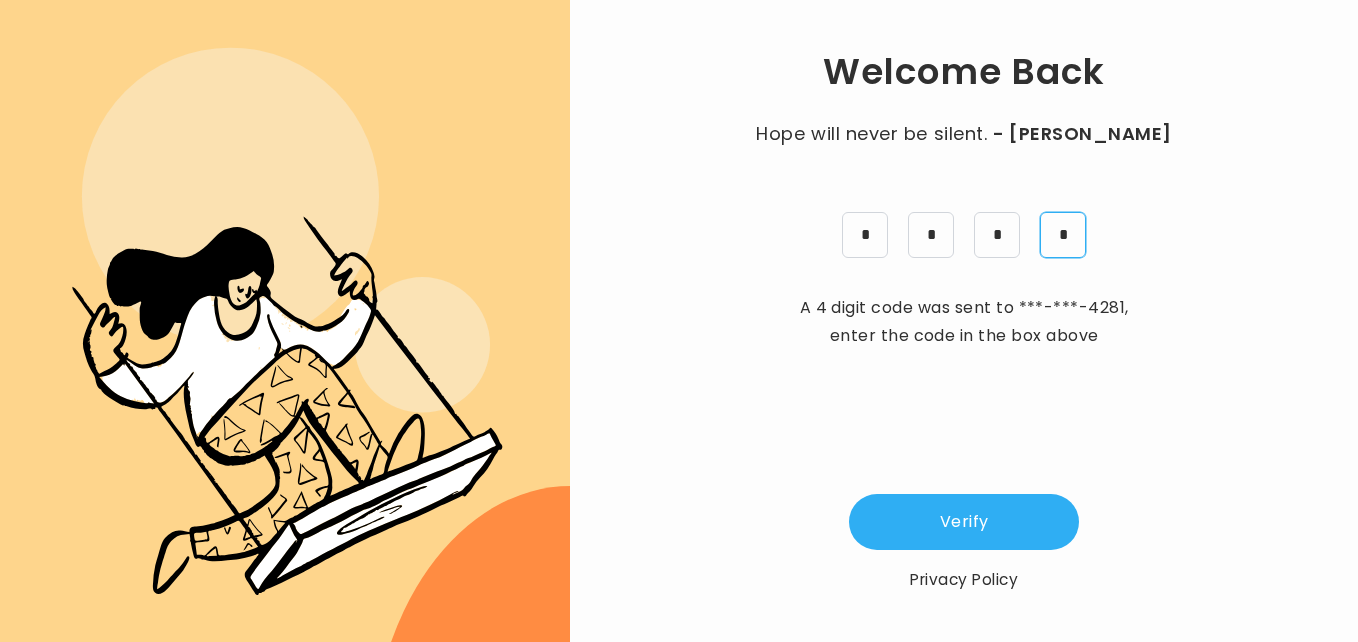 type 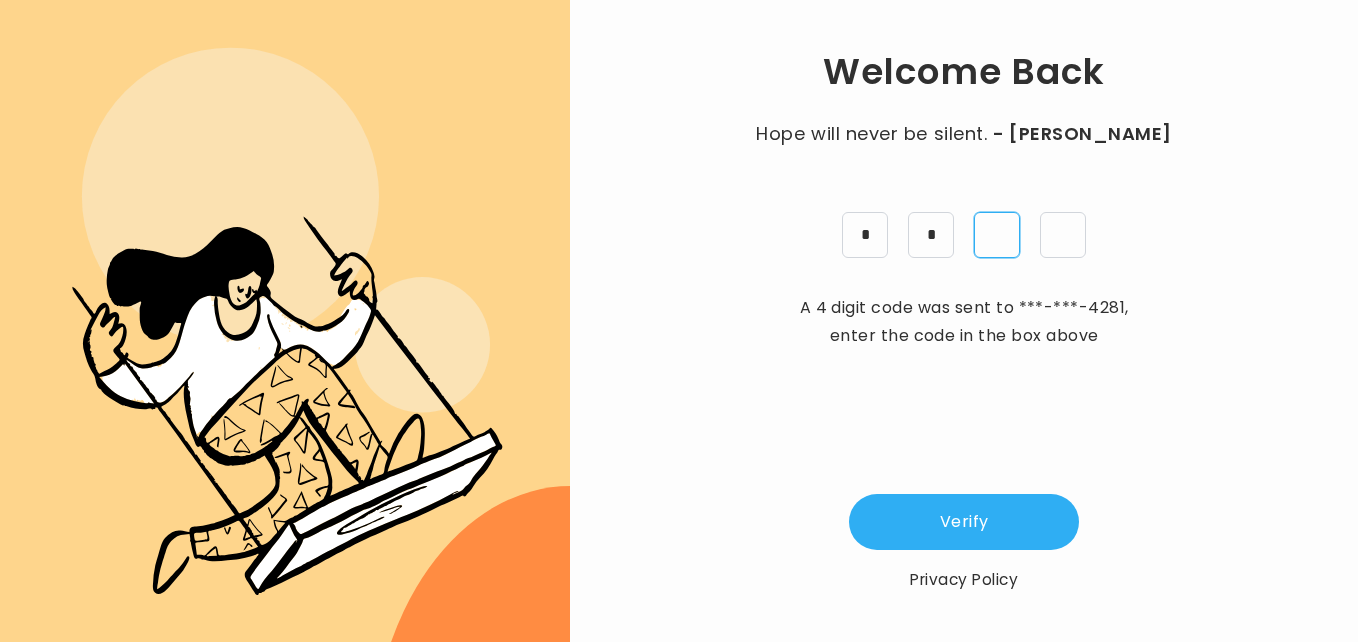 type on "*" 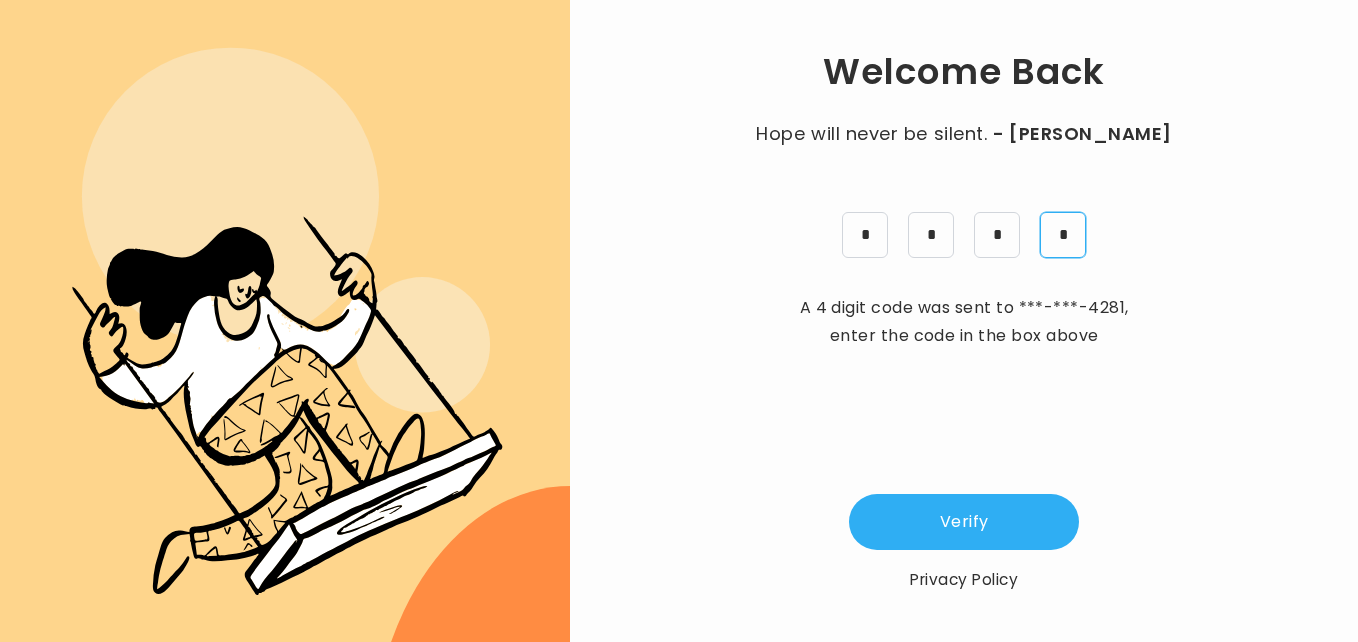 type on "*" 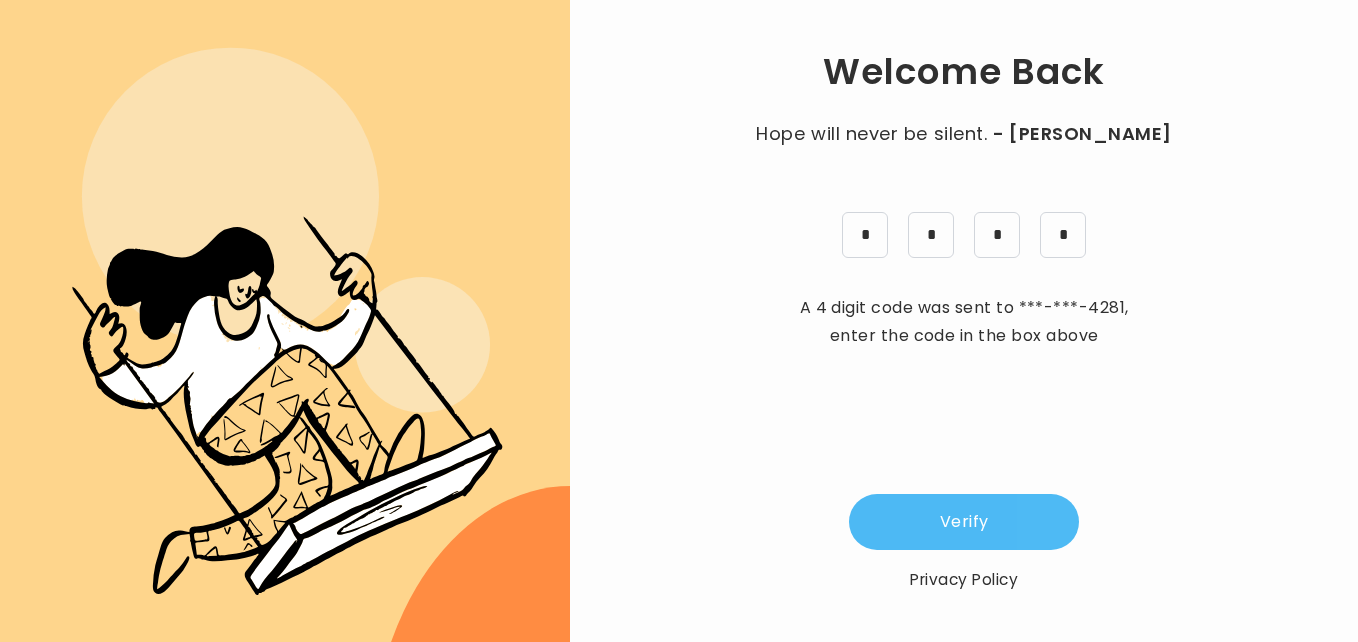 click on "Verify" at bounding box center (964, 522) 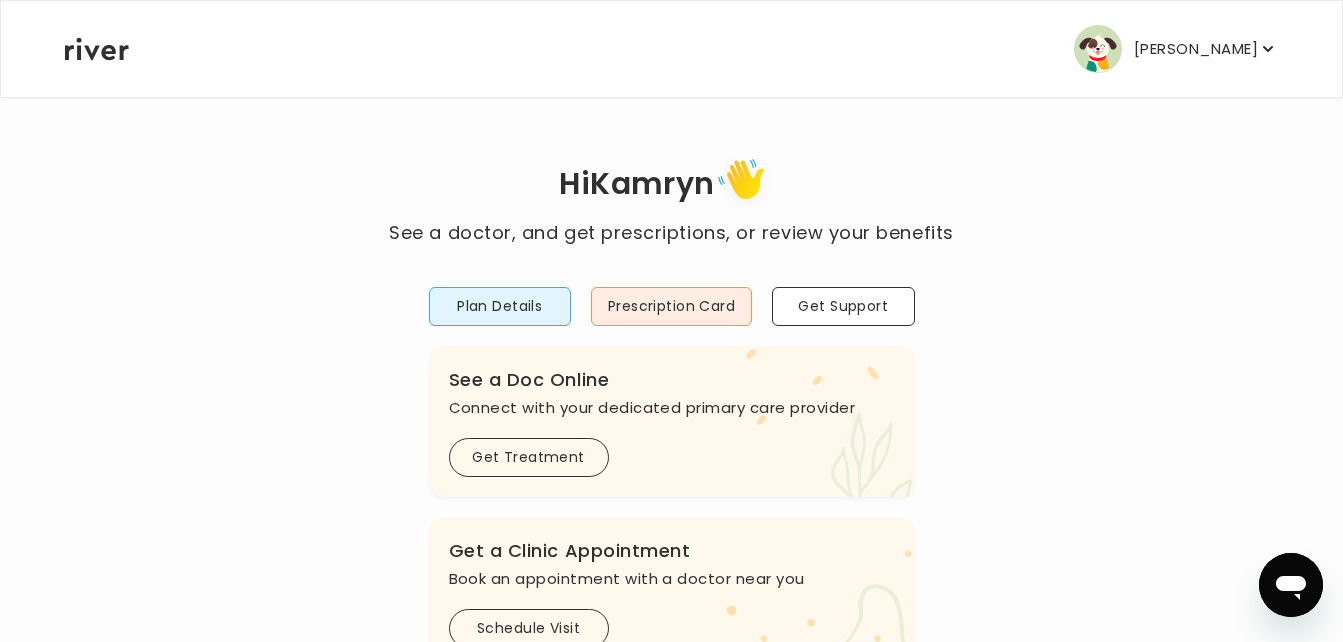 scroll, scrollTop: 109, scrollLeft: 0, axis: vertical 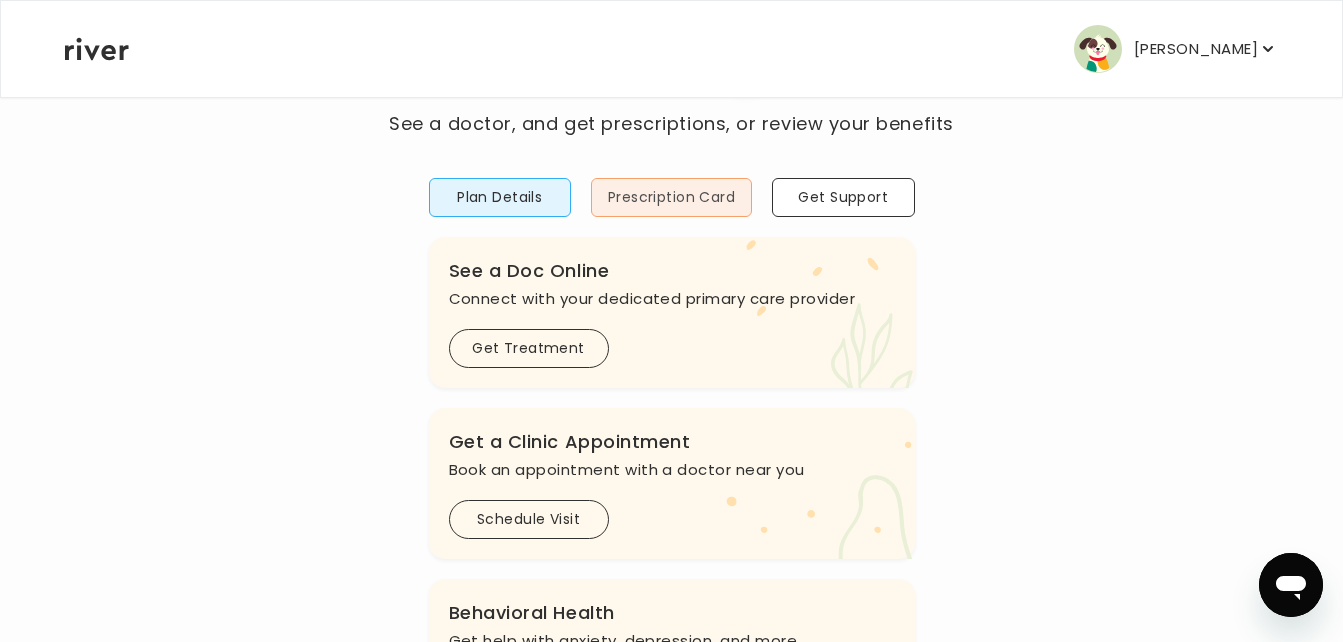 click on "Prescription Card" at bounding box center [671, 197] 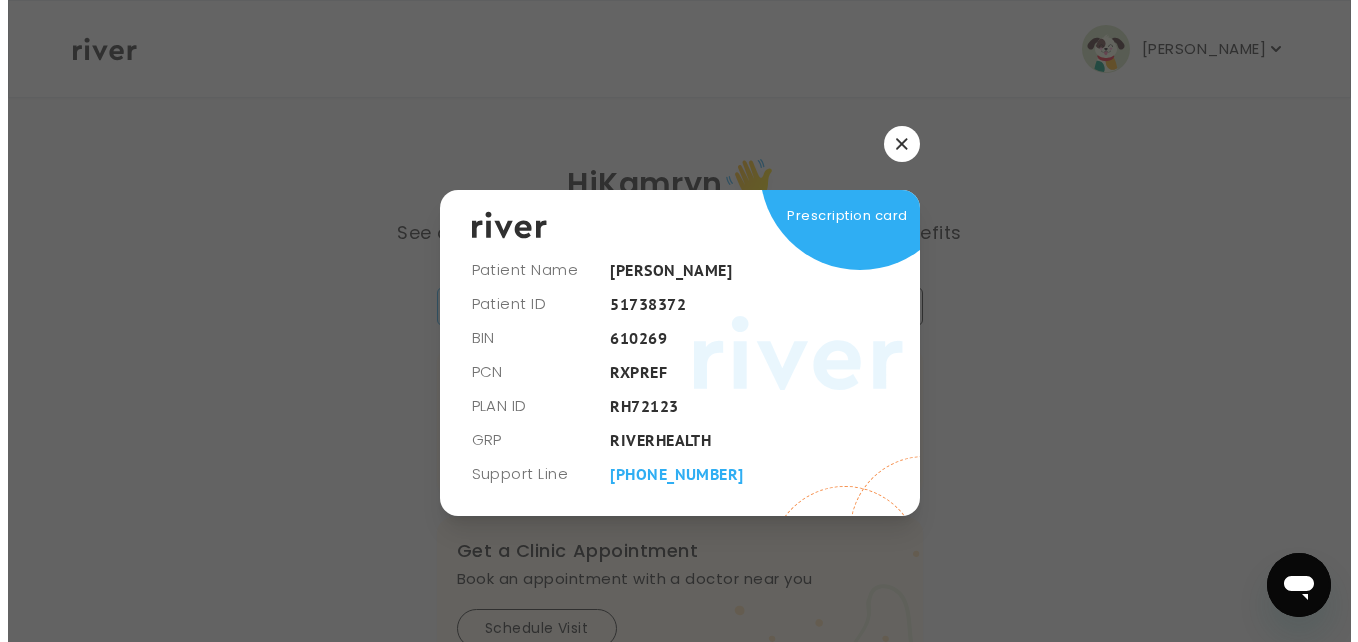 scroll, scrollTop: 0, scrollLeft: 0, axis: both 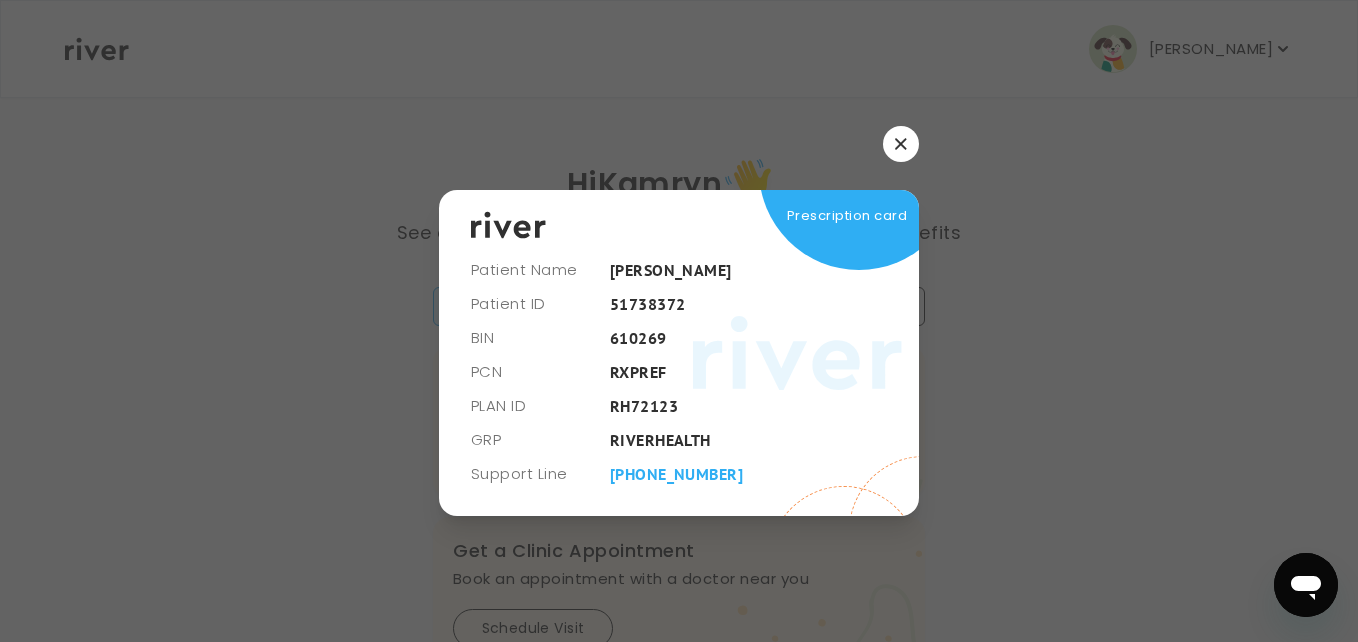 click at bounding box center (901, 144) 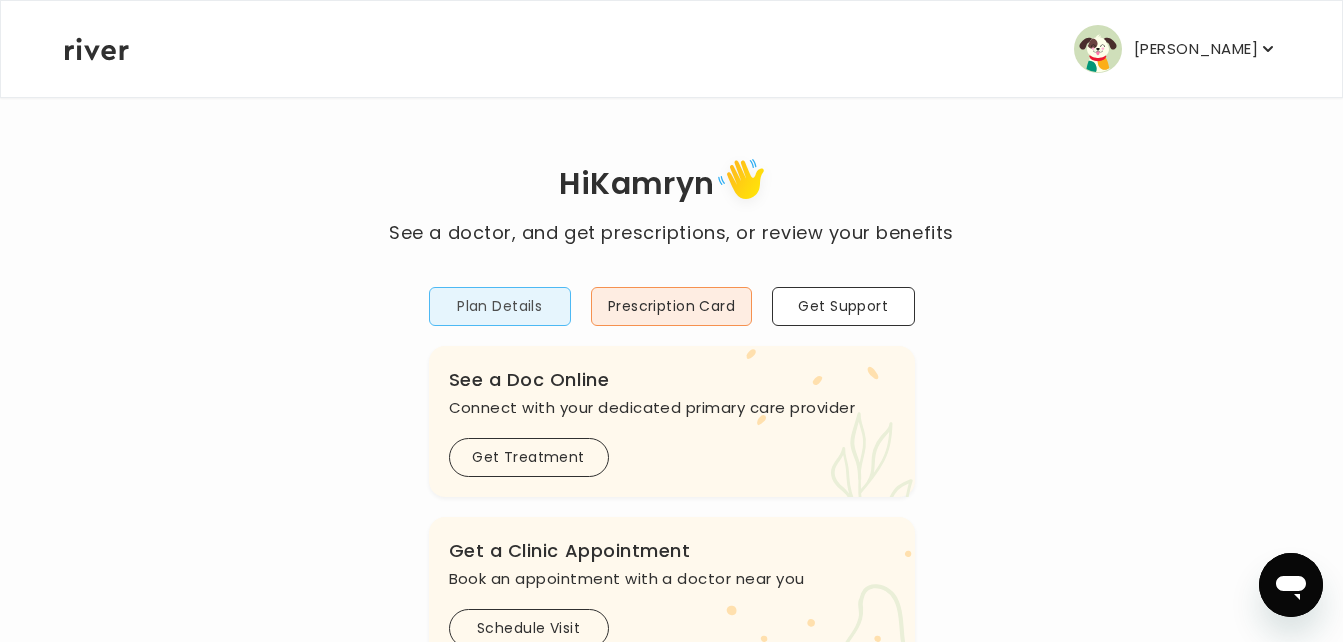 click on "Plan Details" at bounding box center (500, 306) 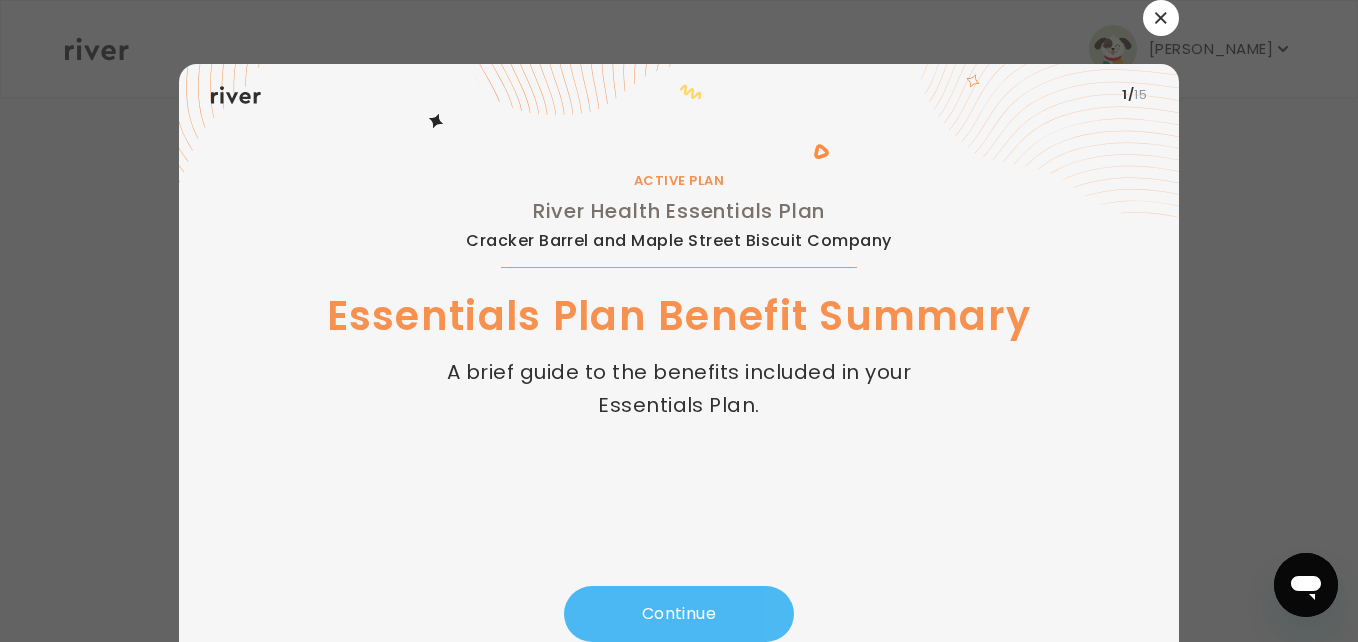 click on "Continue" at bounding box center (679, 614) 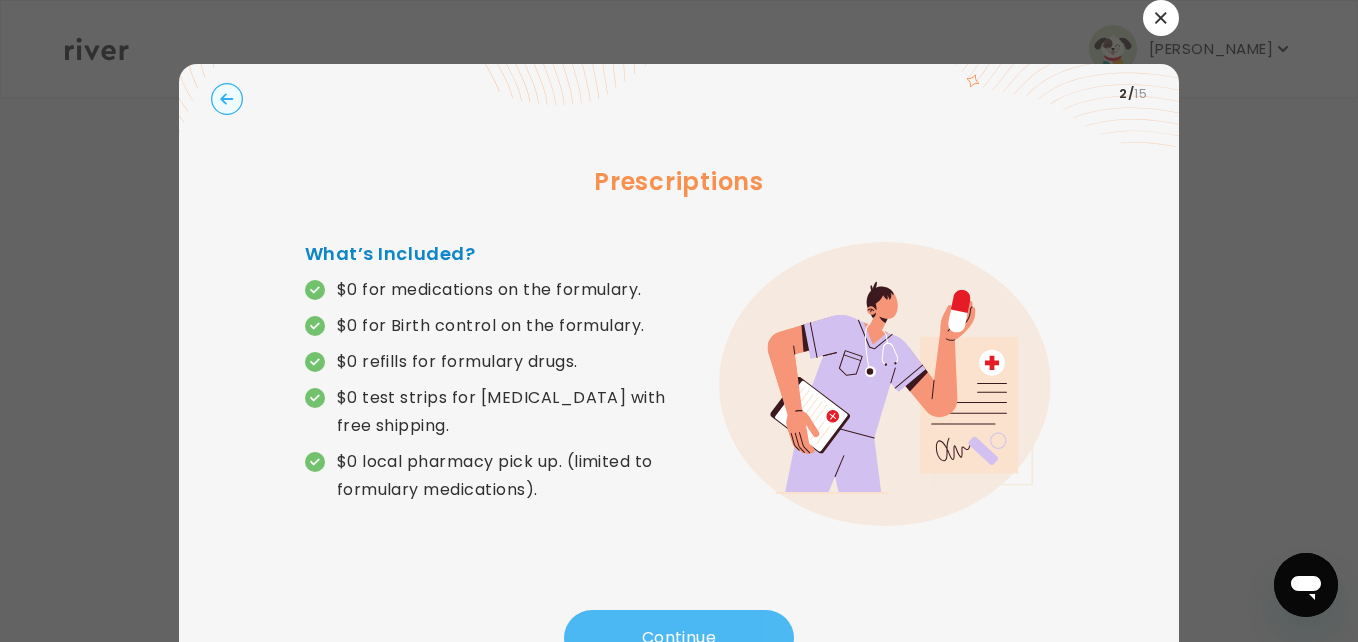 scroll, scrollTop: 72, scrollLeft: 0, axis: vertical 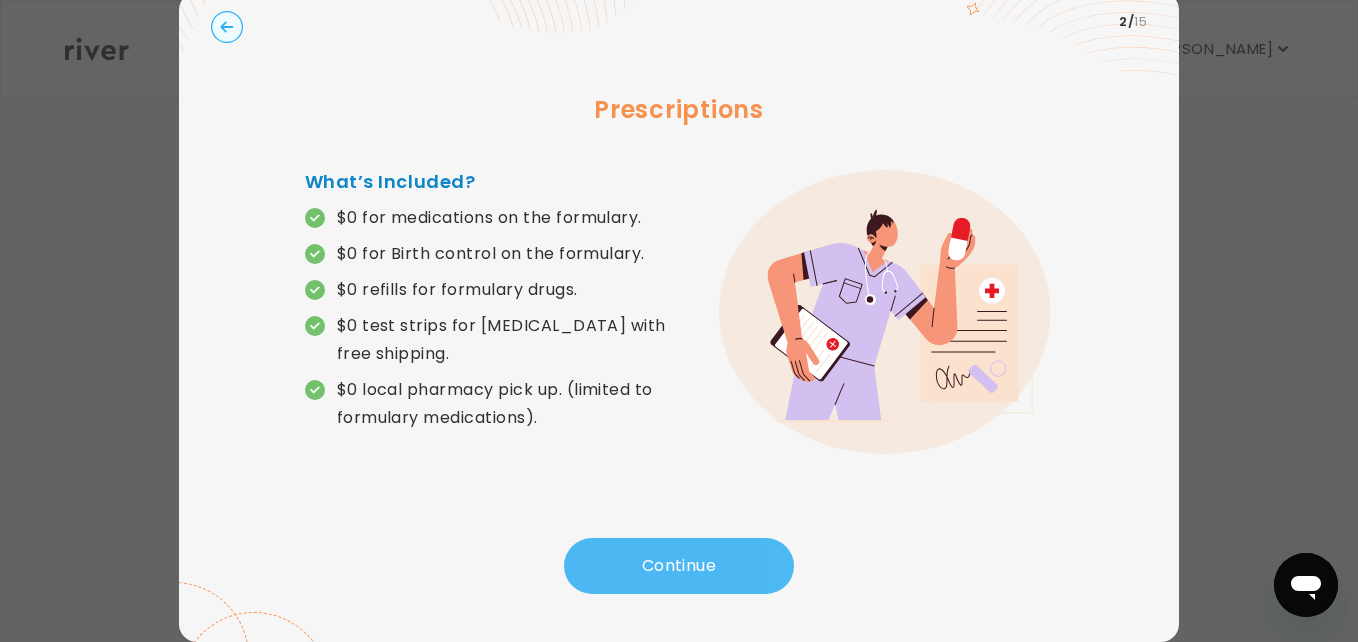 click on "Continue" at bounding box center [679, 566] 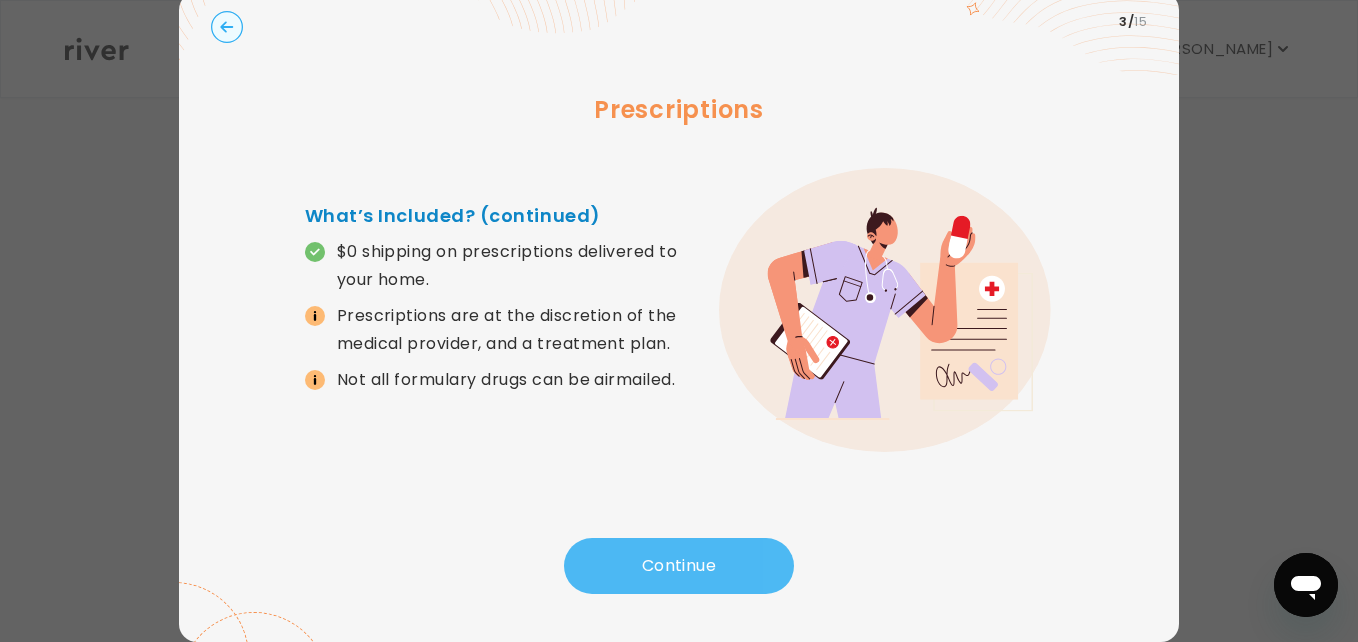 click on "Continue" at bounding box center (679, 566) 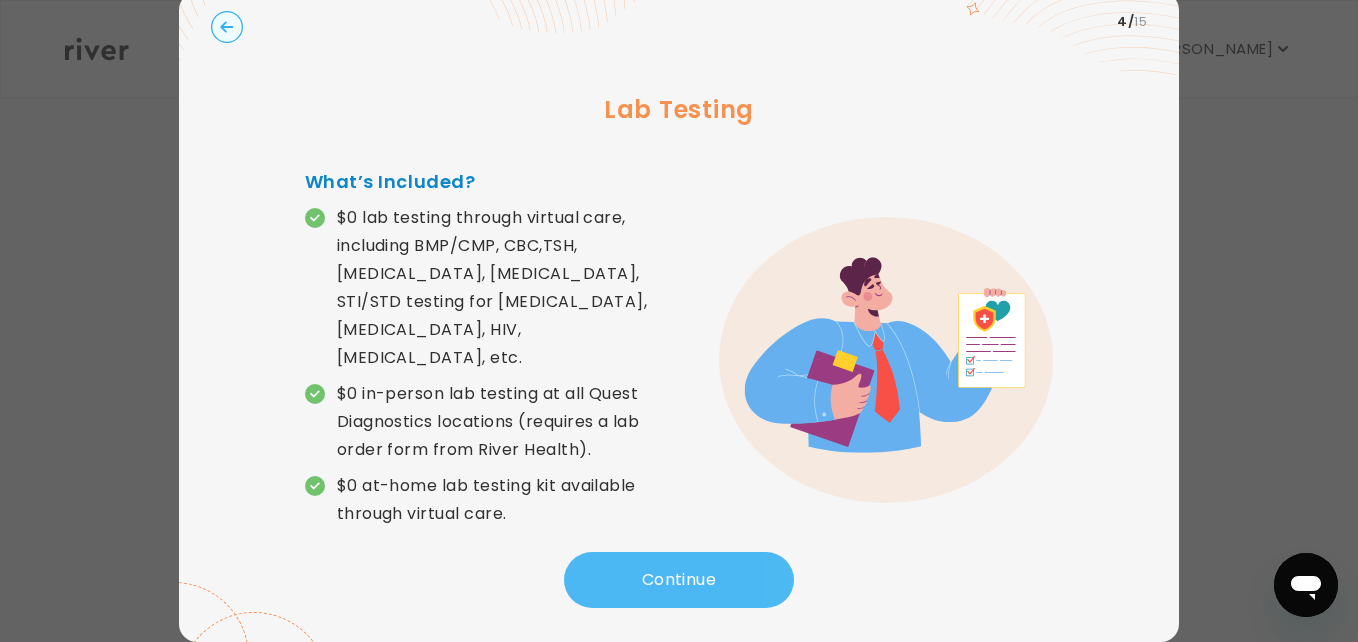 click on "Continue" at bounding box center (679, 580) 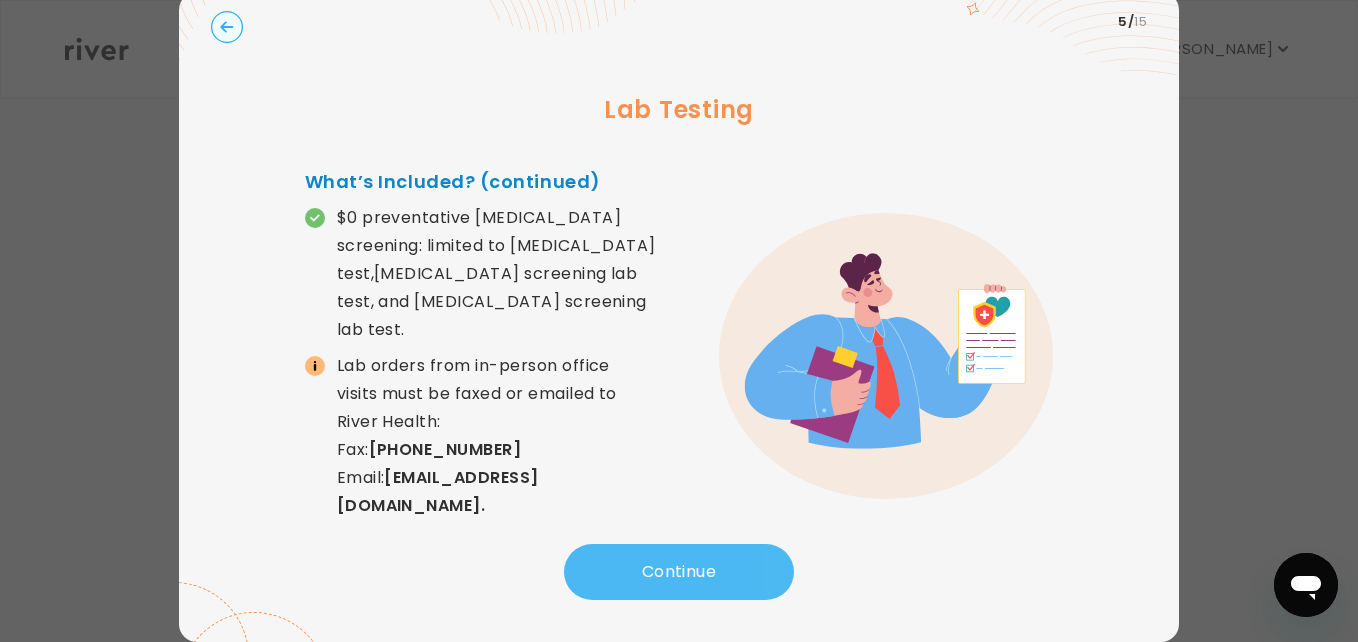 click on "Continue" at bounding box center [679, 572] 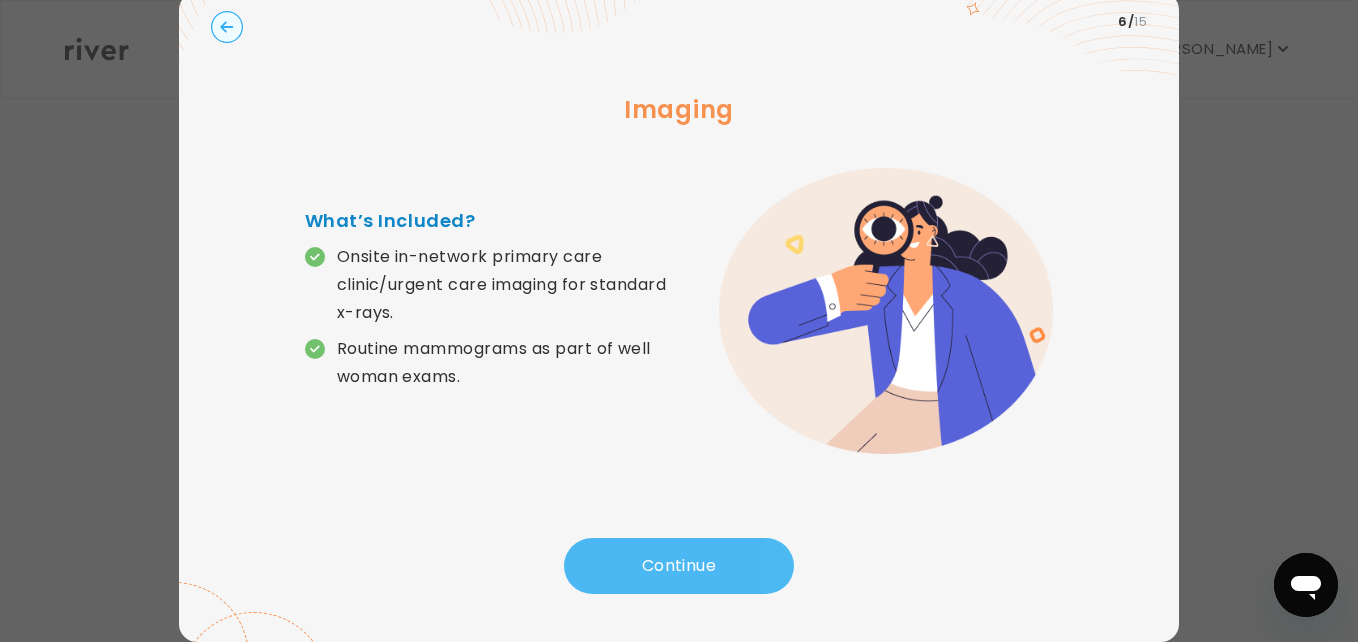 click on "Continue" at bounding box center (679, 566) 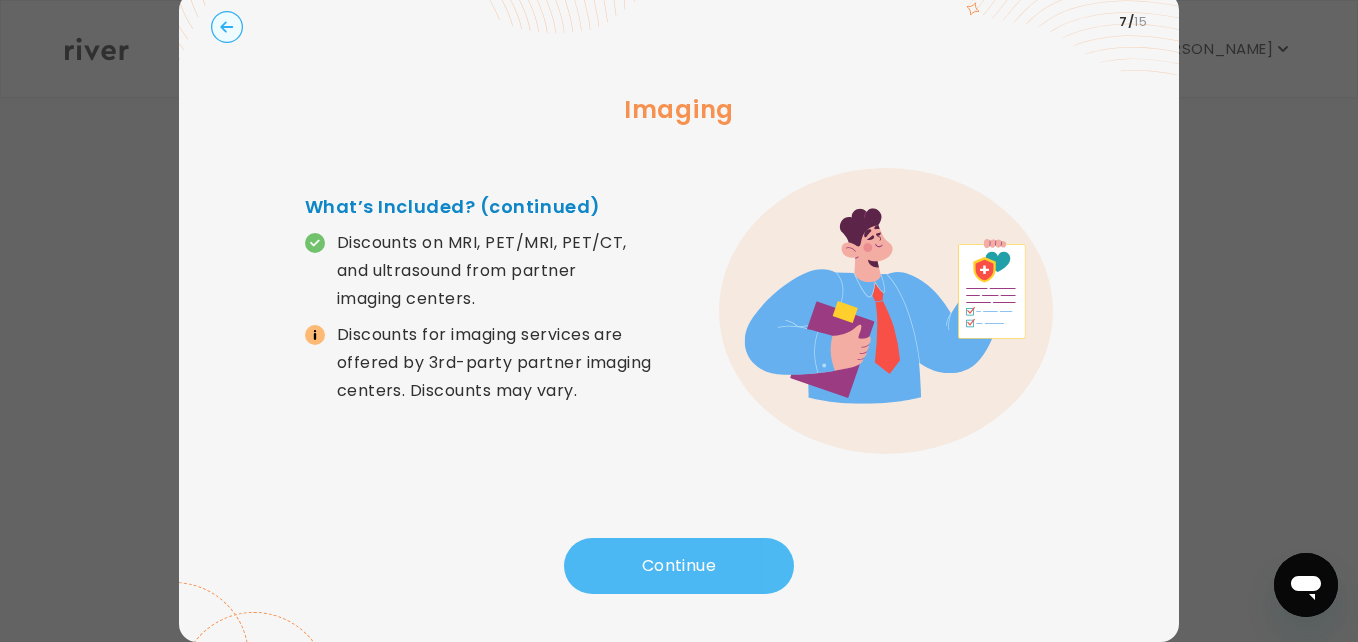 click on "Continue" at bounding box center [679, 566] 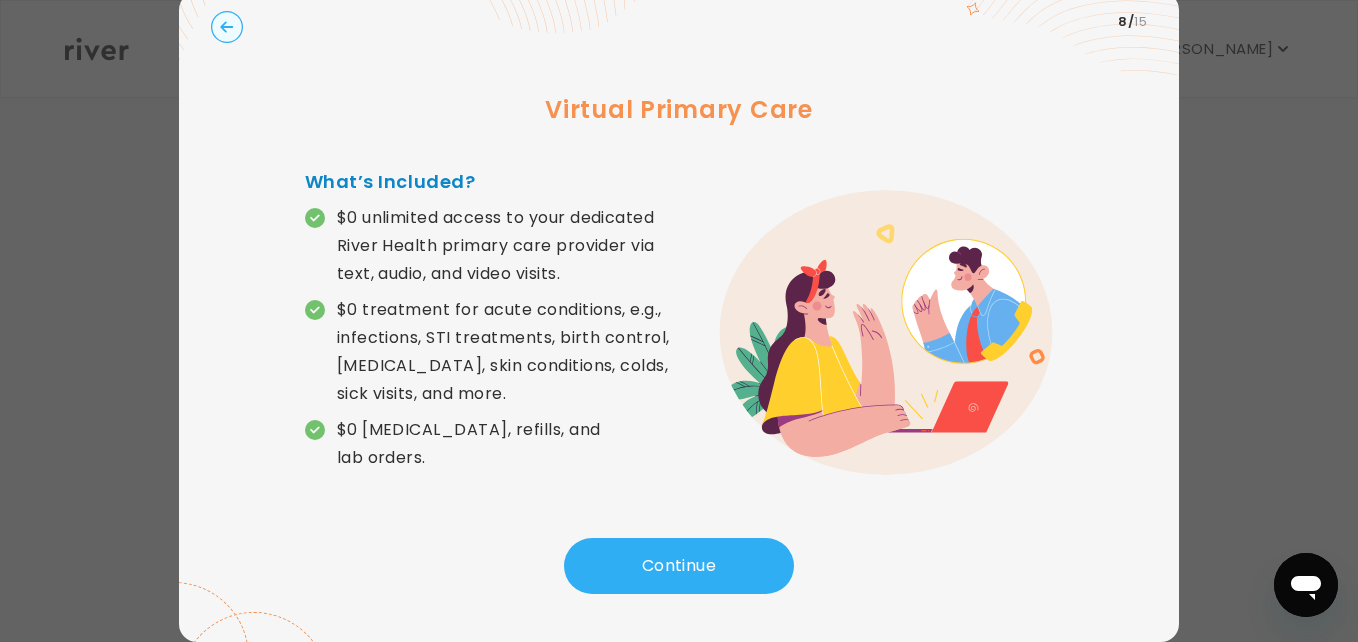 click at bounding box center [679, 321] 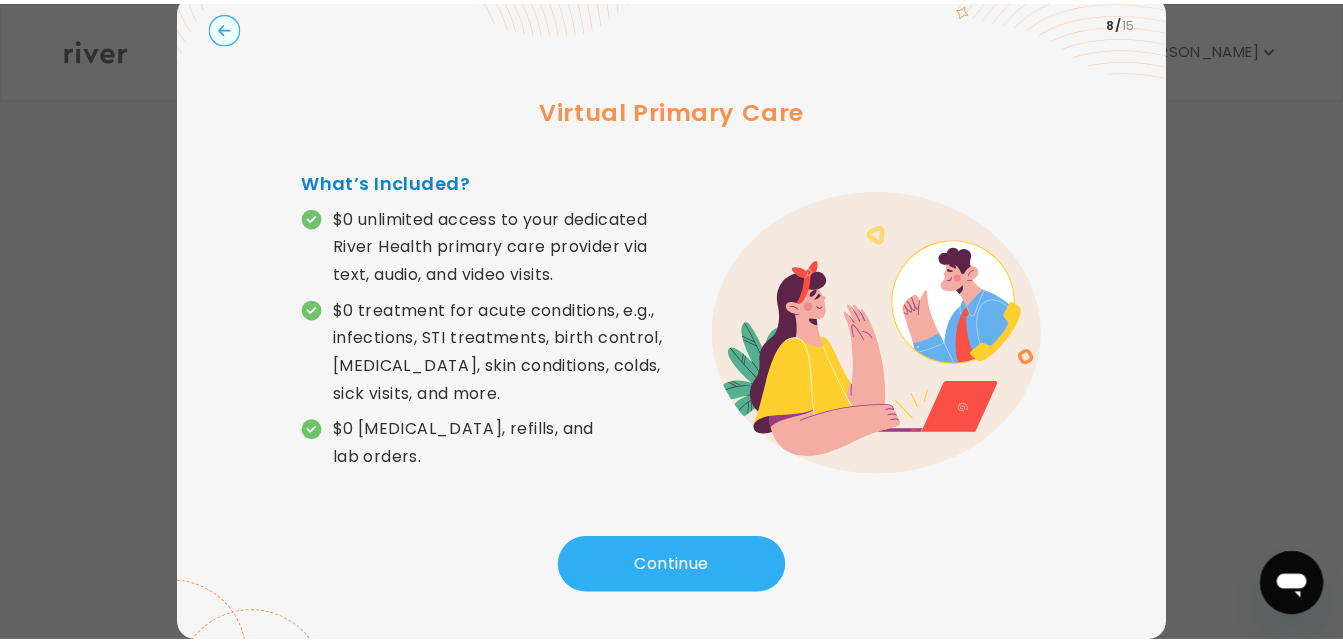 scroll, scrollTop: 0, scrollLeft: 0, axis: both 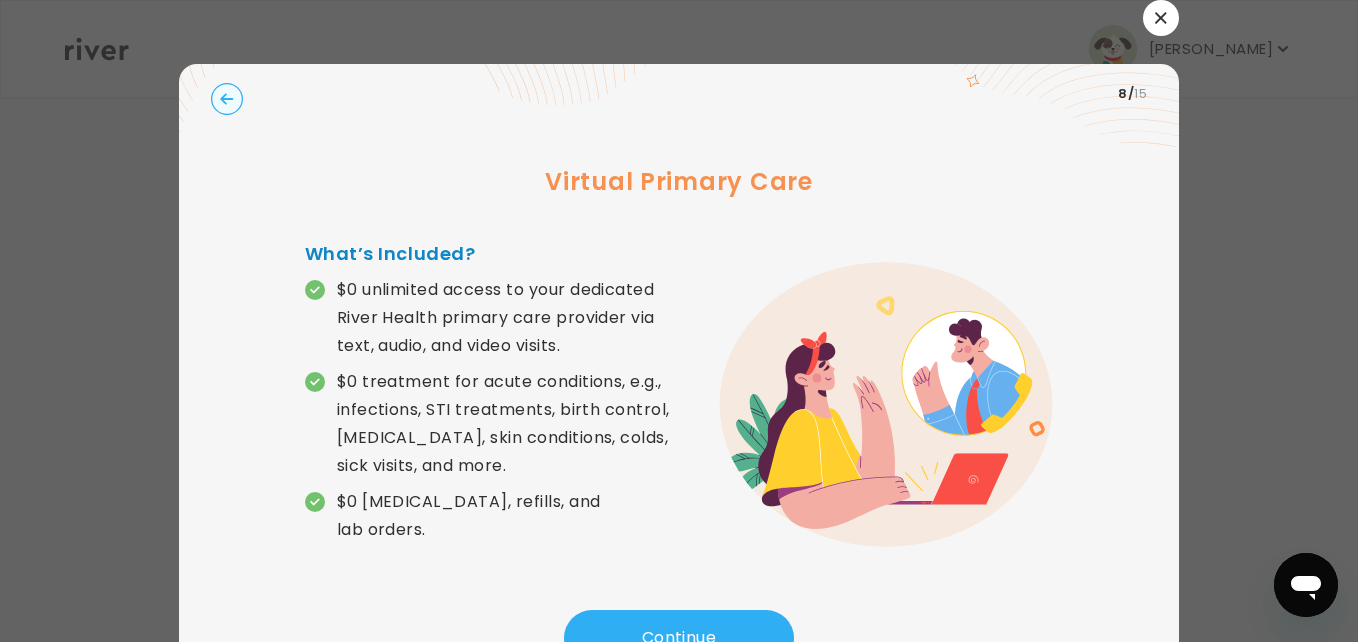 click at bounding box center (1161, 18) 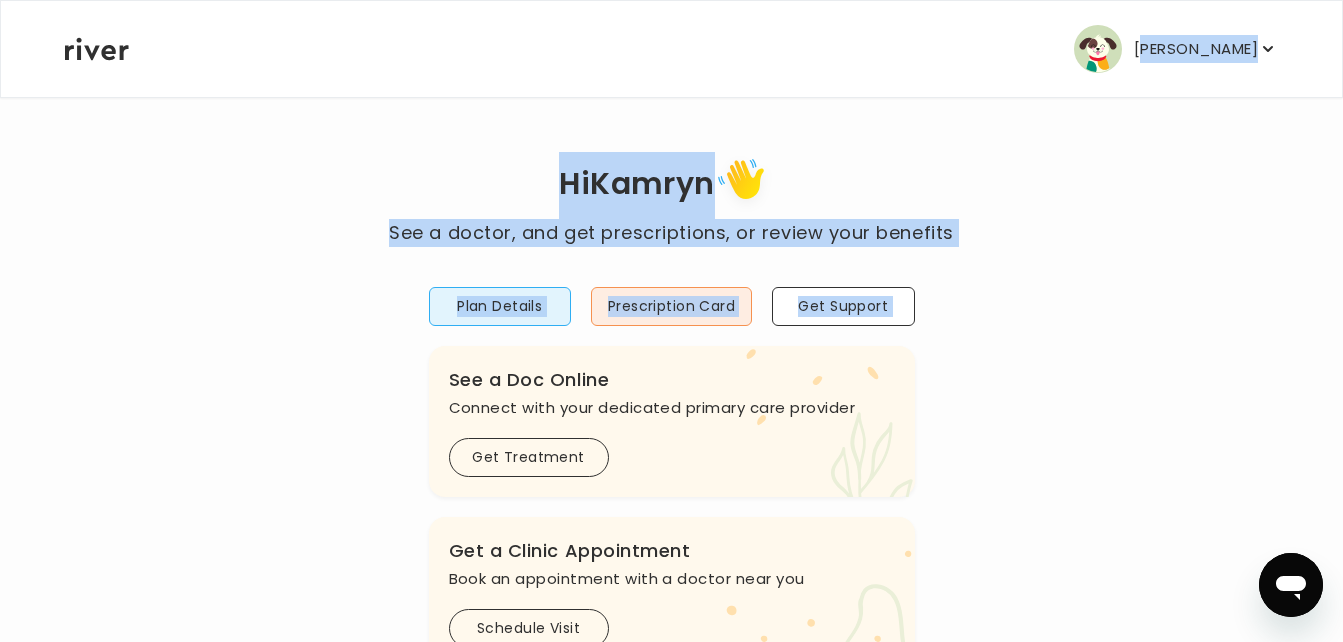 drag, startPoint x: 1160, startPoint y: 23, endPoint x: 900, endPoint y: 356, distance: 422.47958 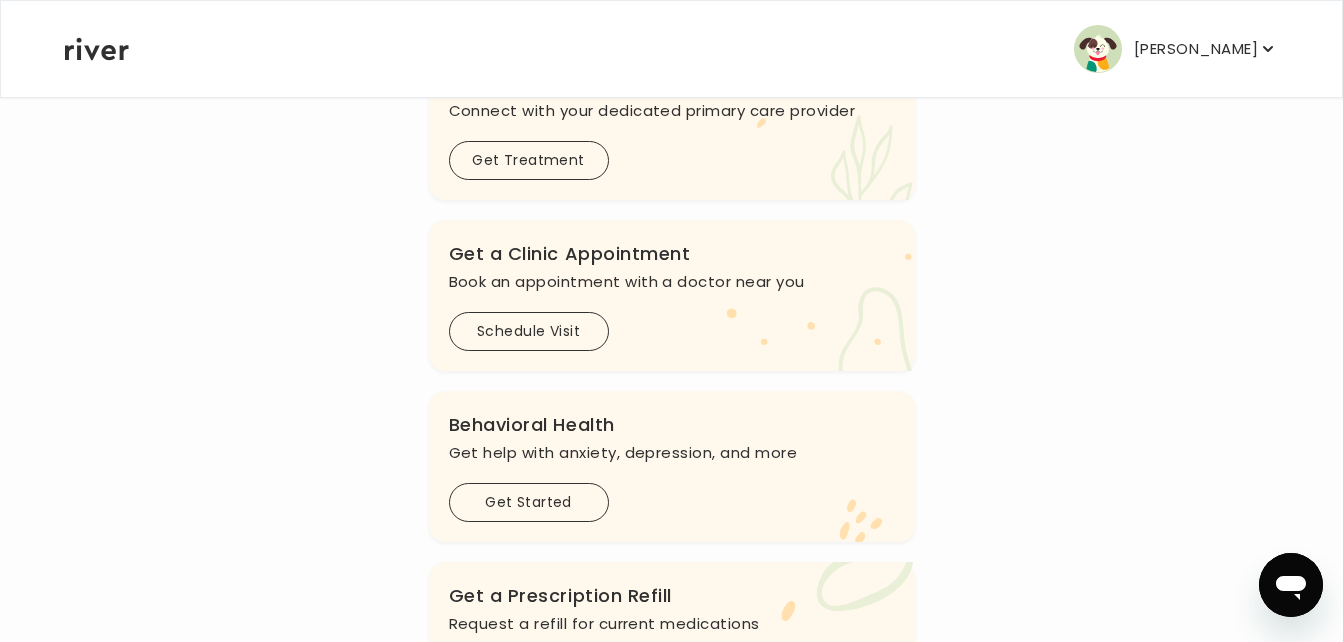 scroll, scrollTop: 305, scrollLeft: 0, axis: vertical 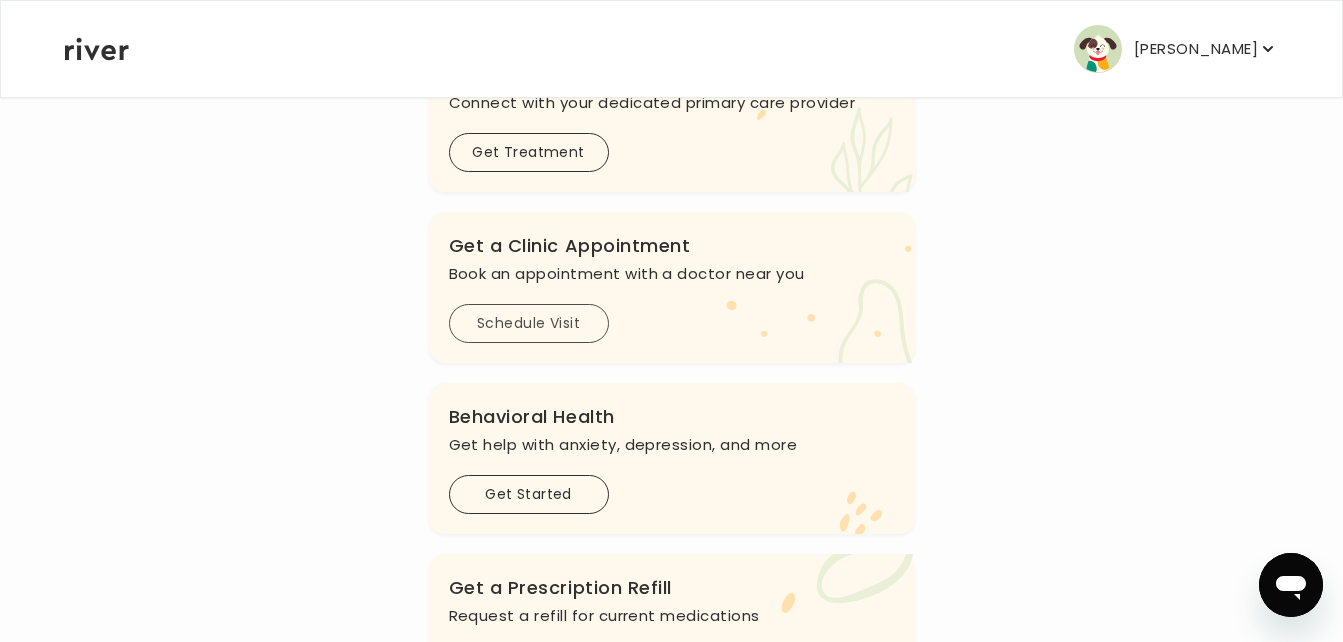 click on "Schedule Visit" at bounding box center (529, 323) 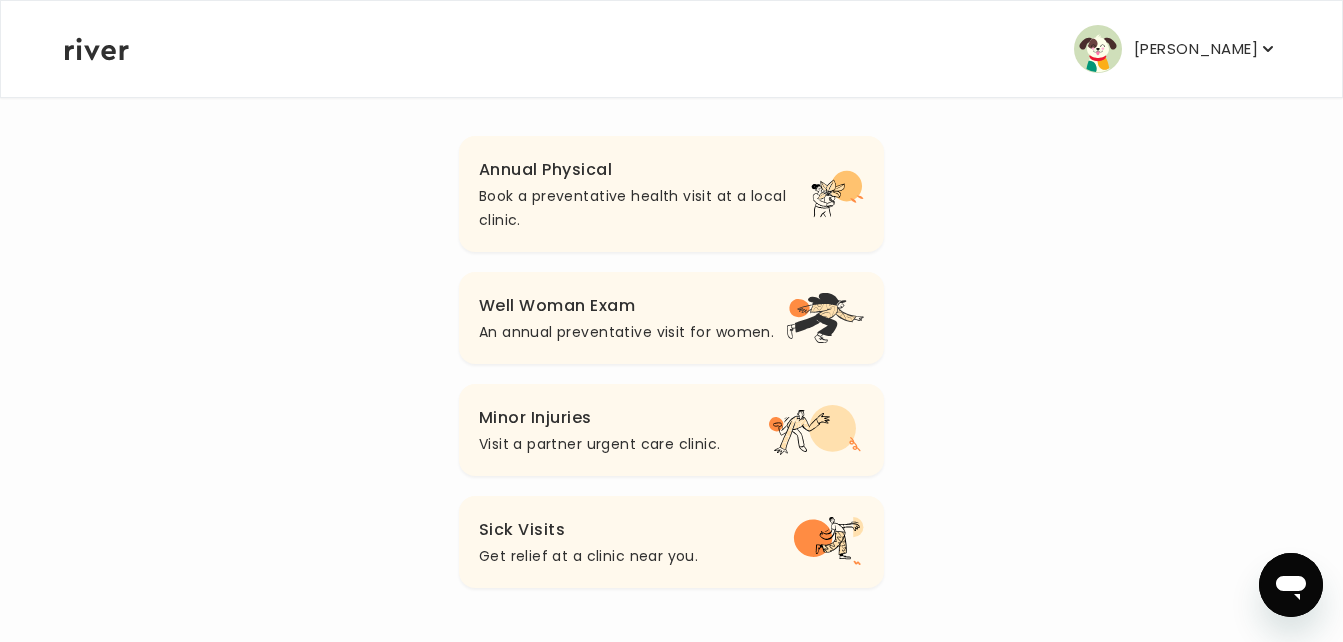 scroll, scrollTop: 230, scrollLeft: 0, axis: vertical 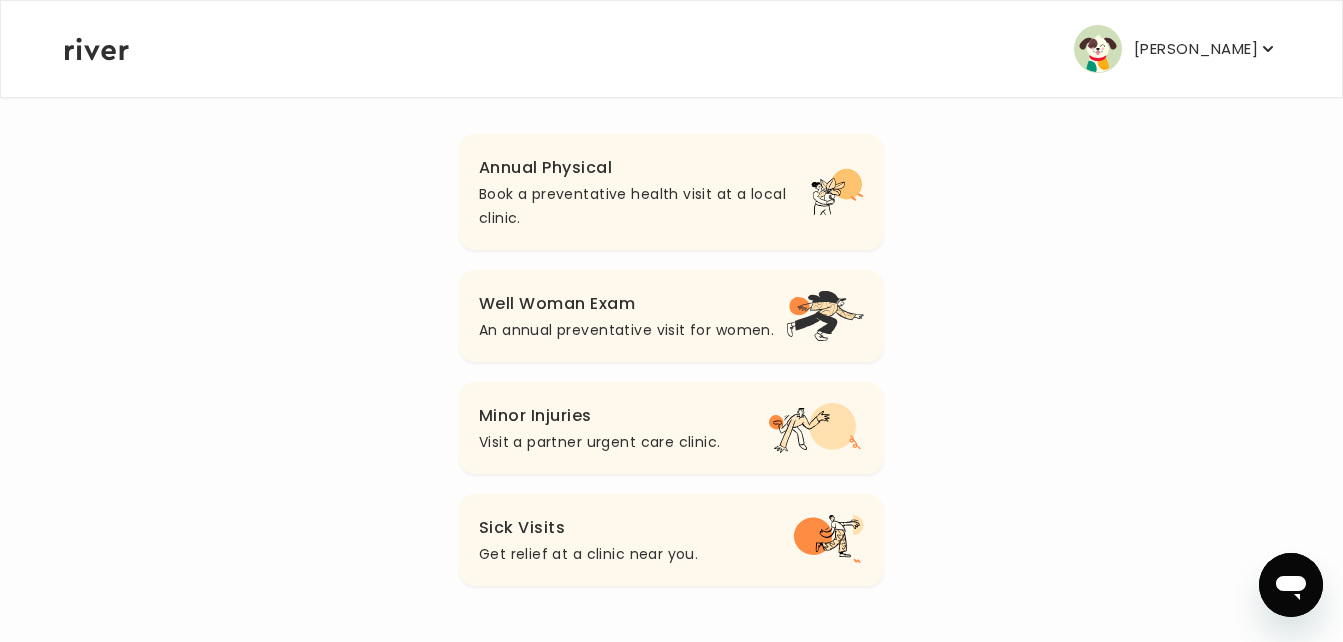 click on "Well Woman Exam An annual preventative visit for women." at bounding box center [671, 316] 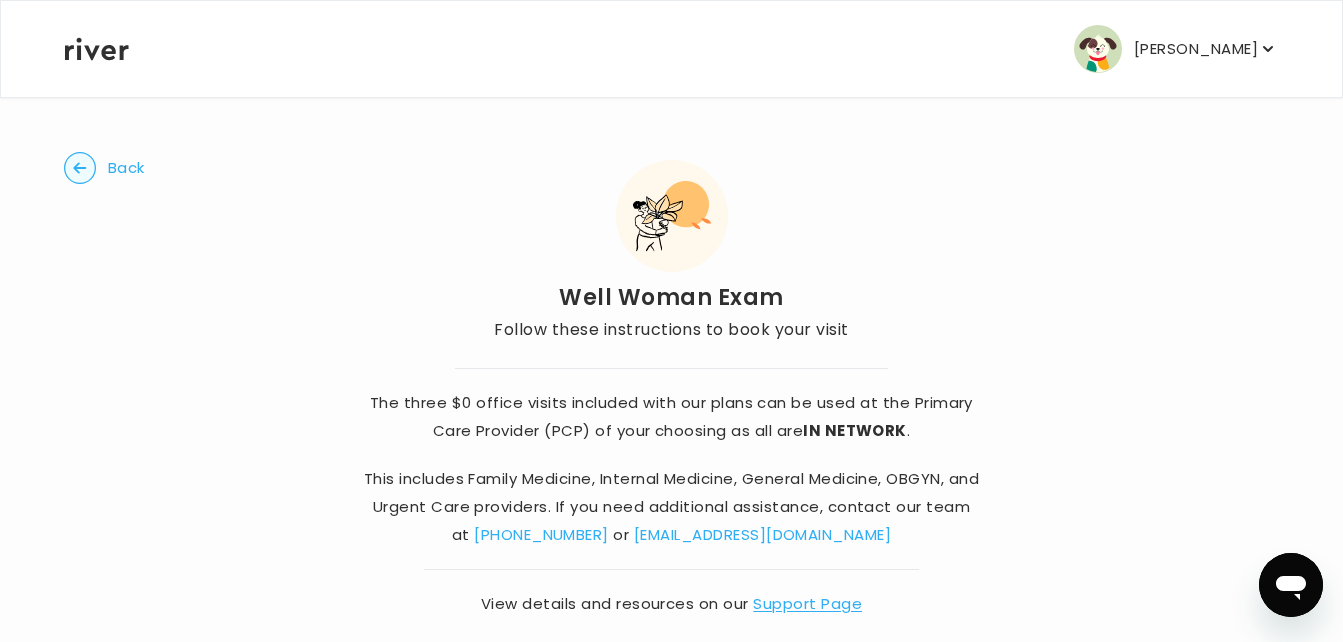 scroll, scrollTop: 32, scrollLeft: 0, axis: vertical 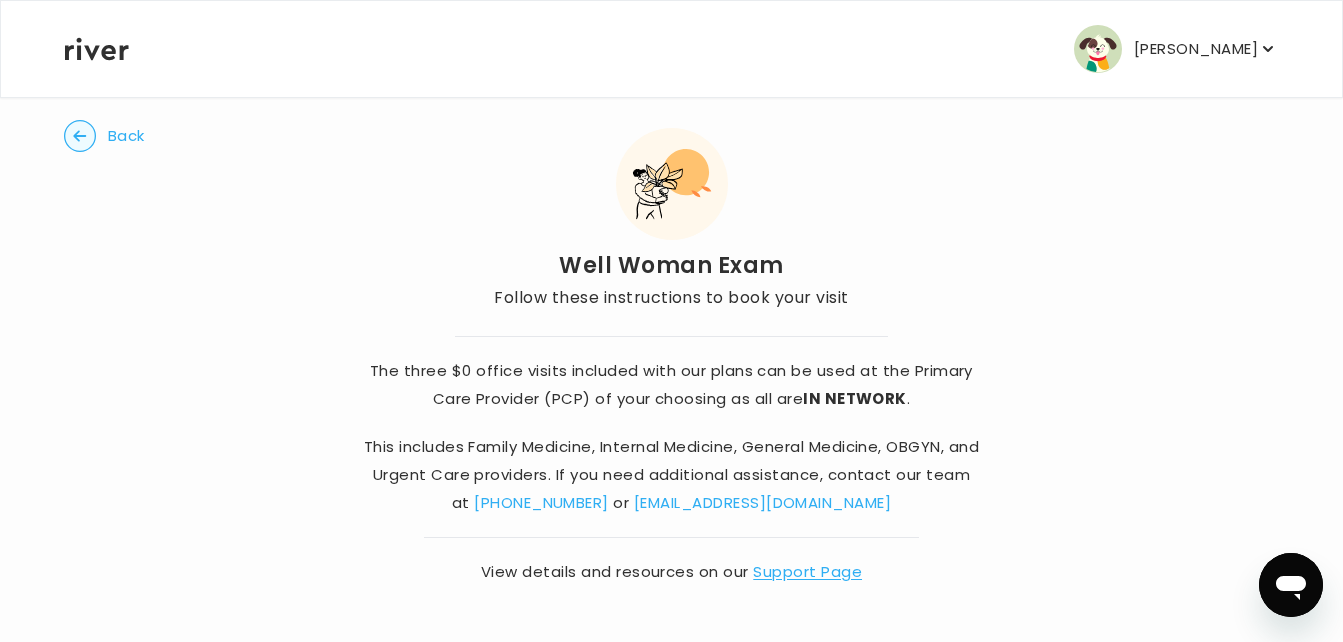 click 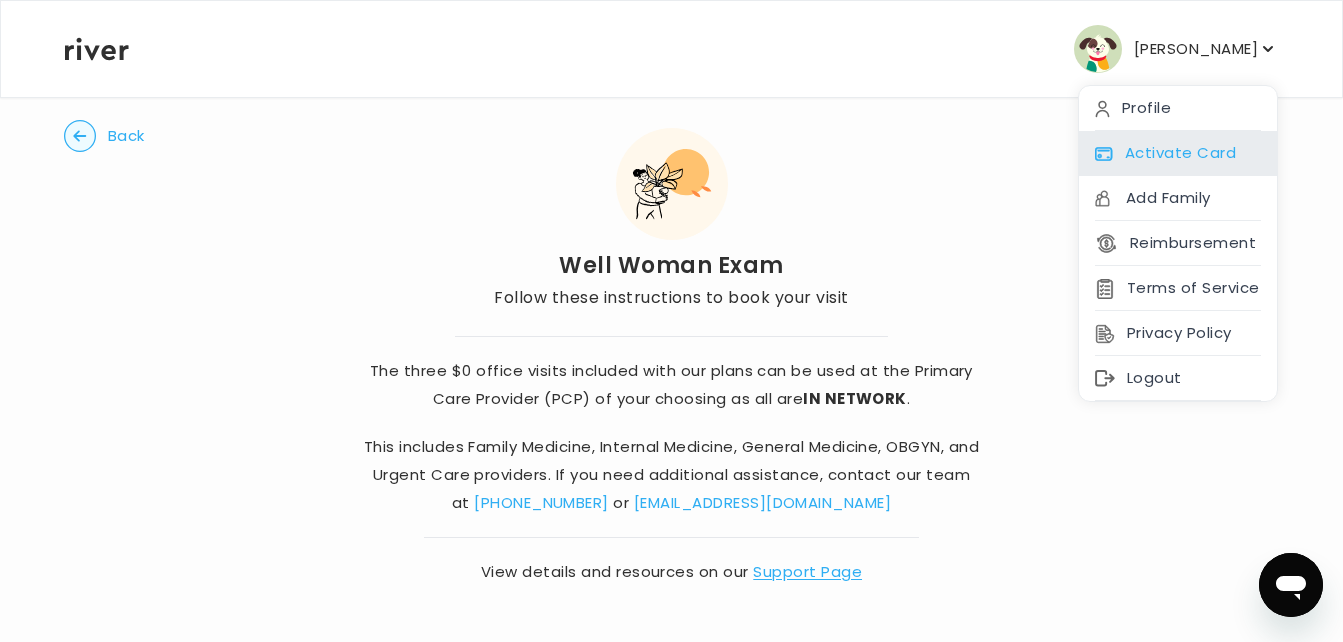 click on "Activate Card" at bounding box center [1178, 153] 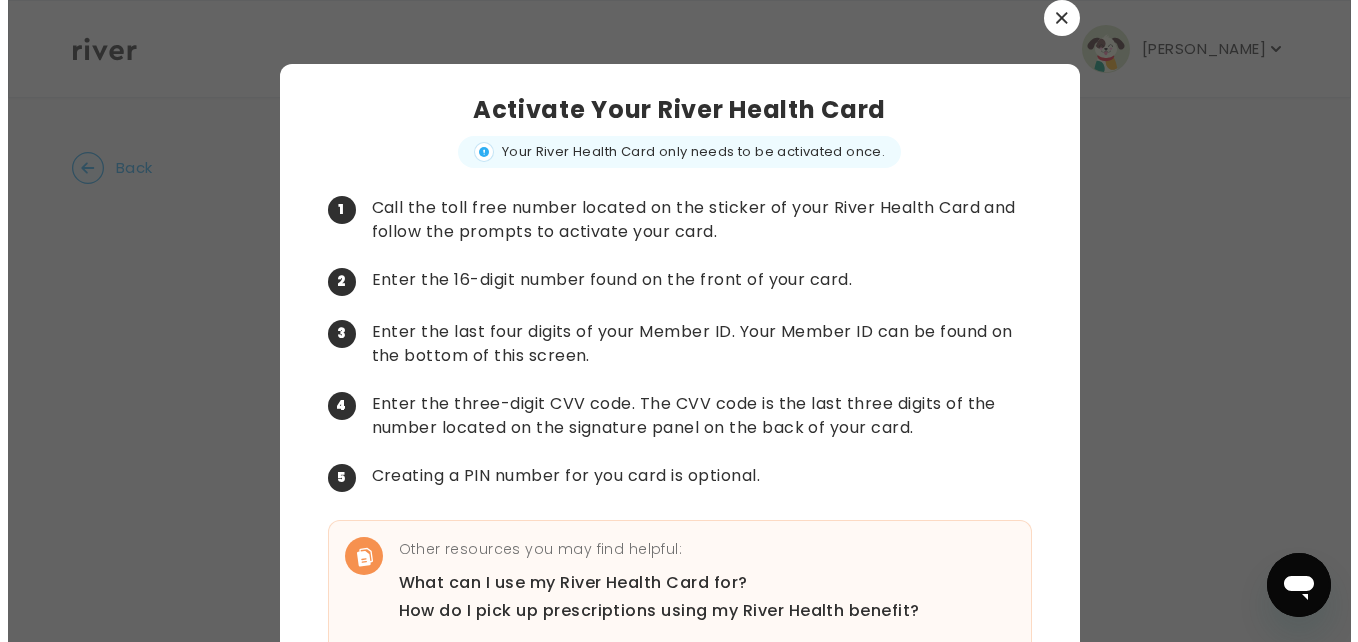 scroll, scrollTop: 0, scrollLeft: 0, axis: both 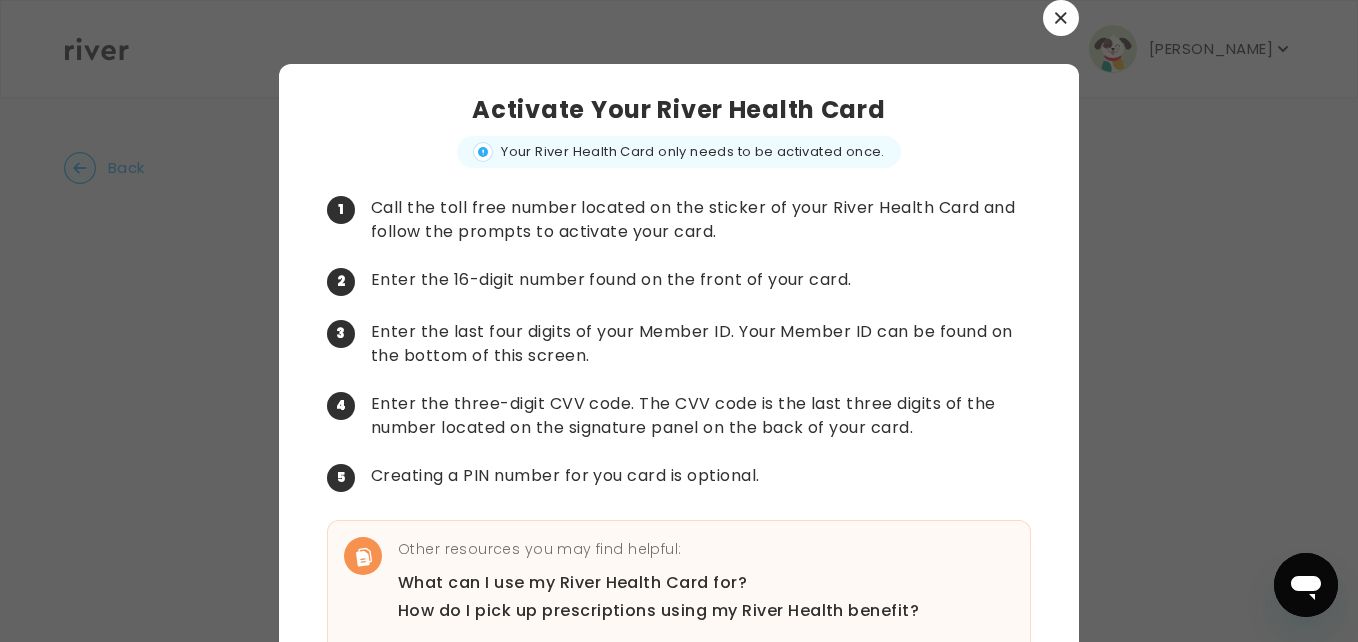 click at bounding box center (1061, 18) 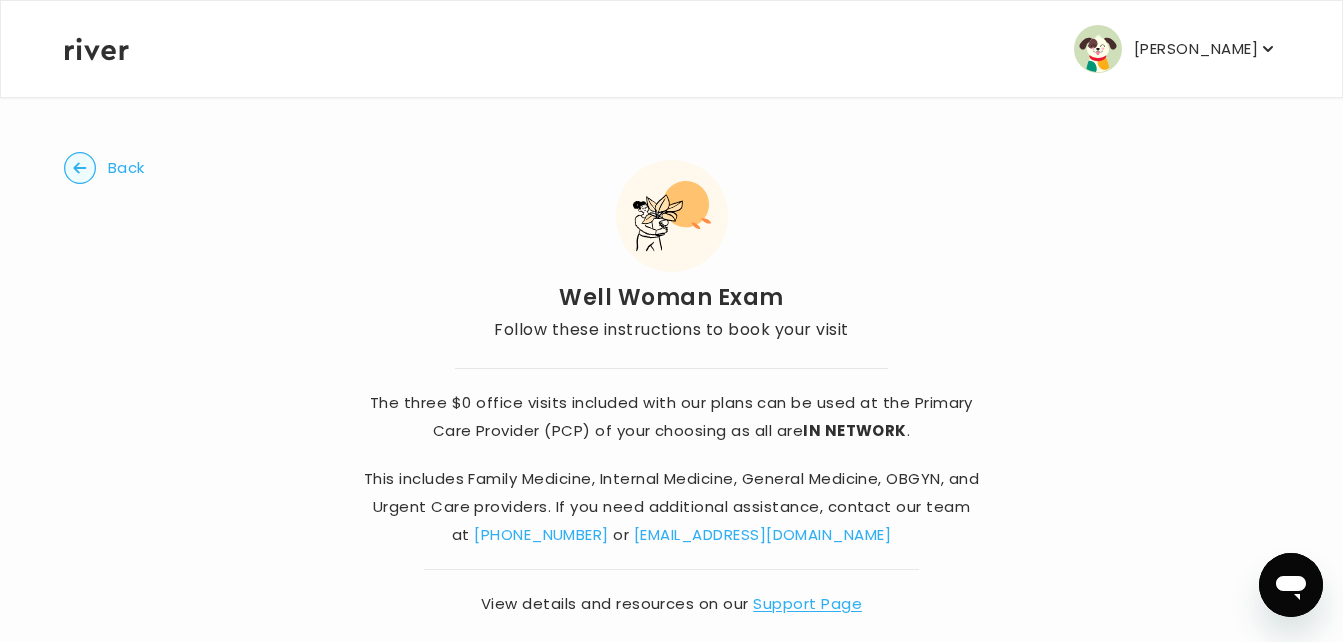 click on "[PERSON_NAME]" at bounding box center [1196, 49] 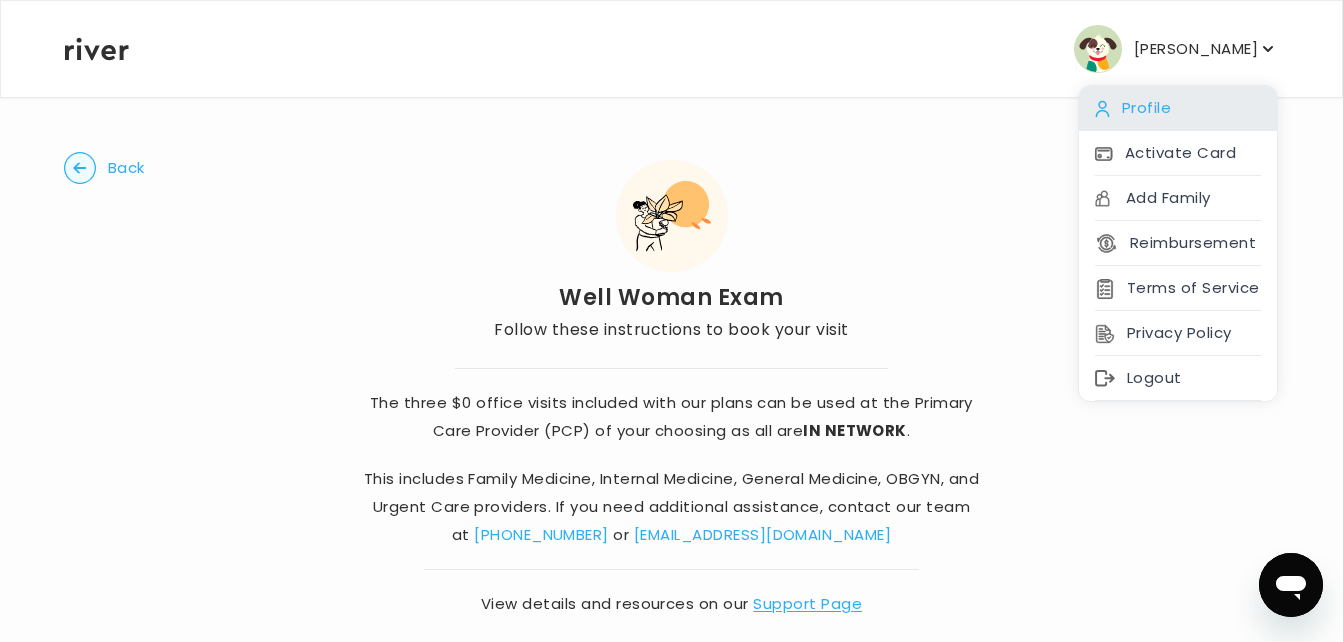 click on "Profile" at bounding box center [1178, 108] 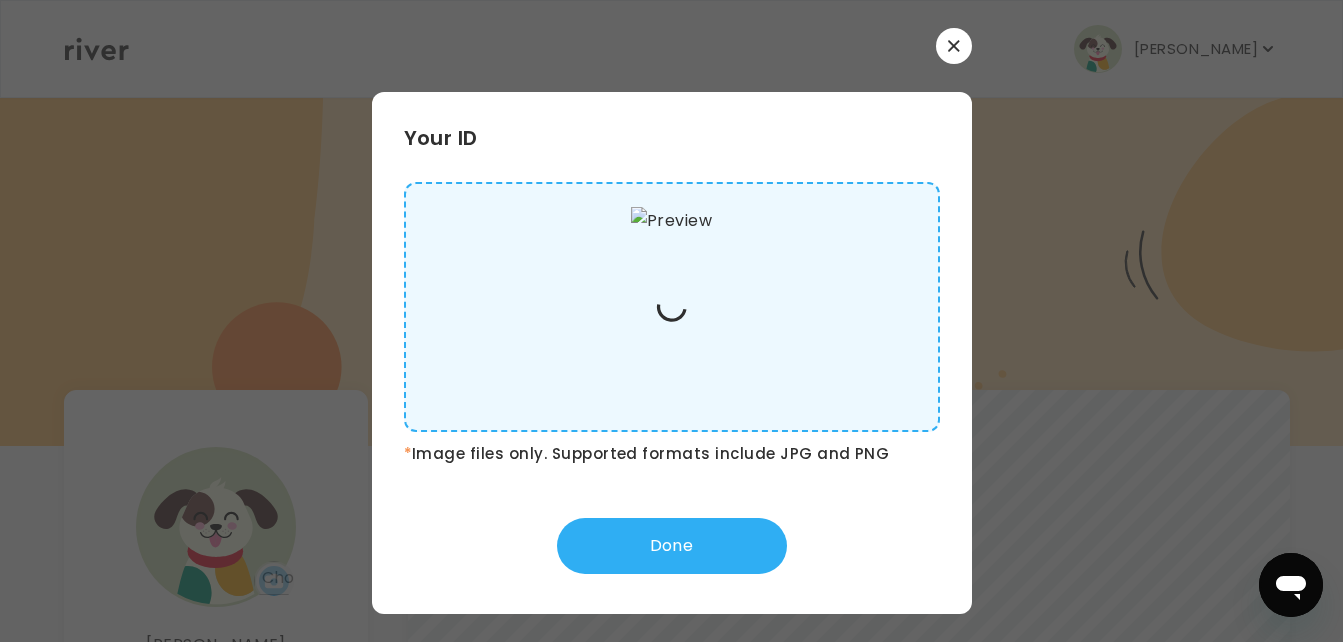 scroll, scrollTop: 0, scrollLeft: 0, axis: both 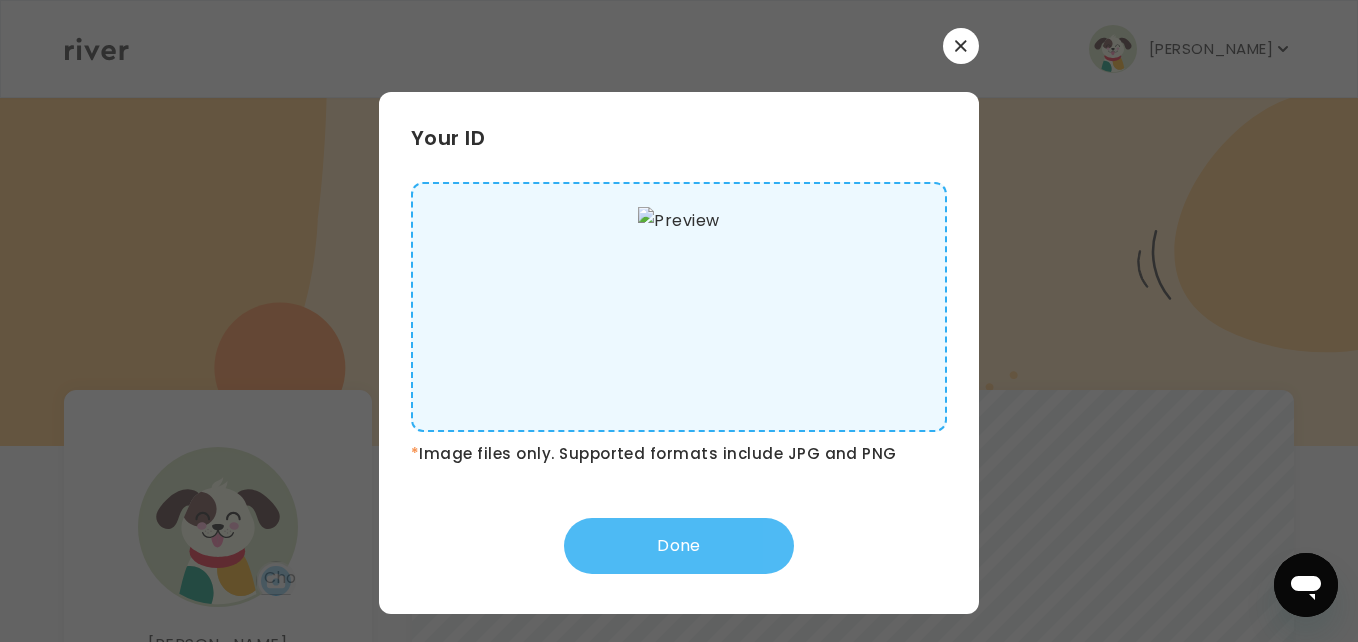 click on "Done" at bounding box center (679, 546) 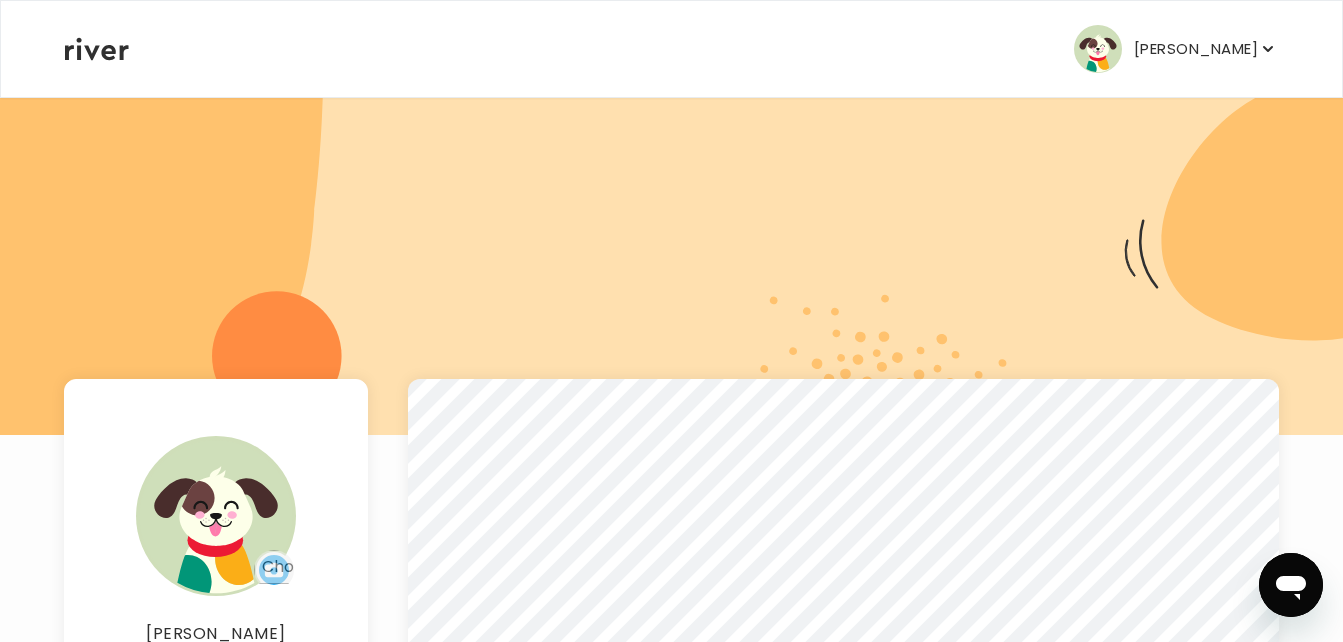 scroll, scrollTop: 10, scrollLeft: 0, axis: vertical 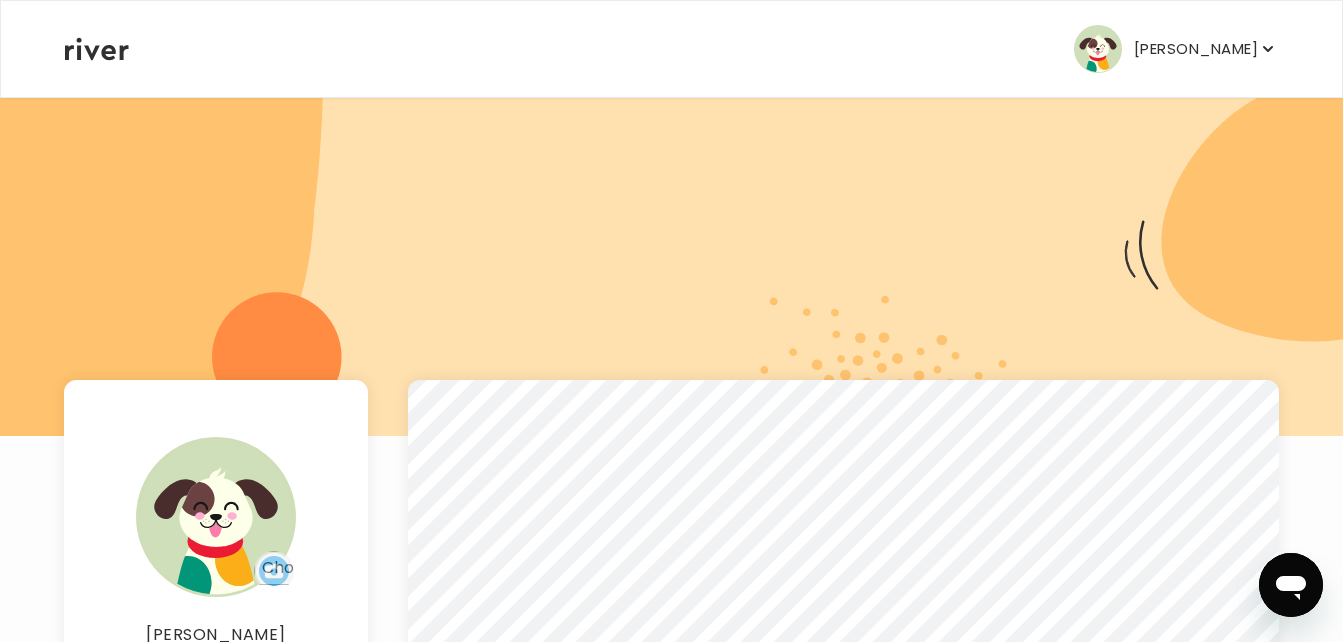 click on "[PERSON_NAME]" at bounding box center (1176, 49) 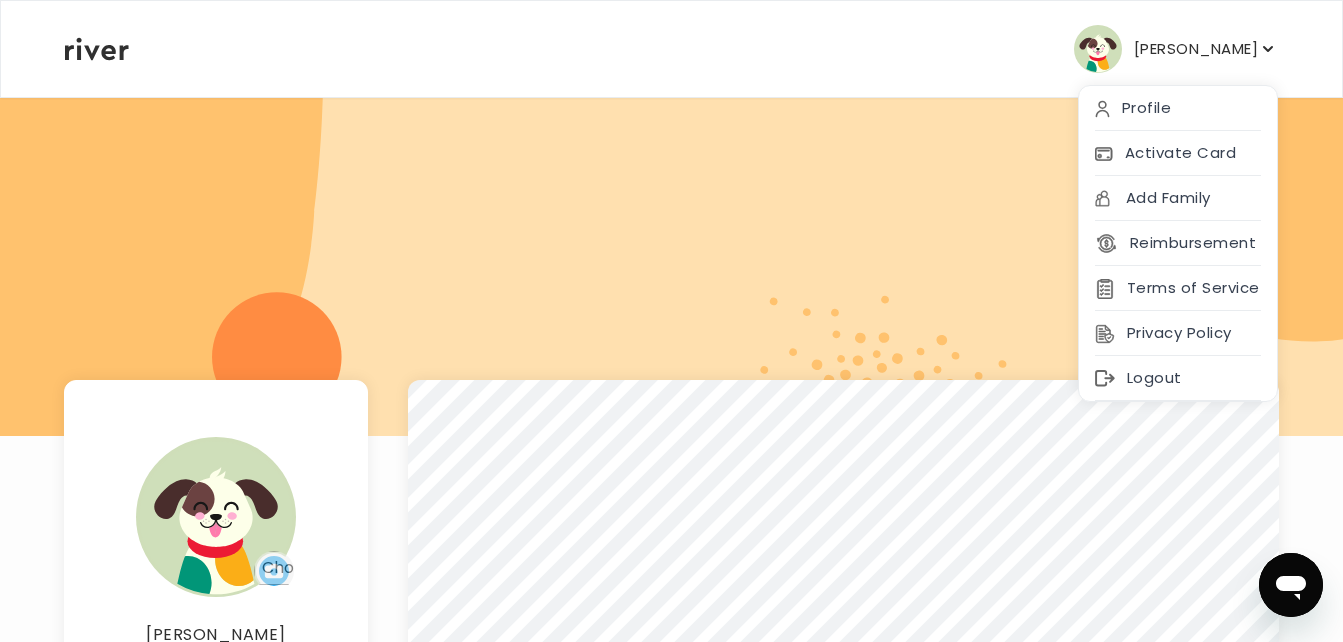 click 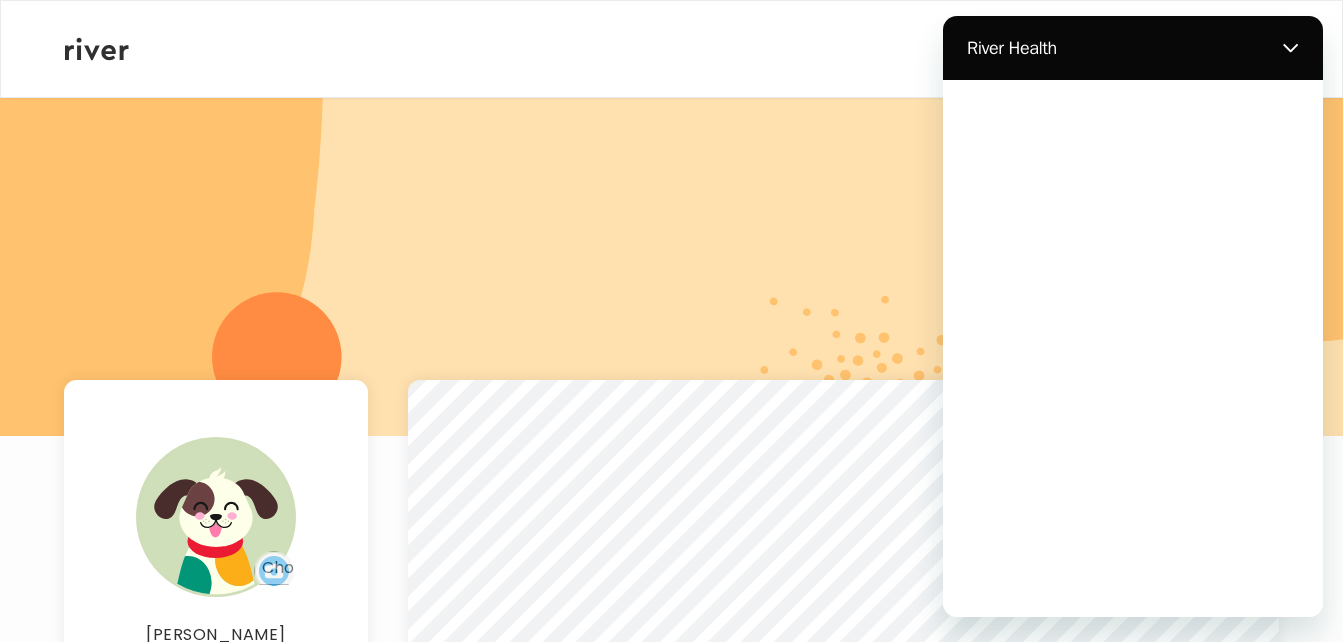 scroll, scrollTop: 0, scrollLeft: 0, axis: both 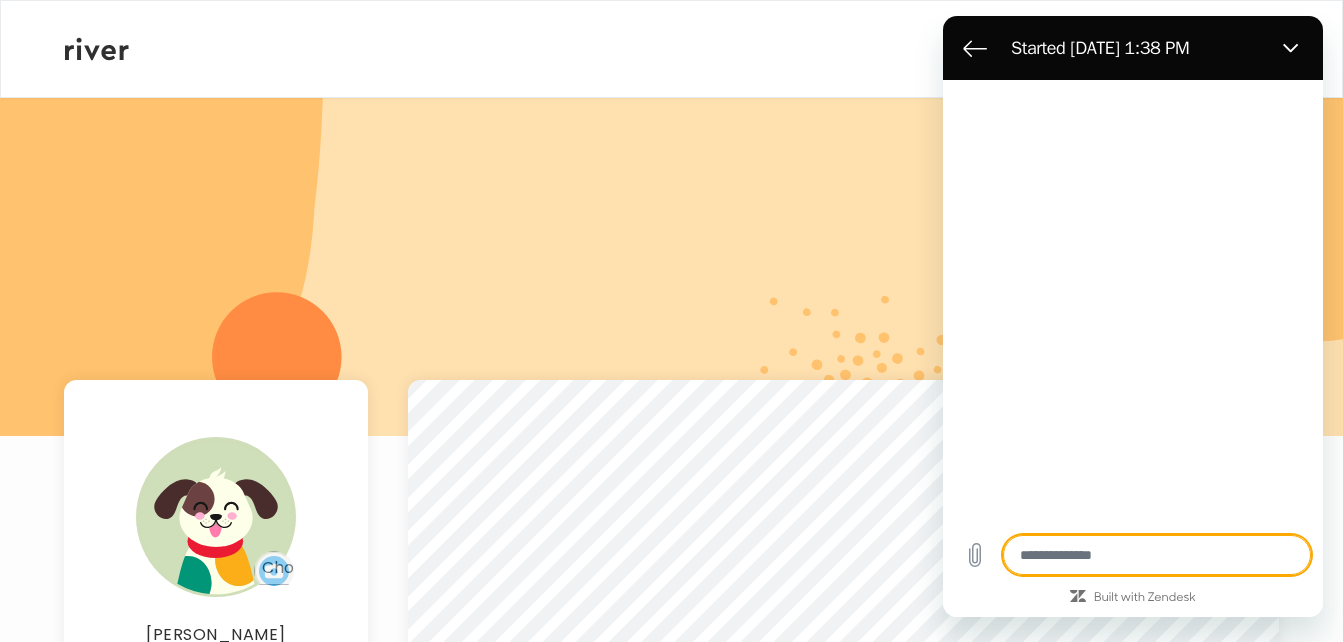 type on "*" 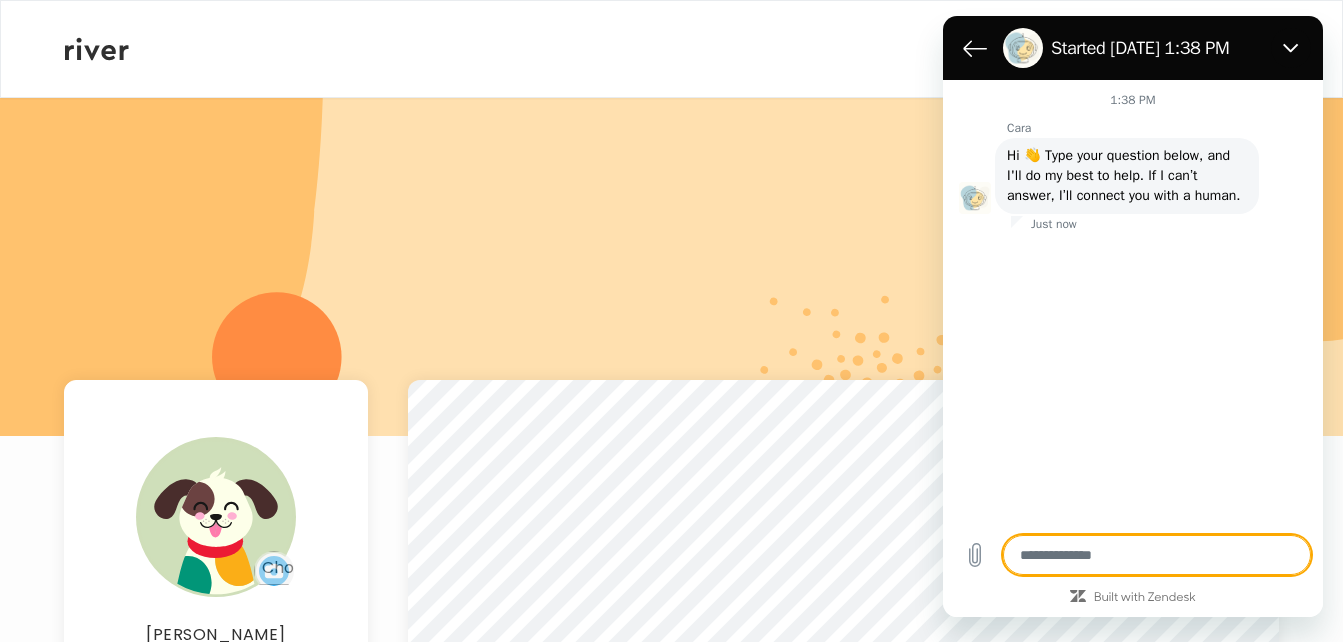 type on "*" 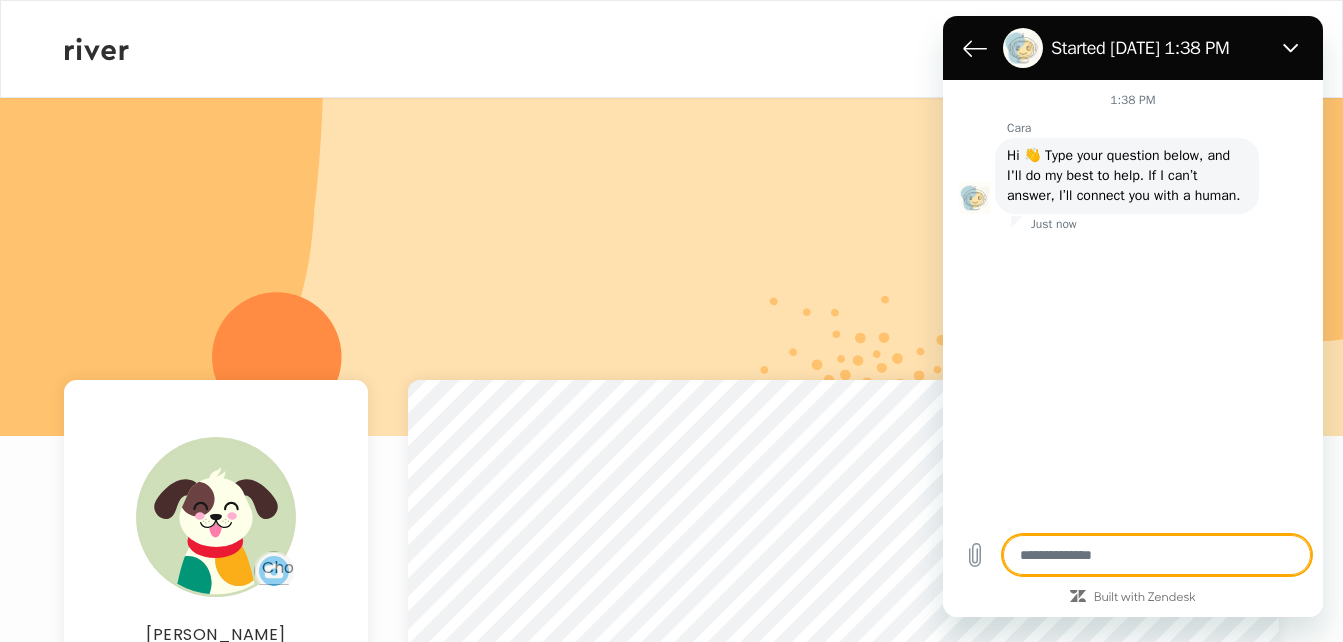 type on "*" 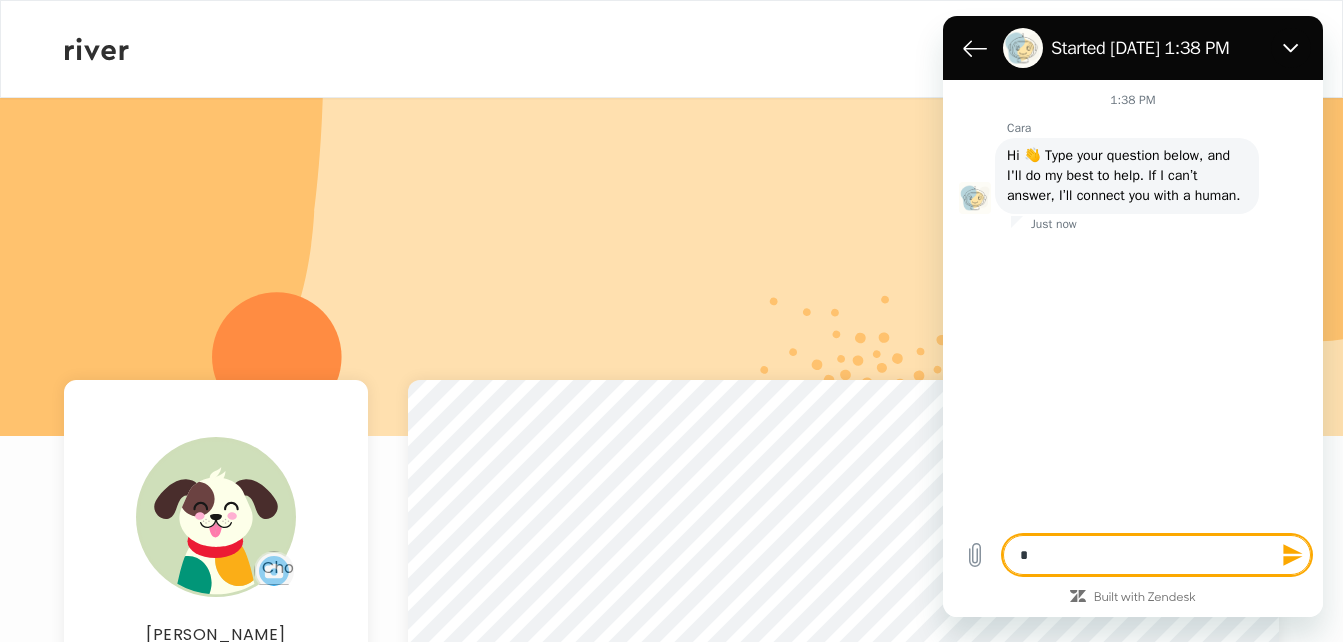 type on "**" 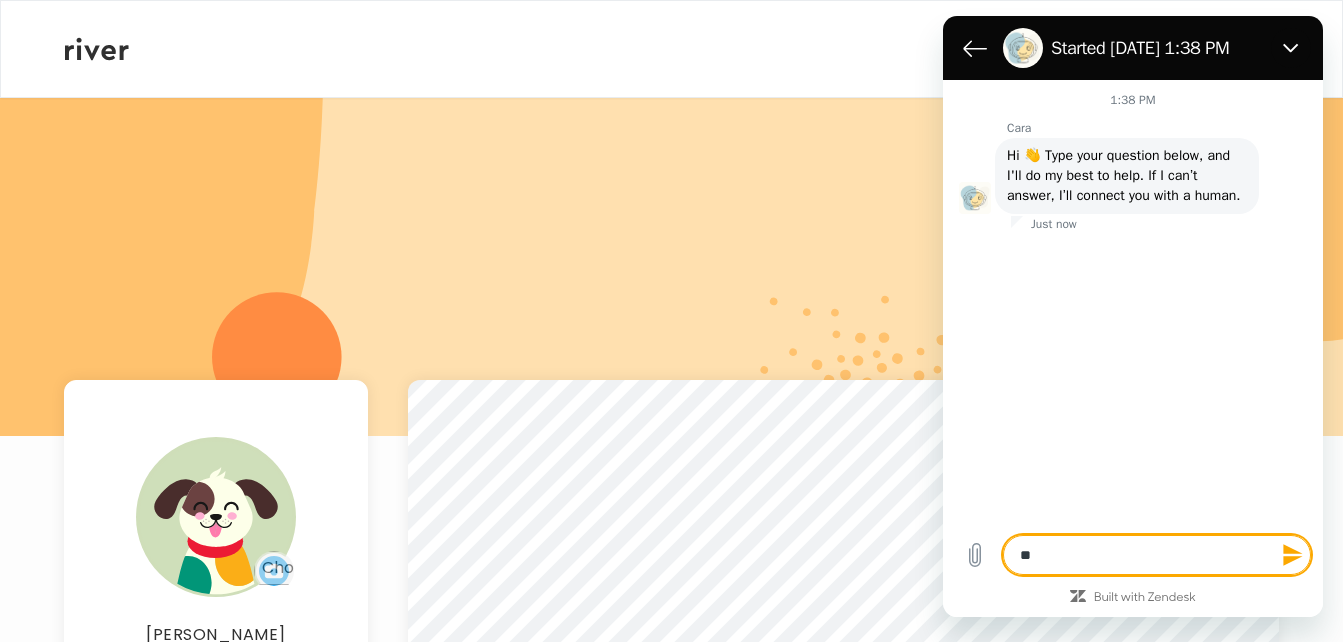 type on "***" 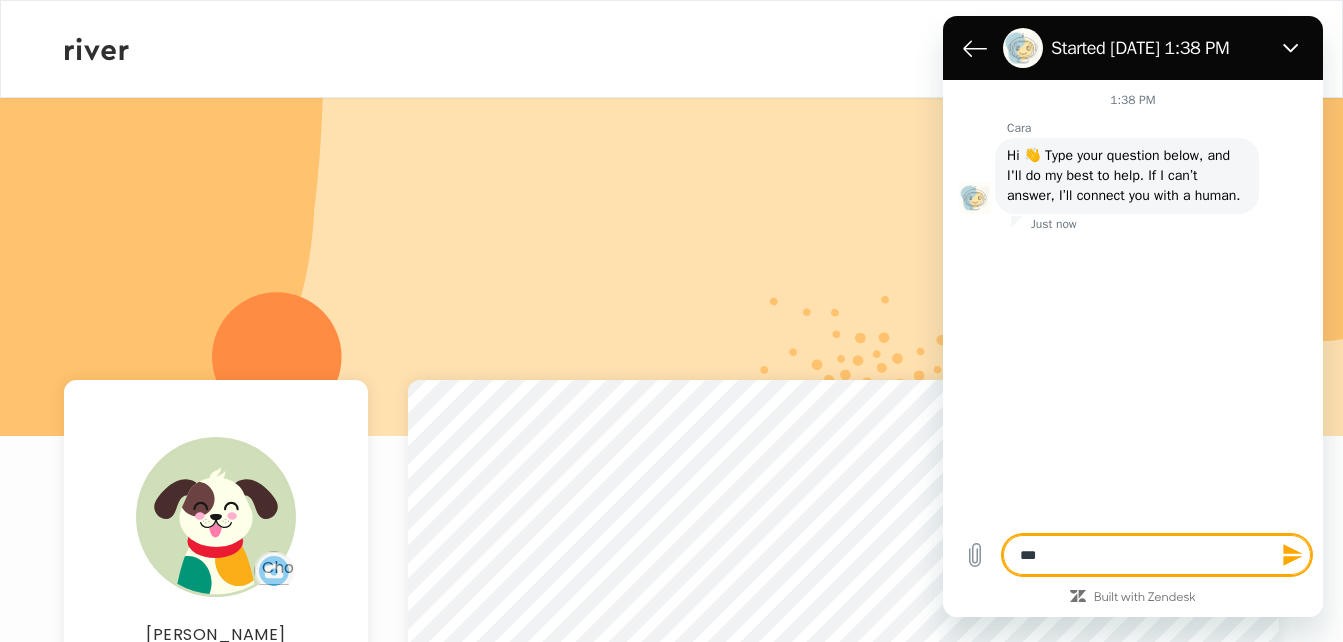 type on "****" 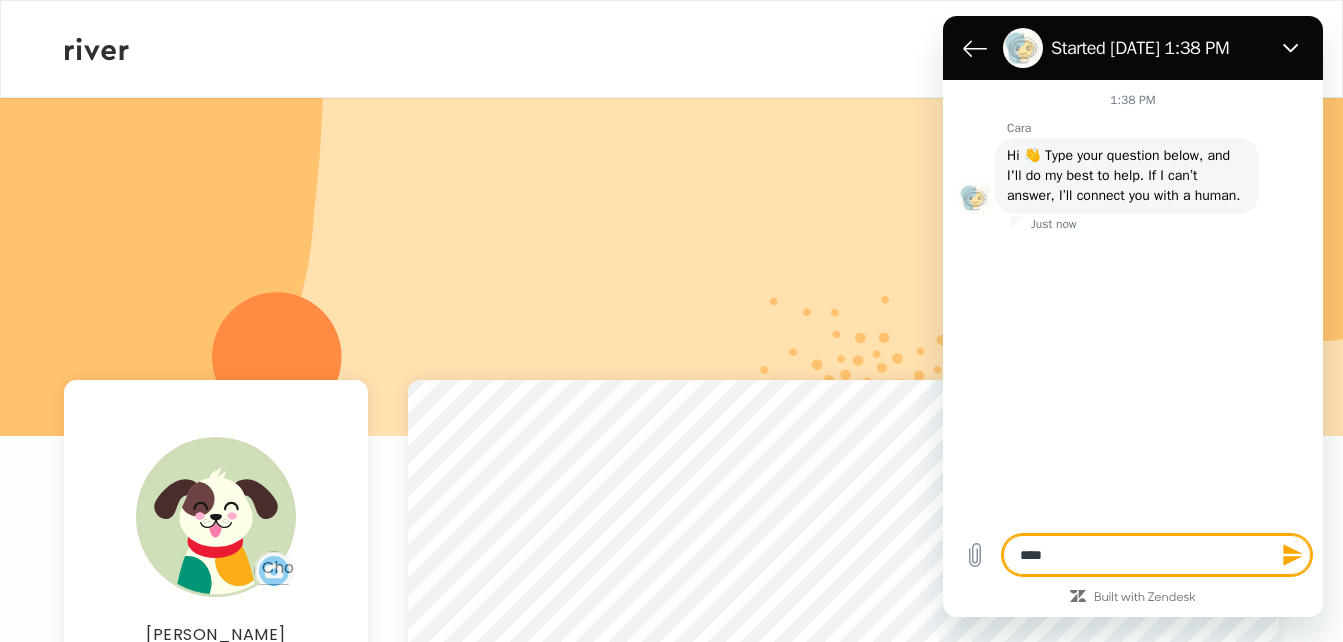 type on "*****" 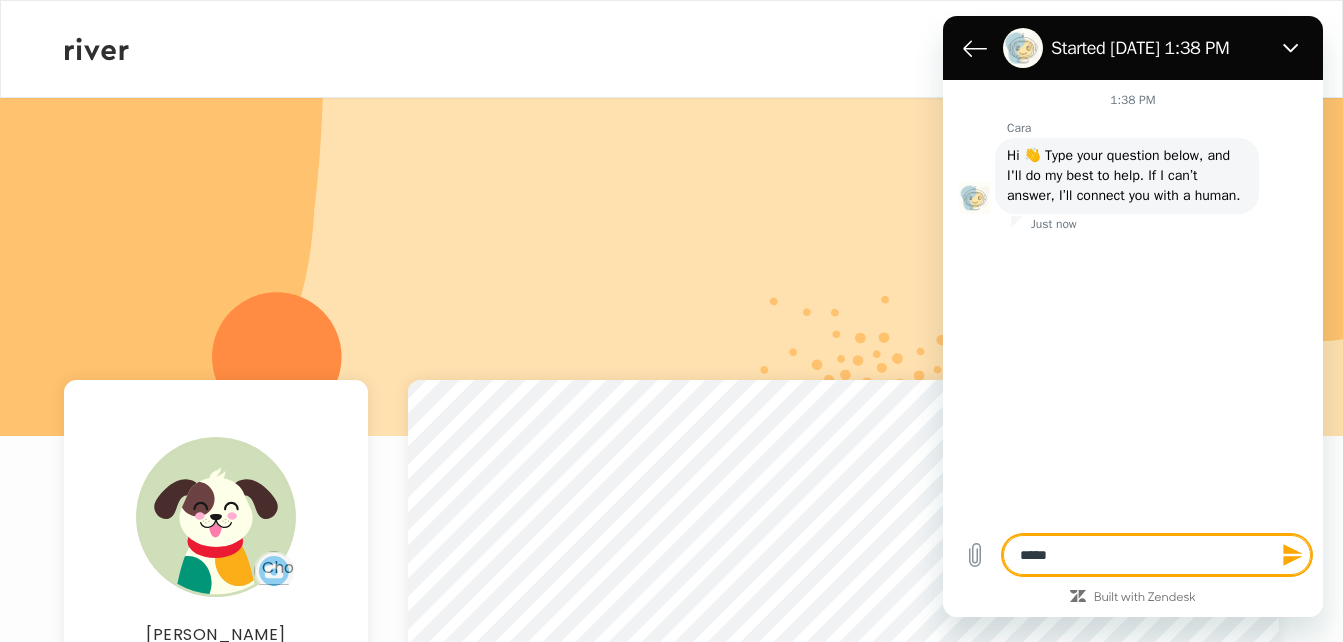 type on "*****" 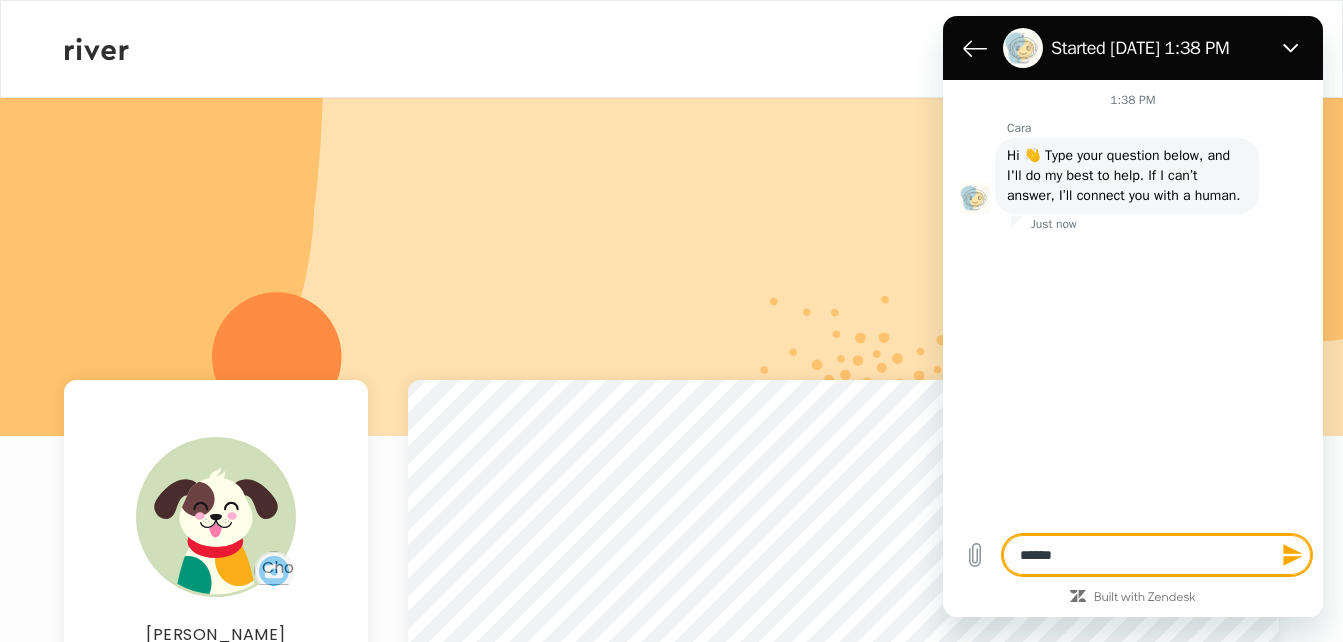 type on "*****" 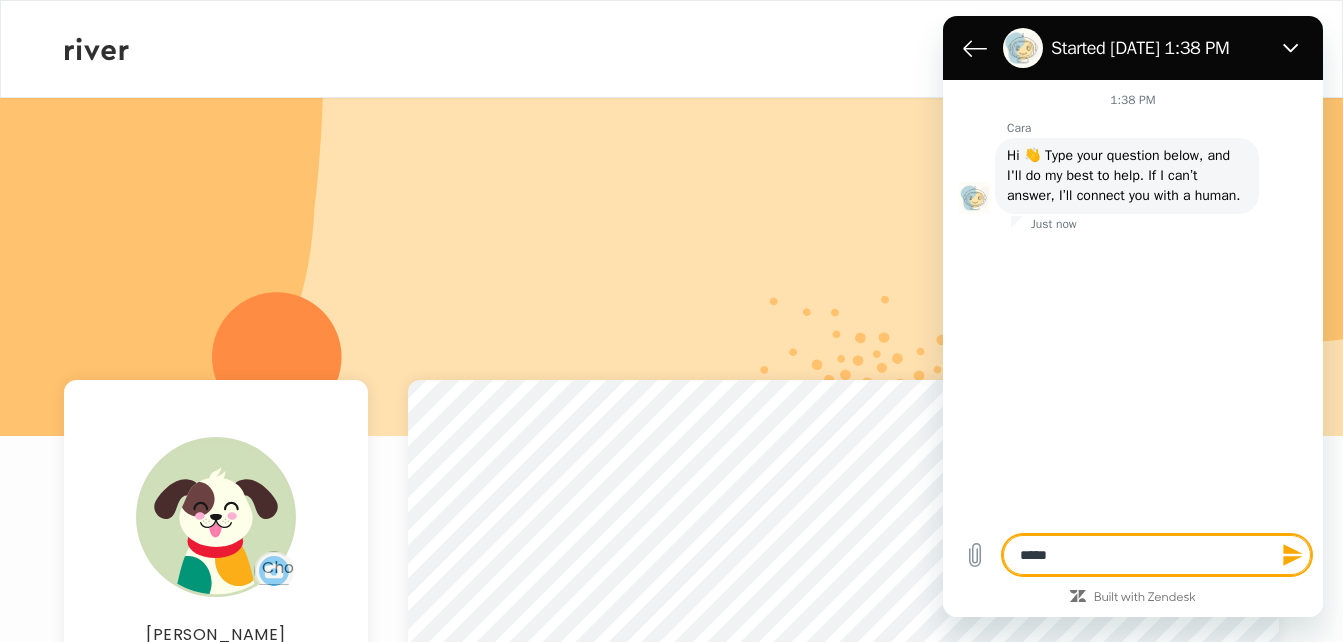 type on "****" 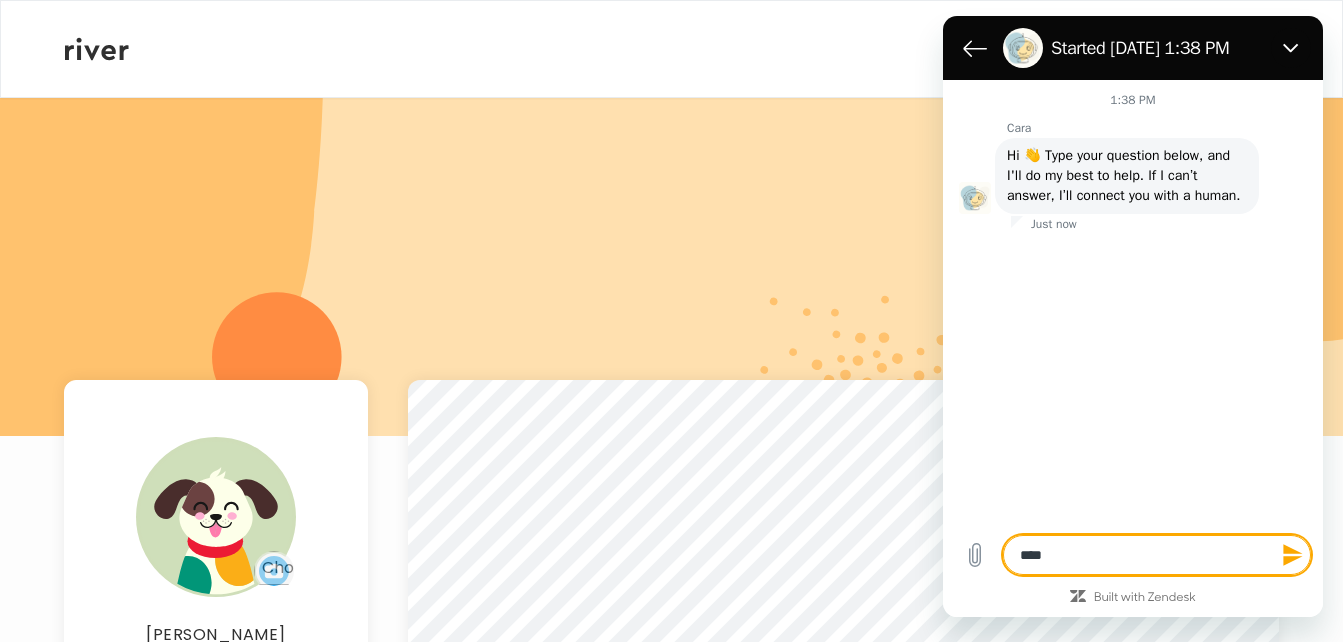 type on "***" 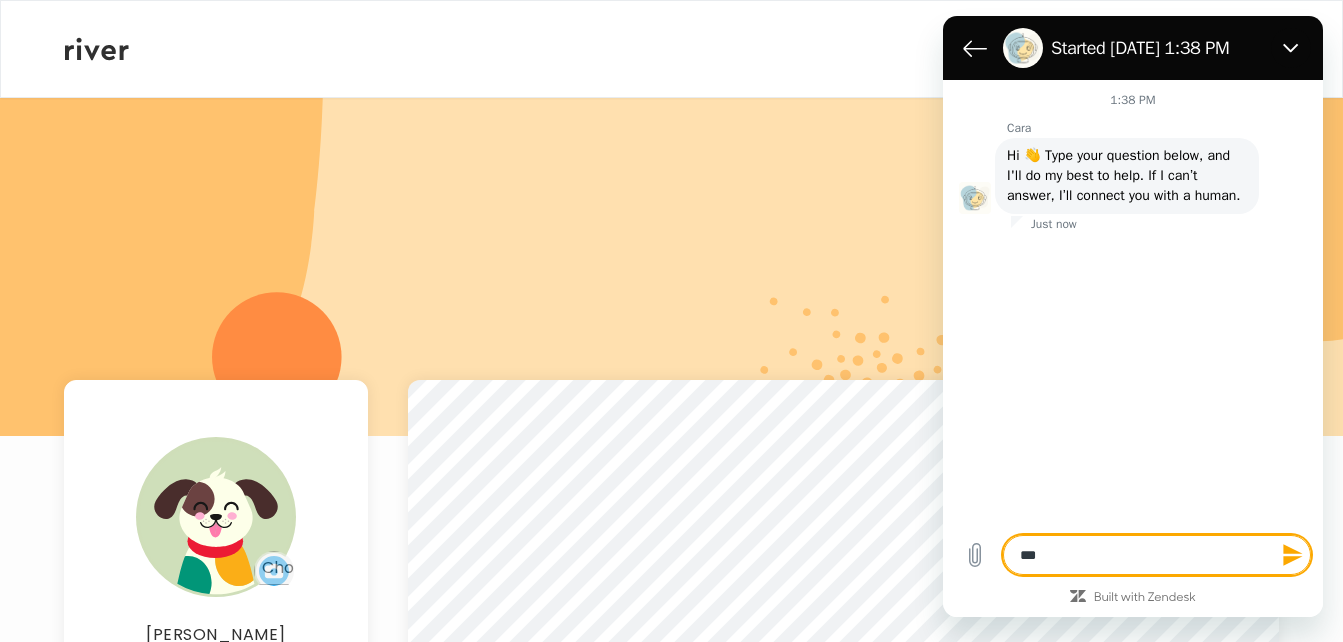 type on "**" 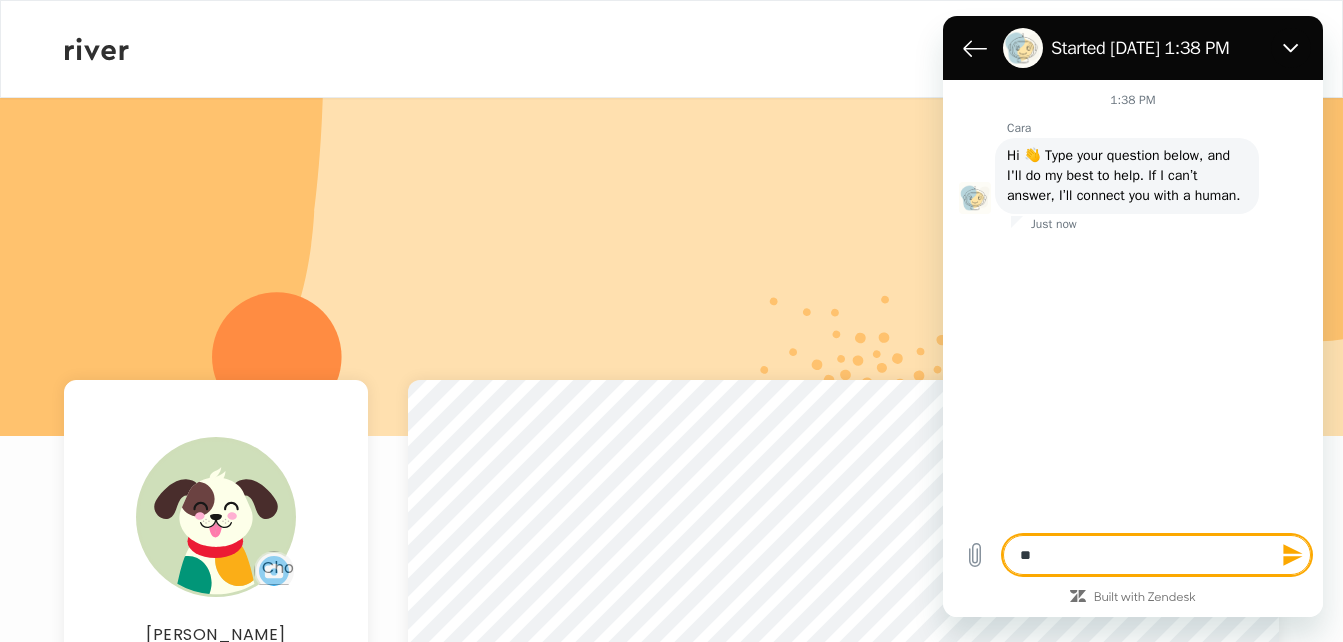 type on "*" 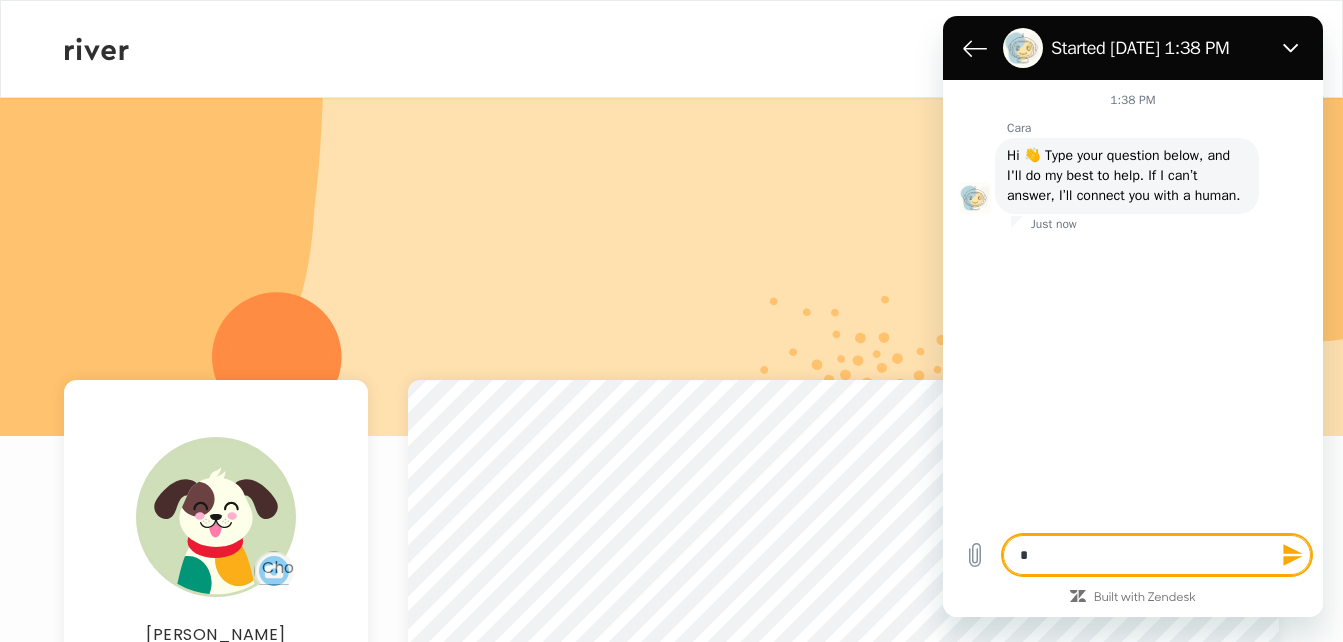 type 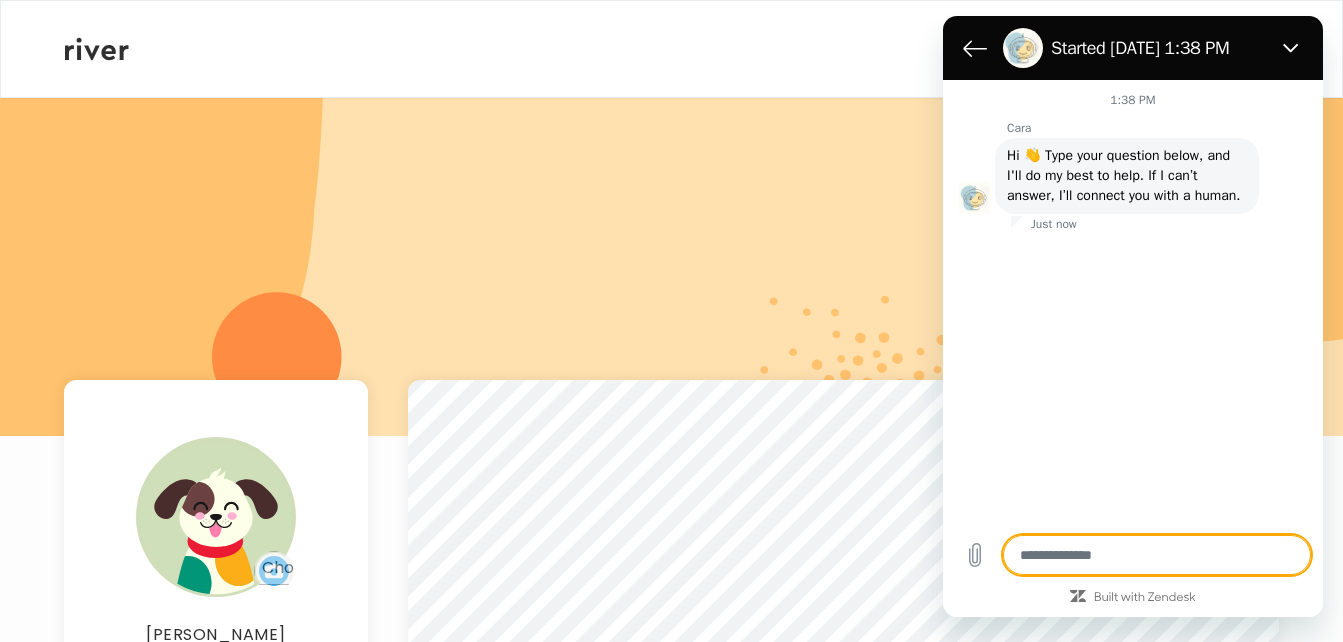 type on "*" 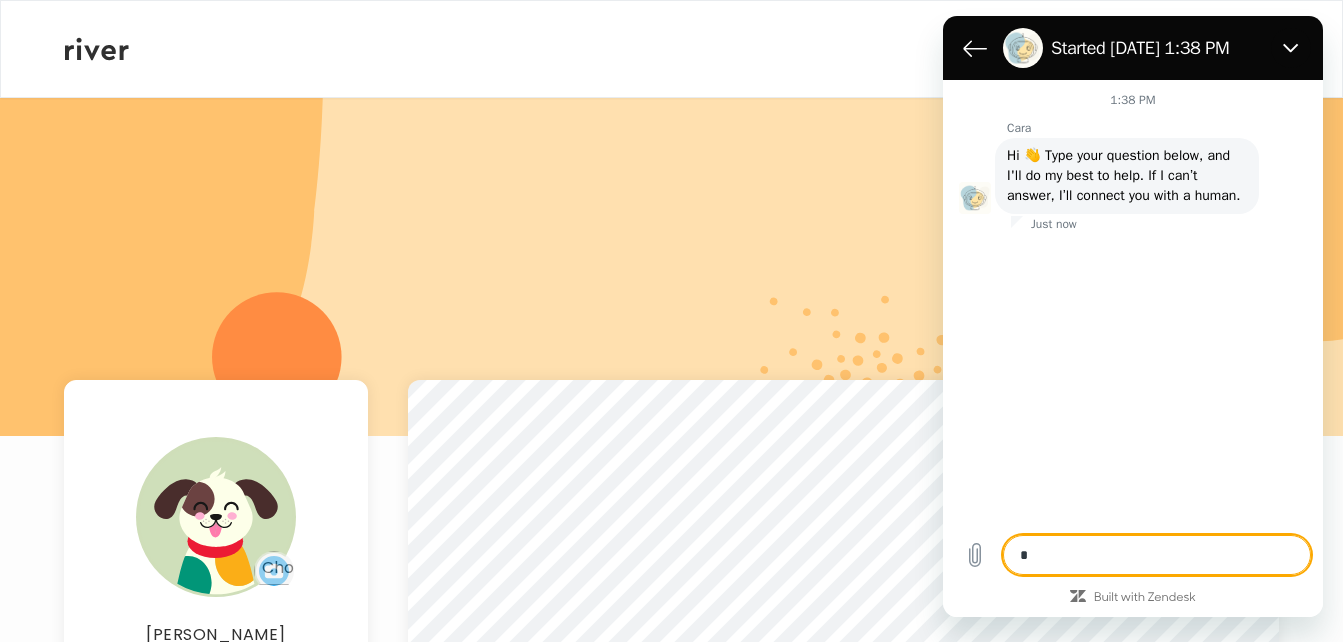 type on "*" 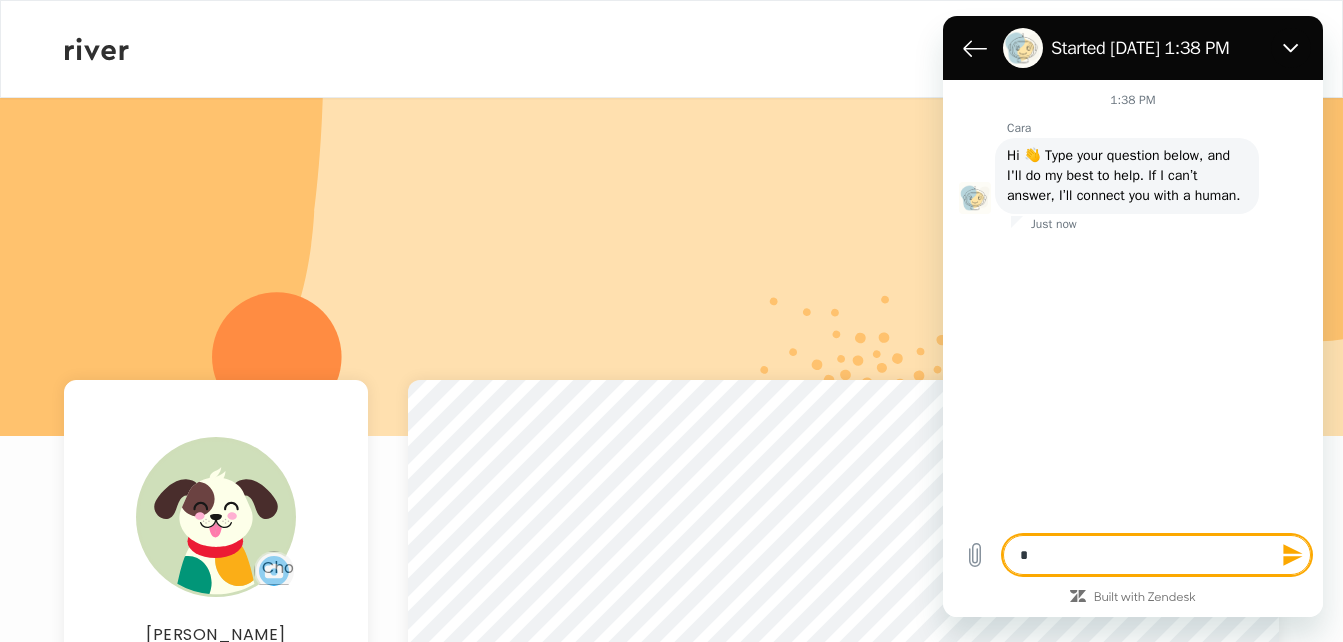 type on "**" 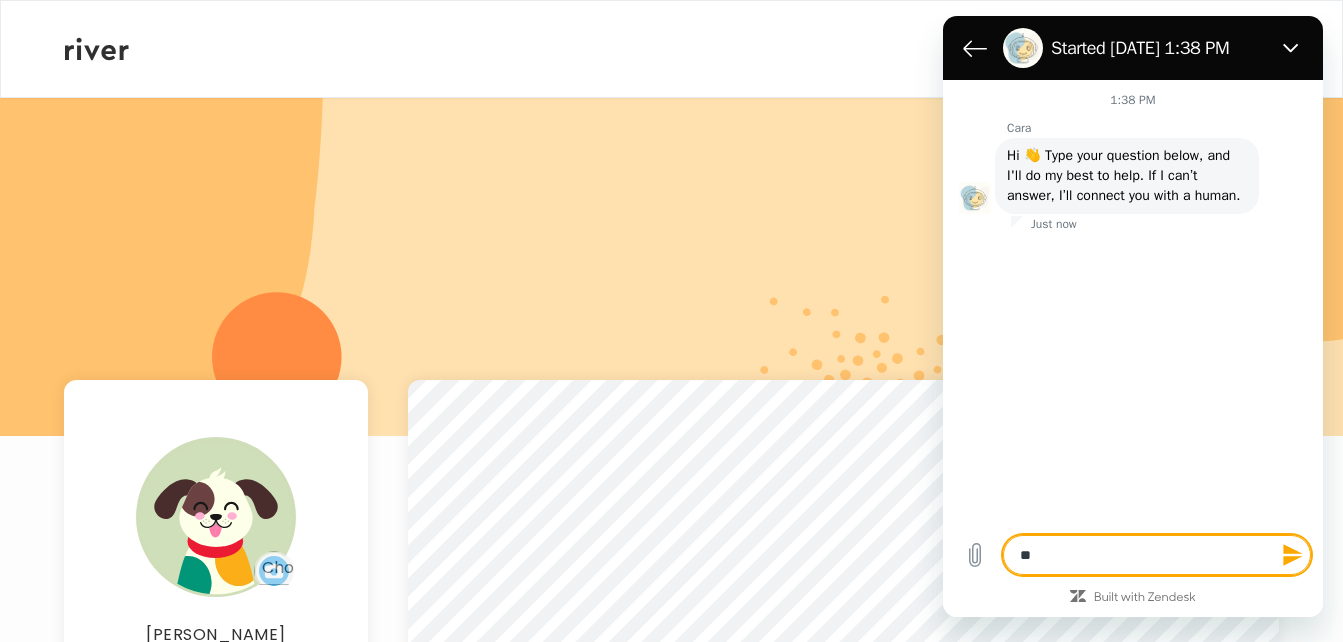 type on "*" 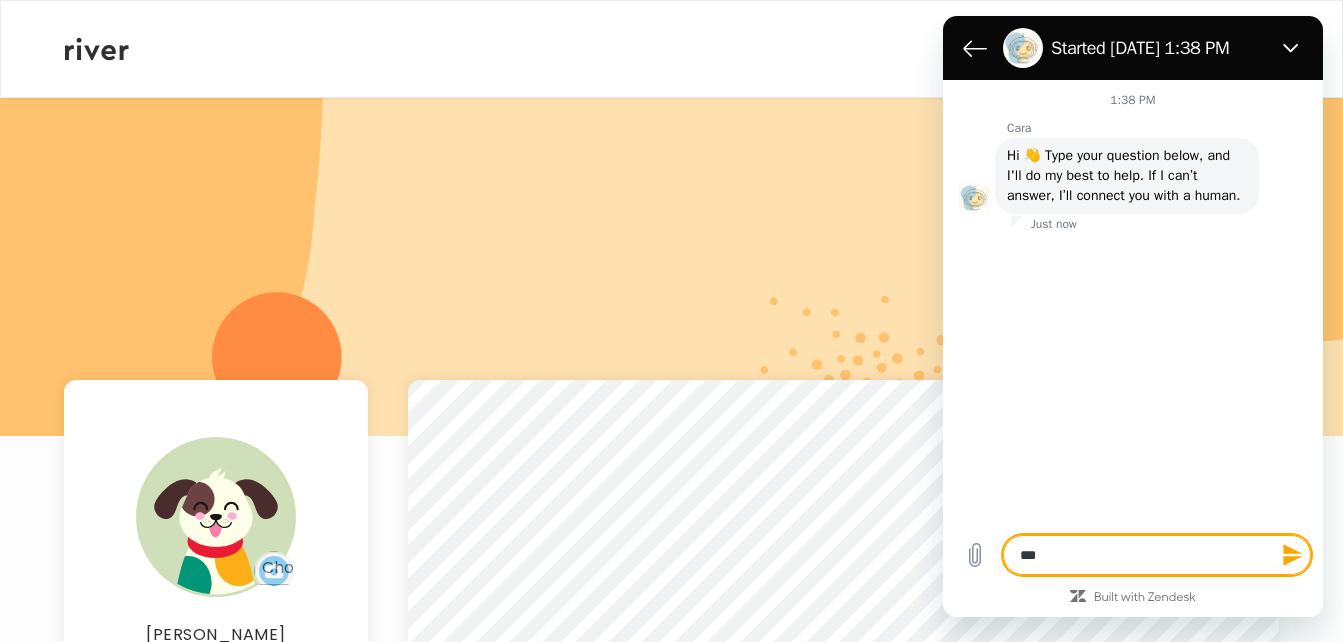 type on "****" 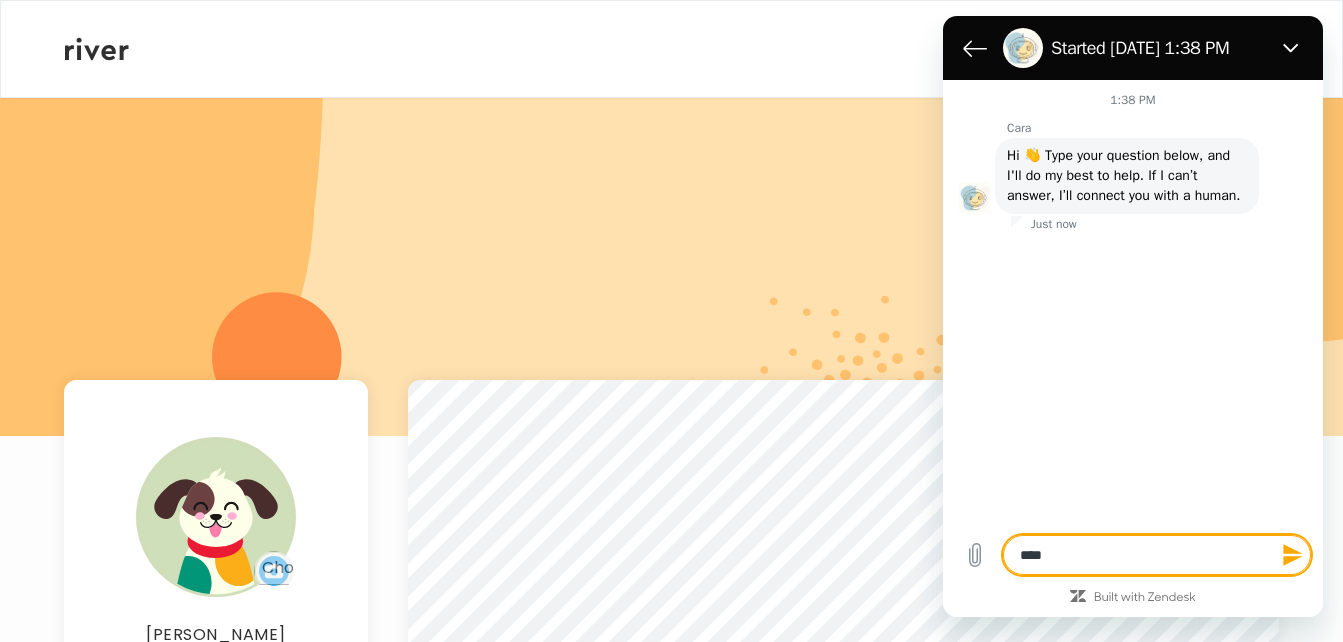 type on "*****" 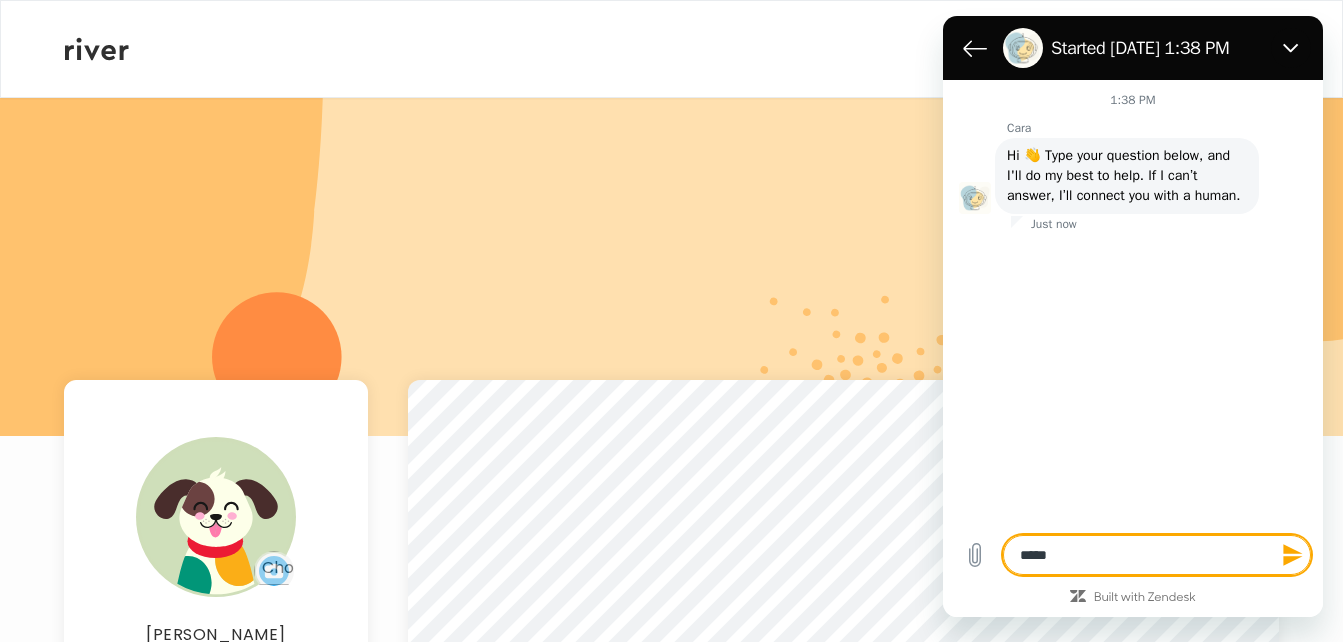 type on "*****" 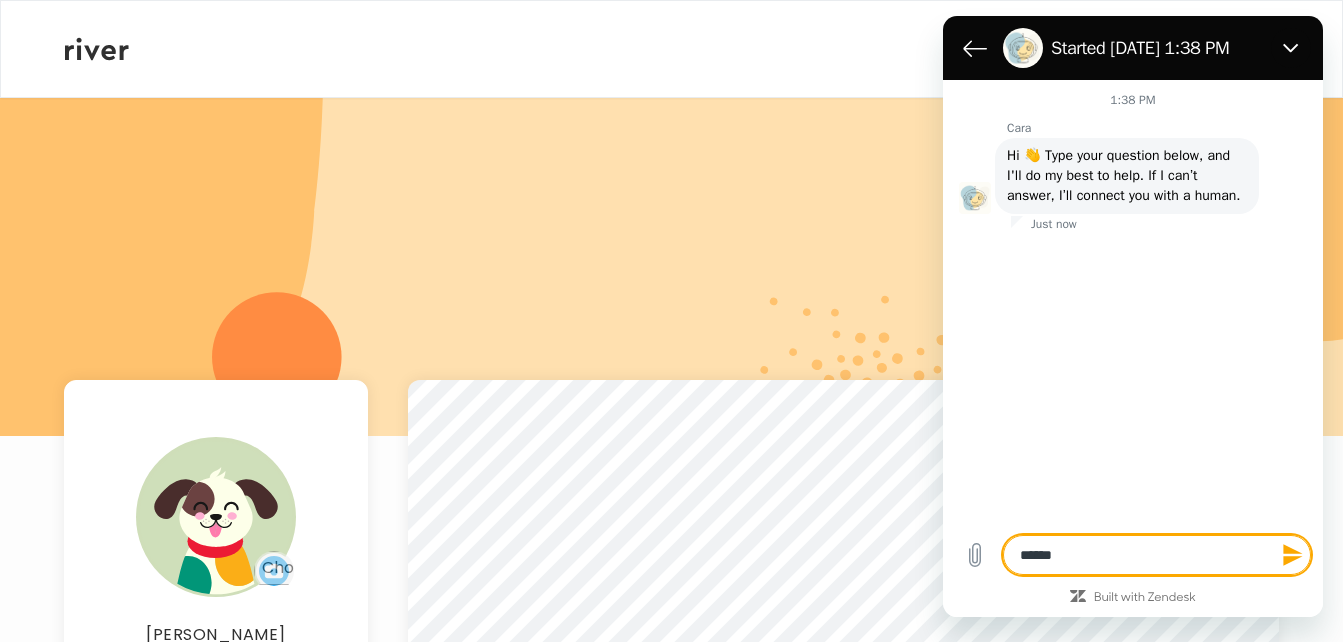 type on "*******" 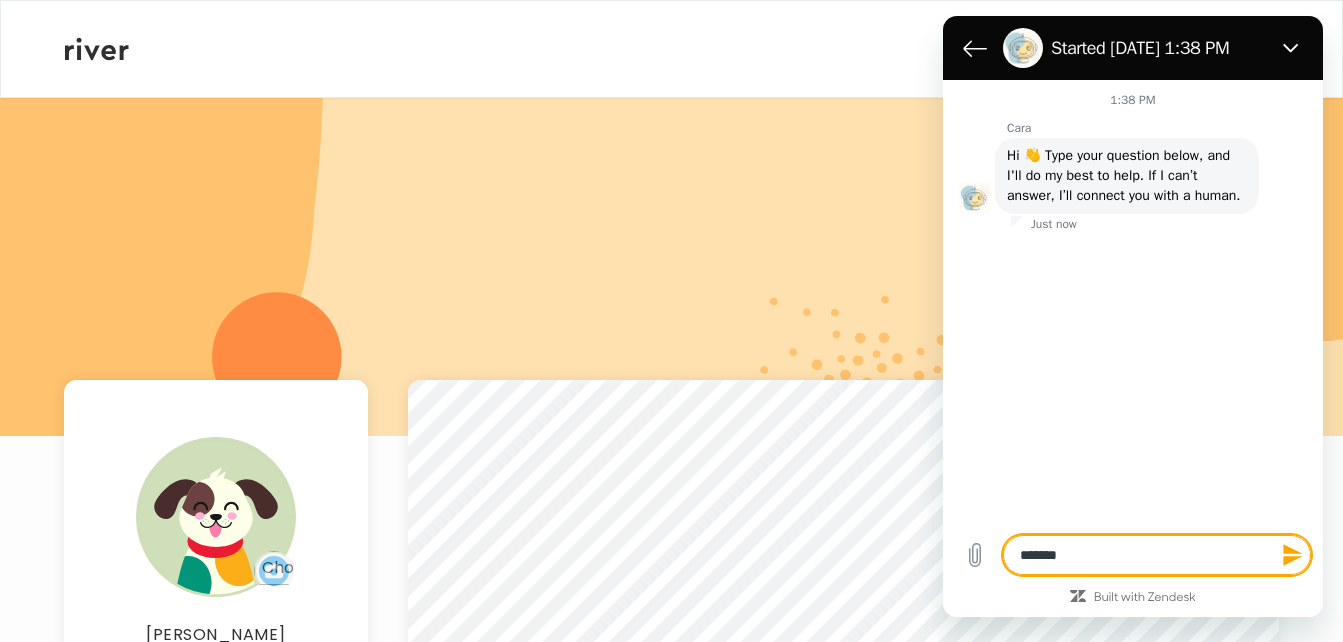 type on "********" 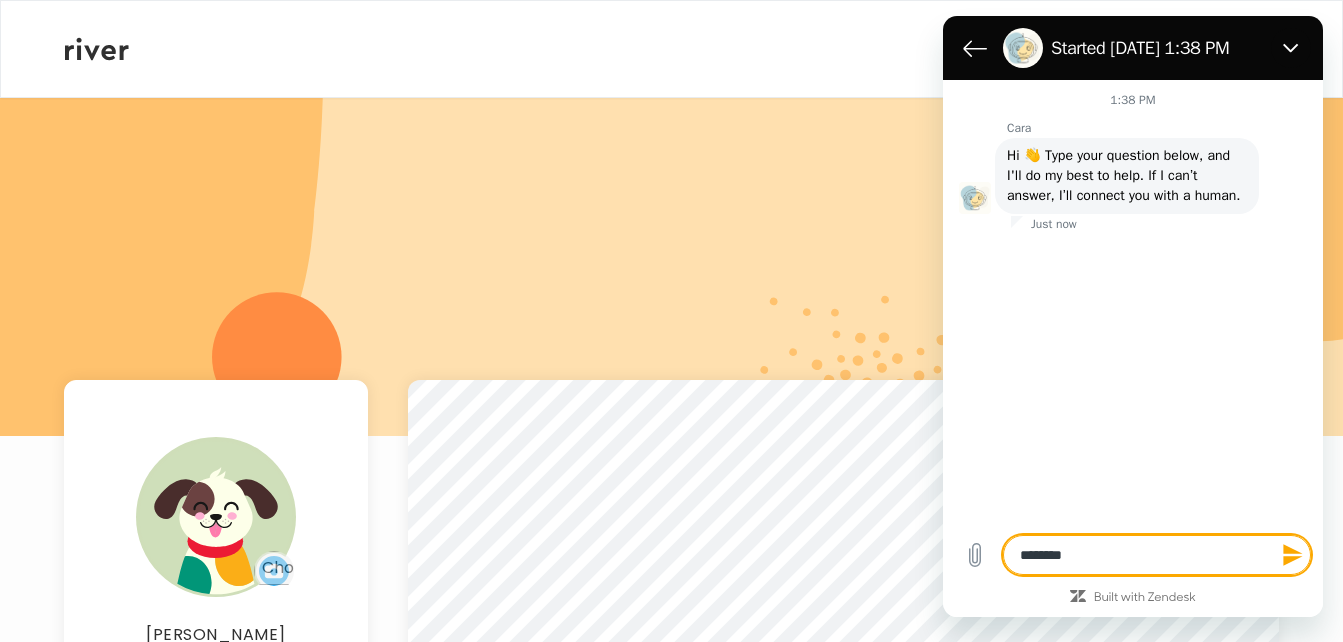type on "*********" 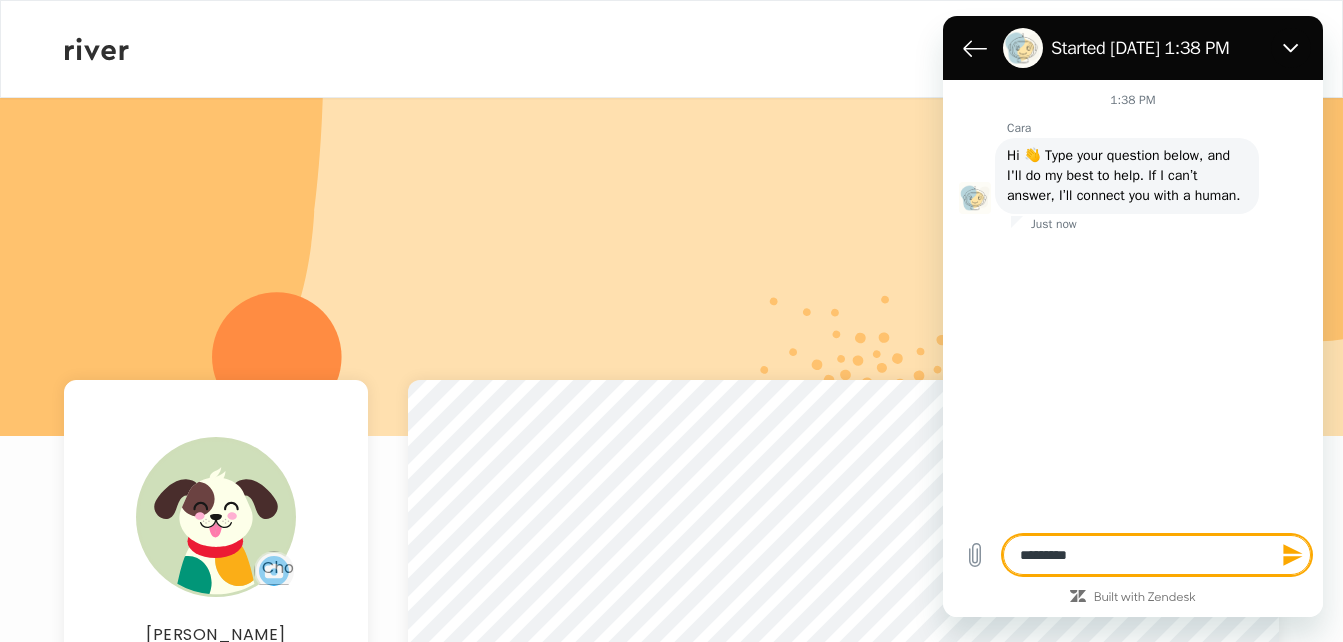 type on "**********" 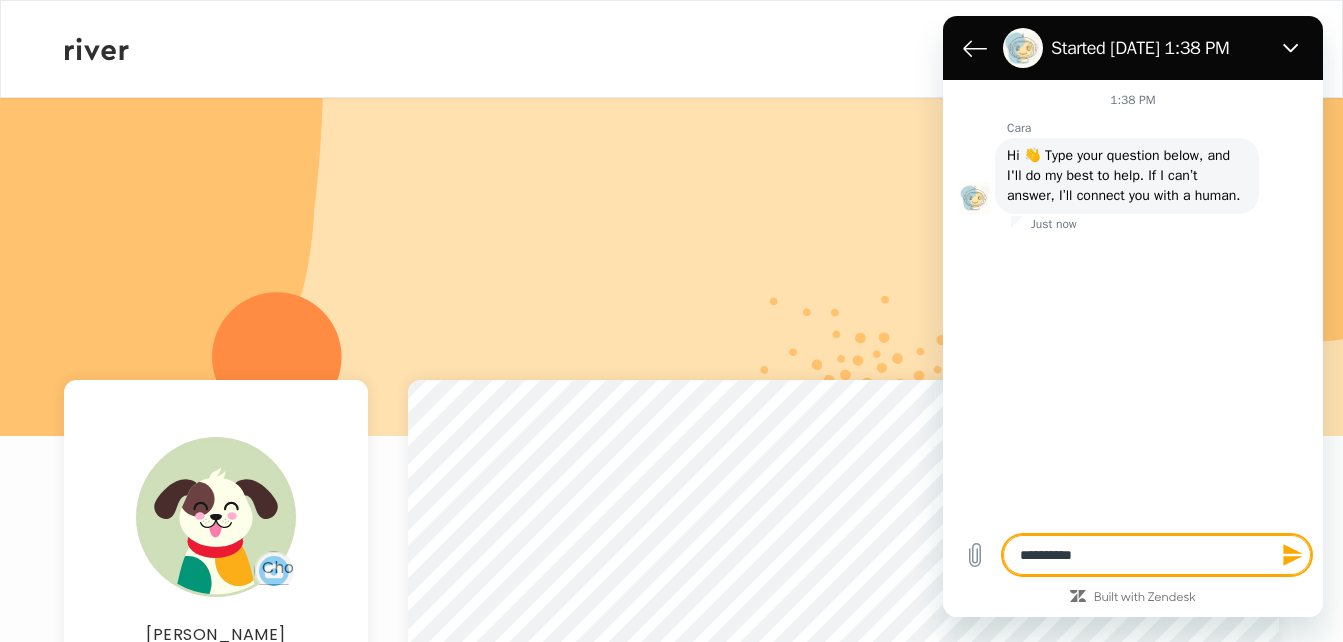 type on "**********" 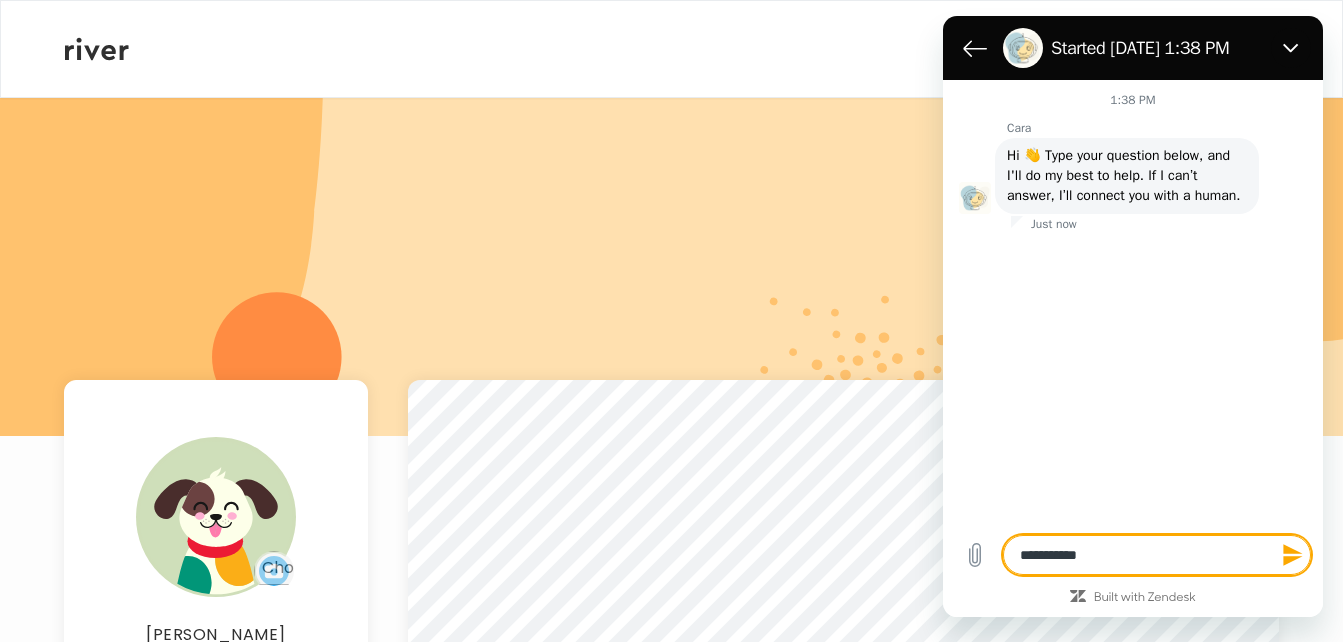 type on "**********" 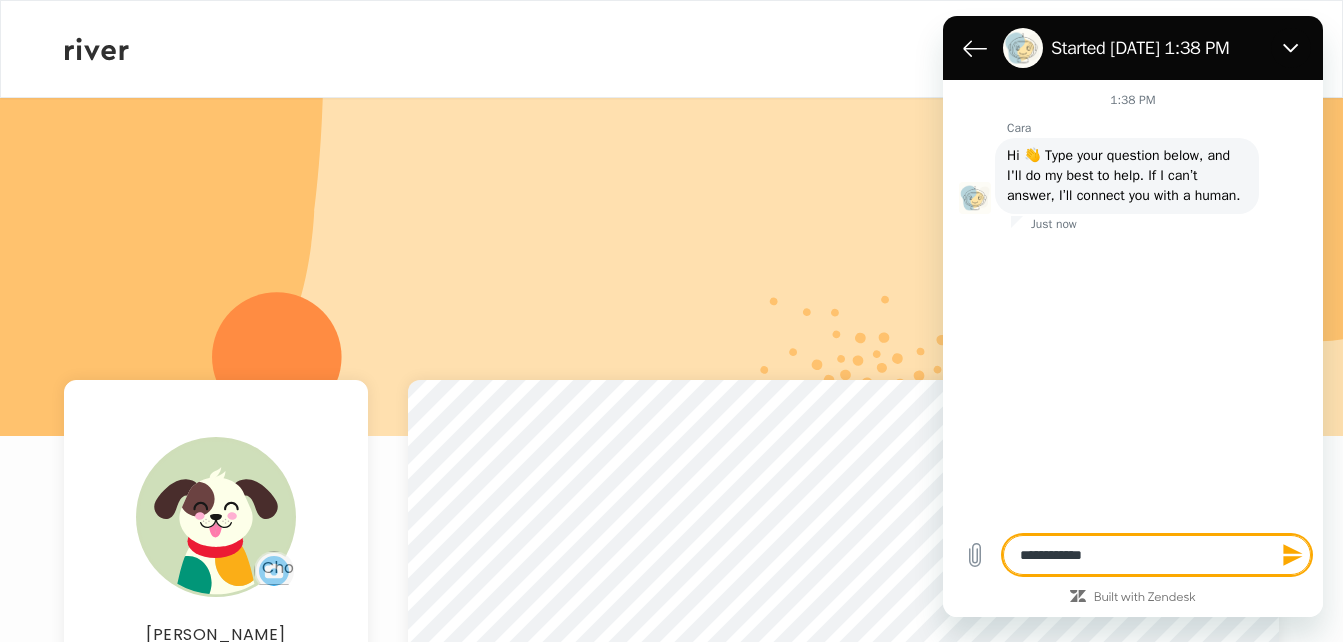type on "**********" 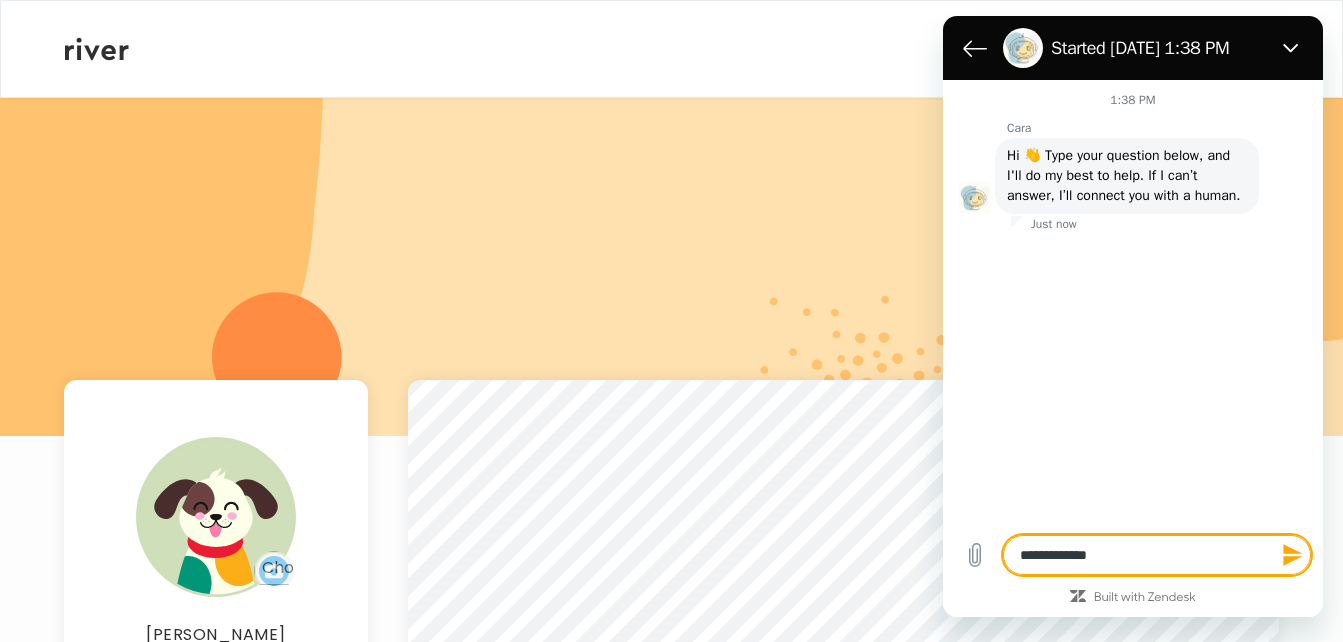 type on "**********" 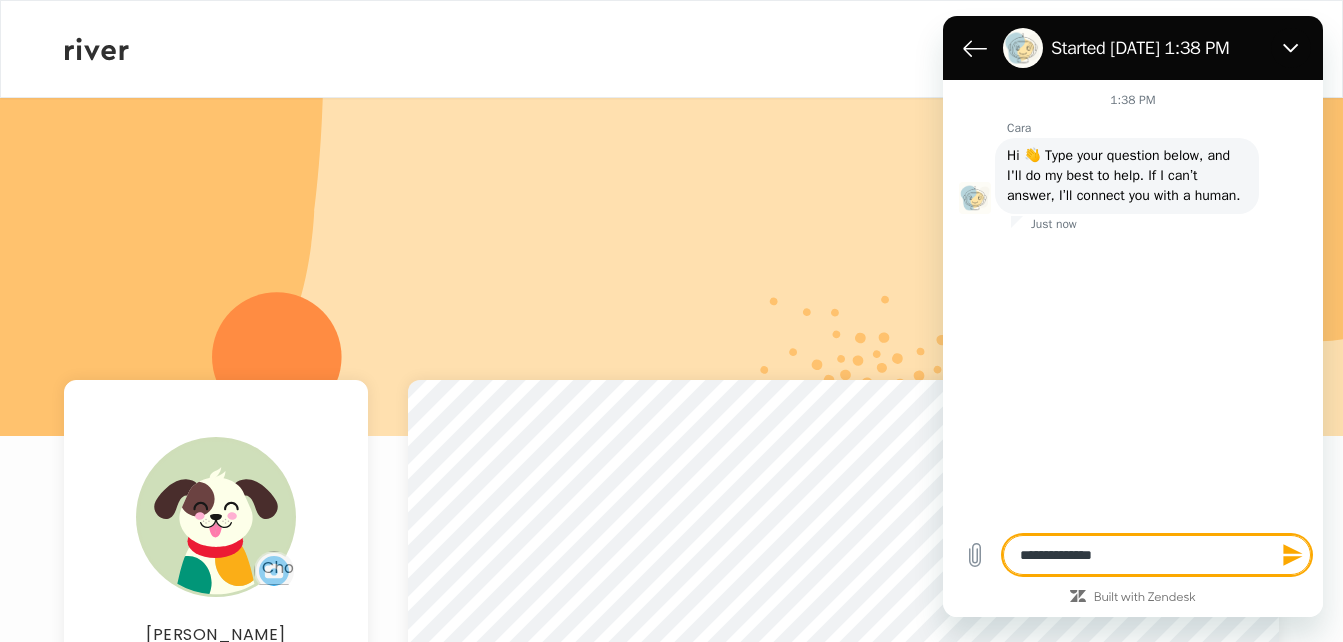type on "**********" 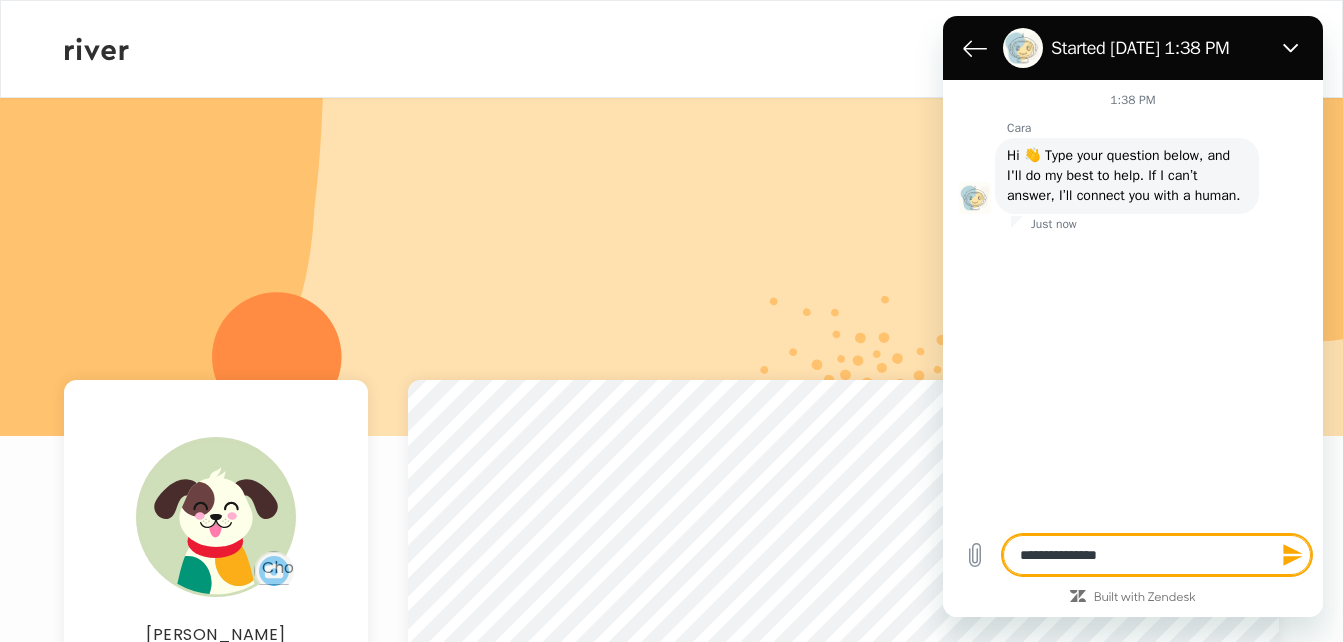 type on "**********" 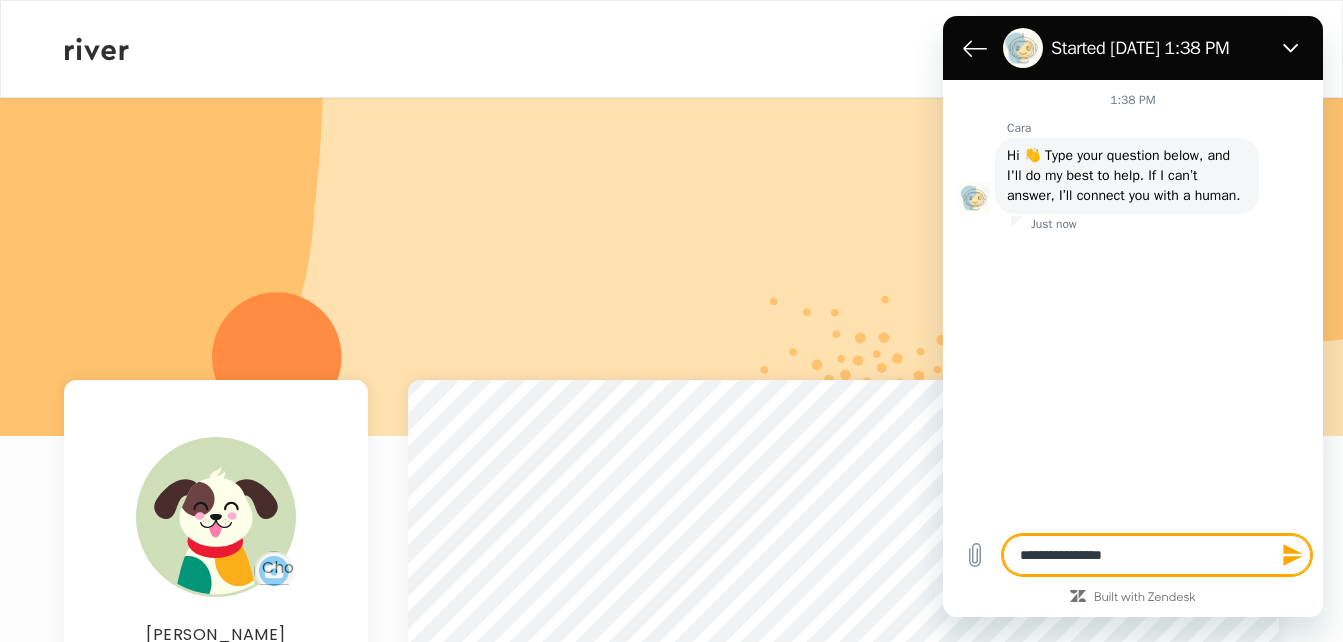 type on "**********" 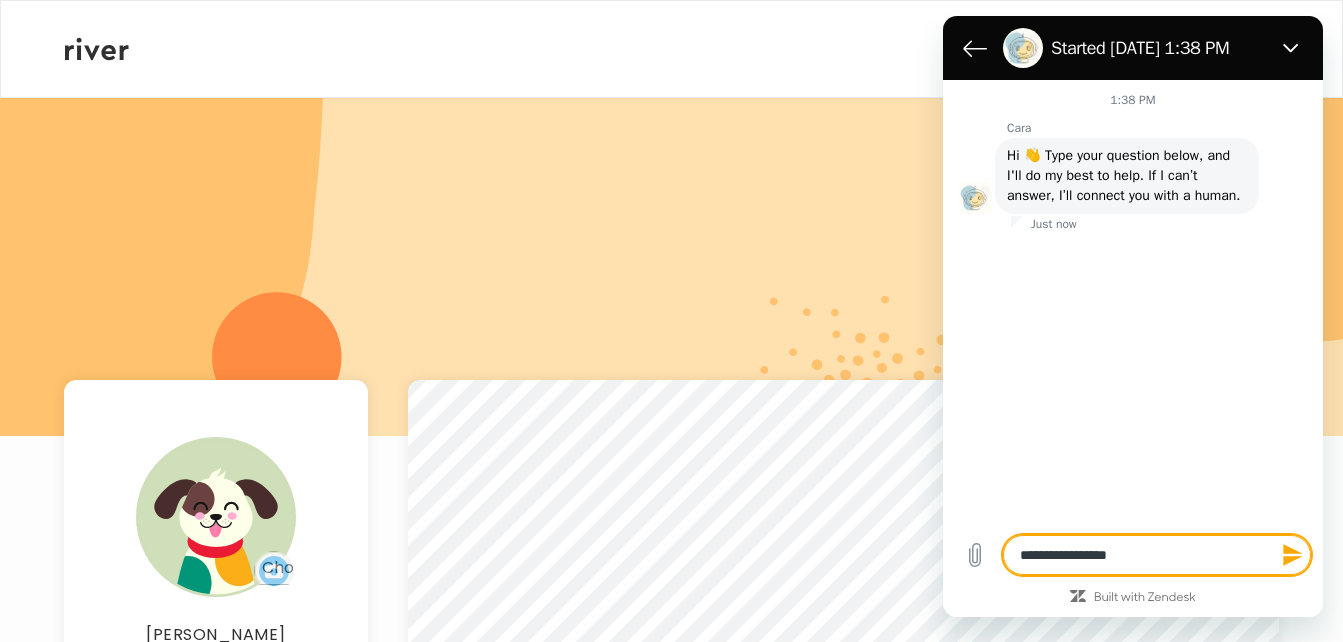 type on "**********" 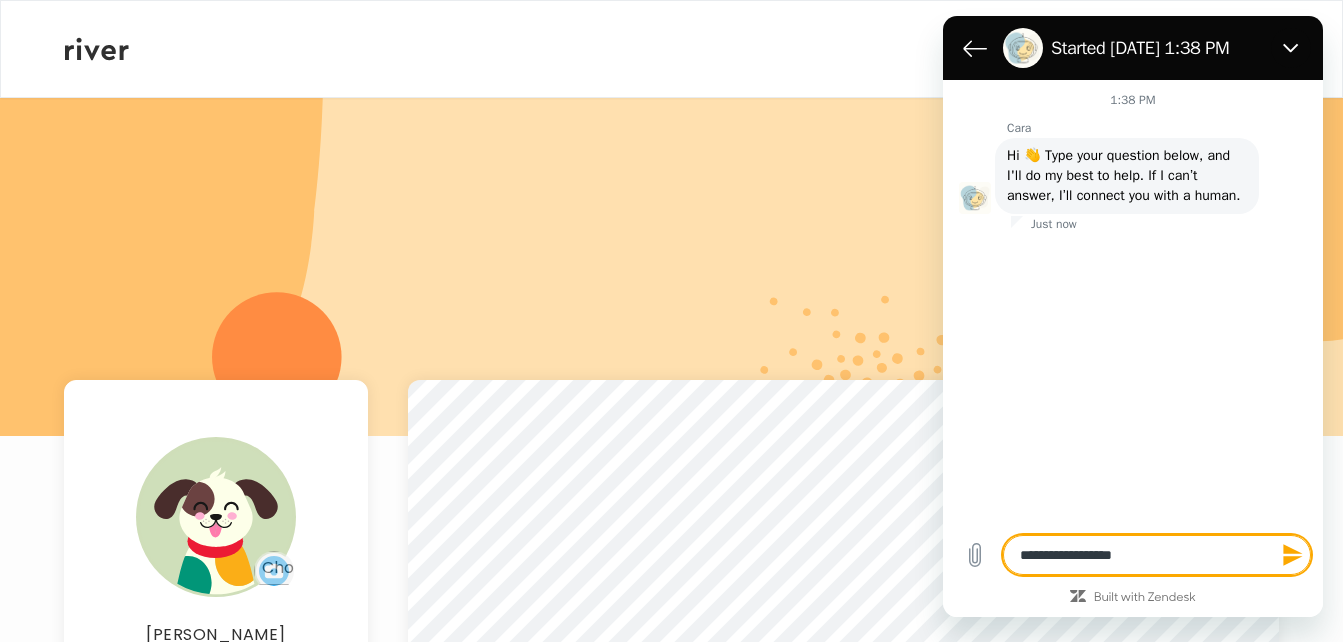 type on "**********" 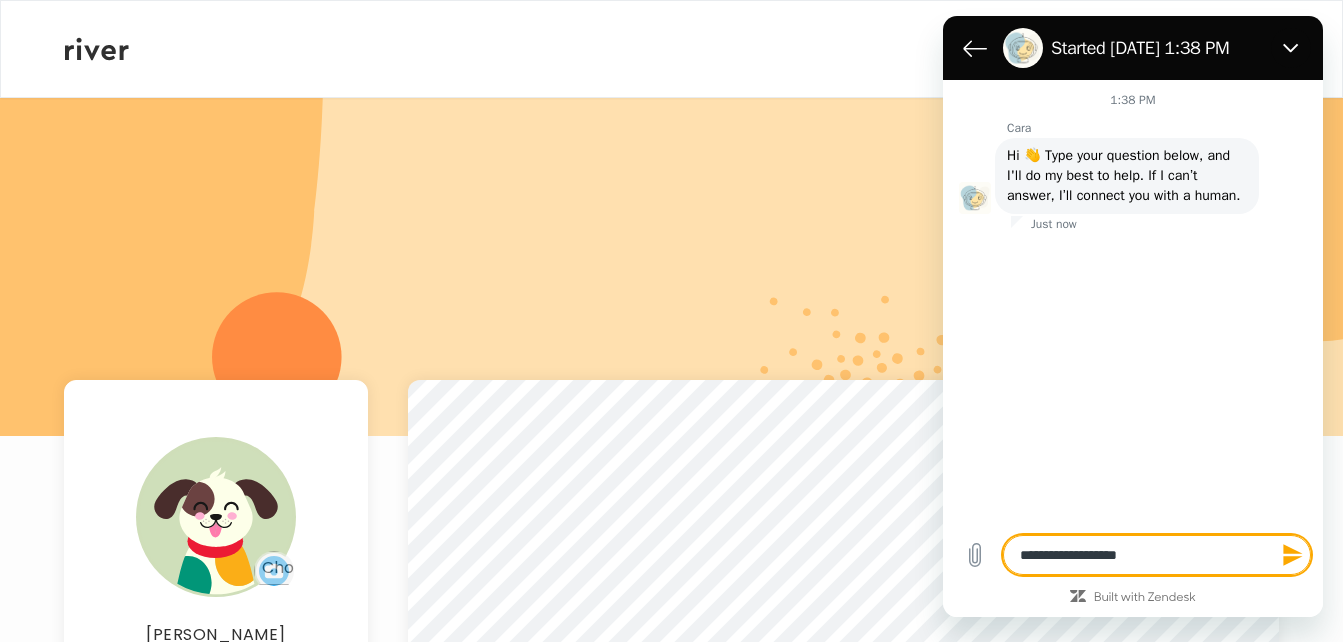 type on "**********" 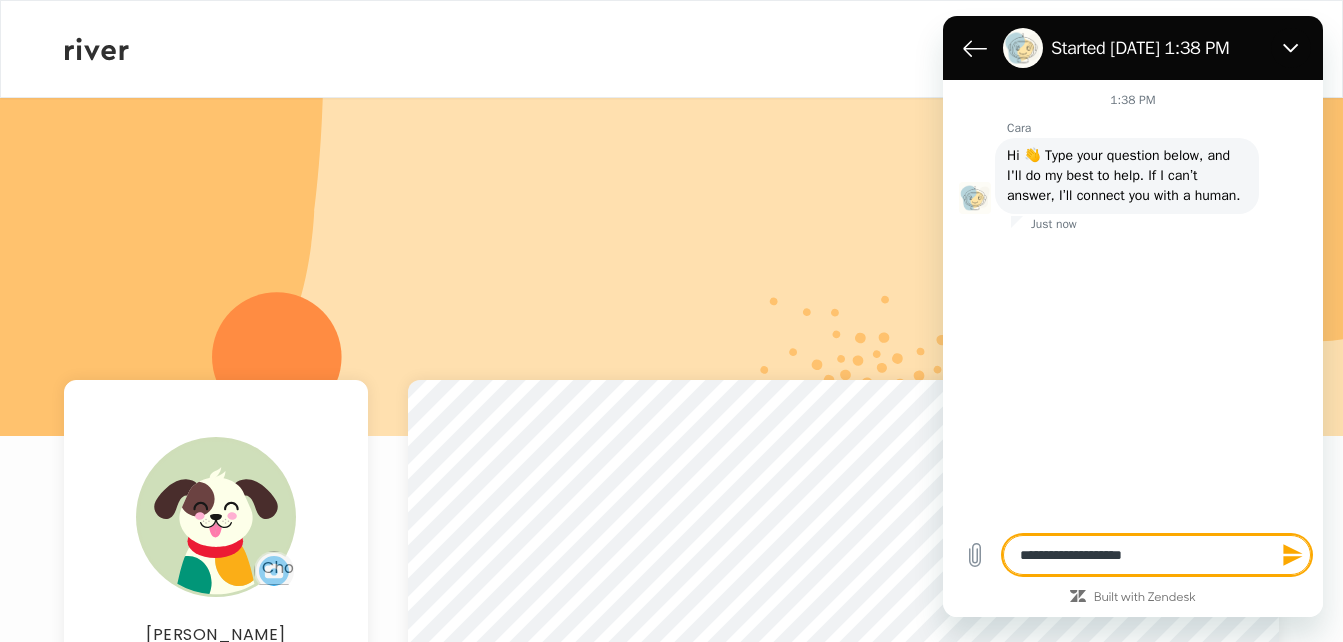 type on "*" 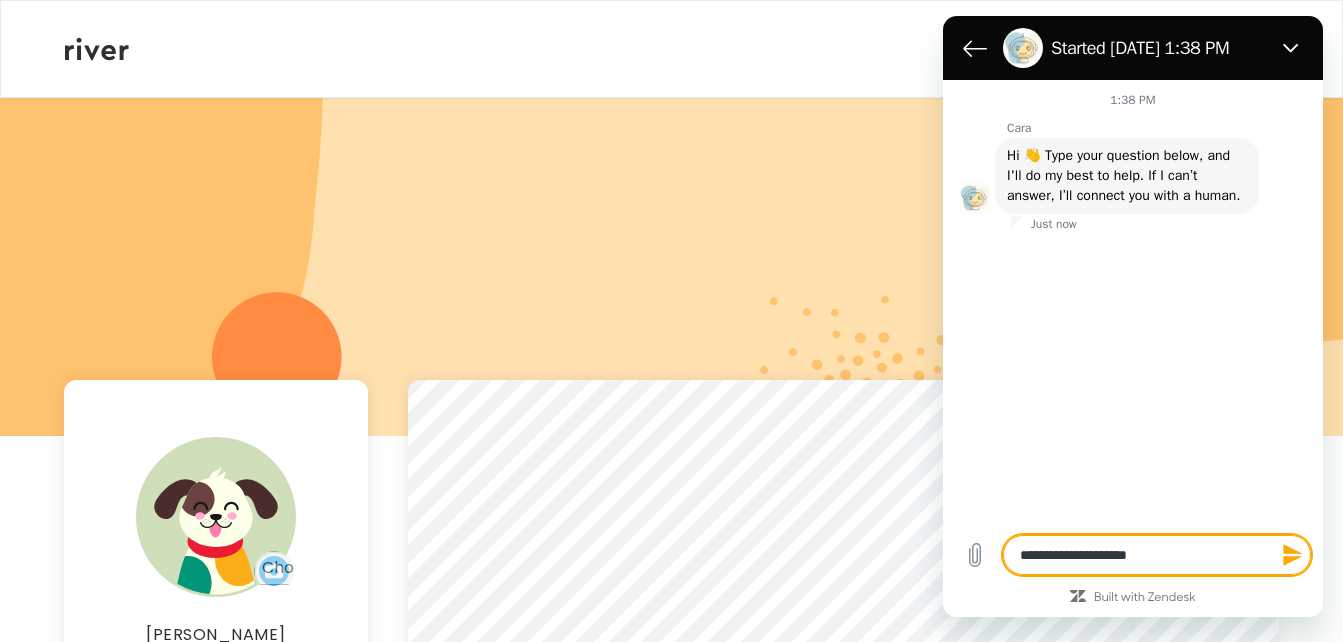 type on "**********" 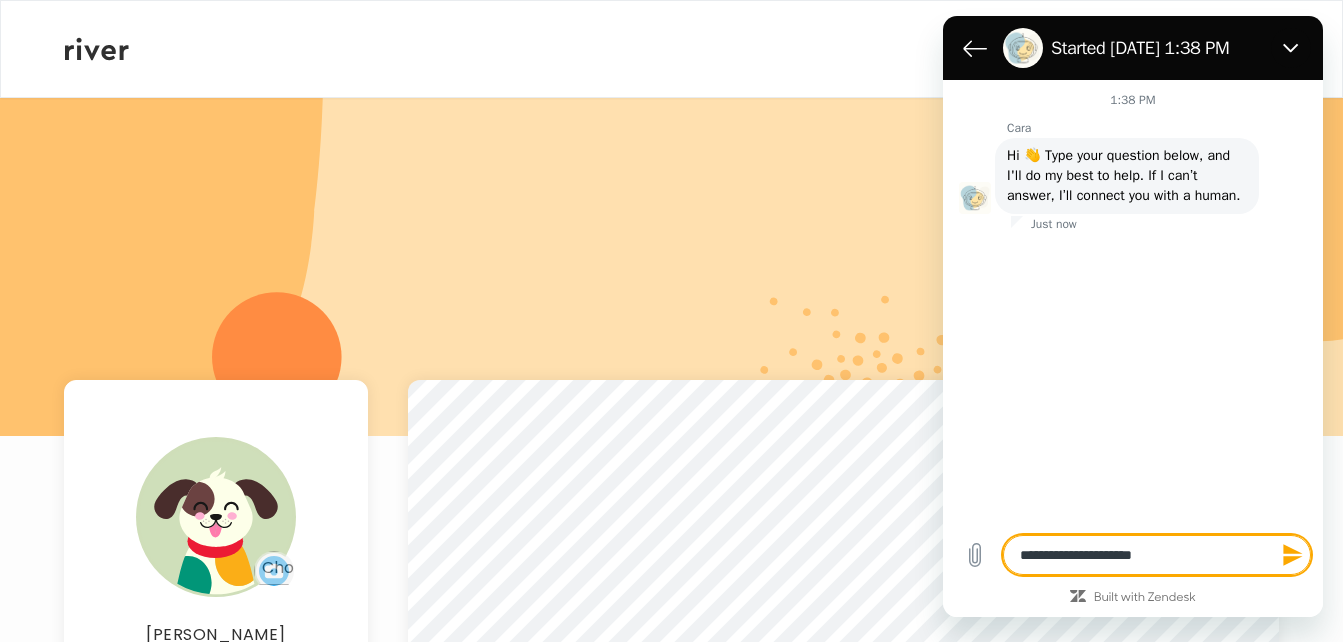 type on "**********" 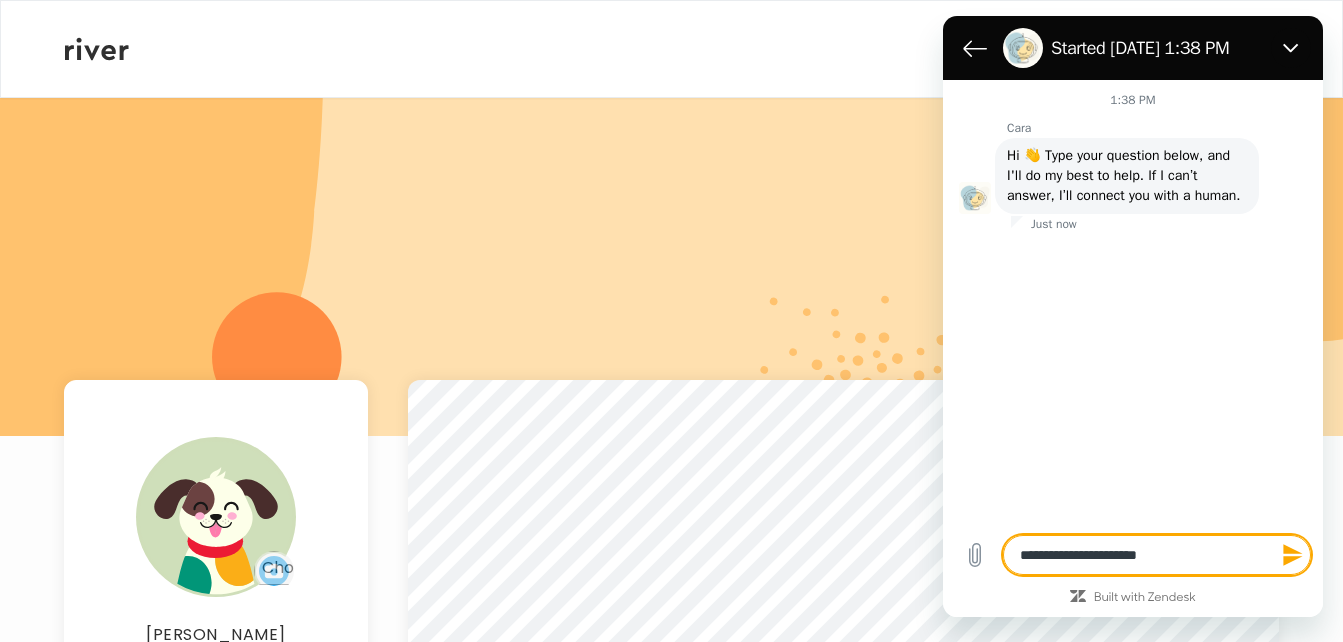 type on "**********" 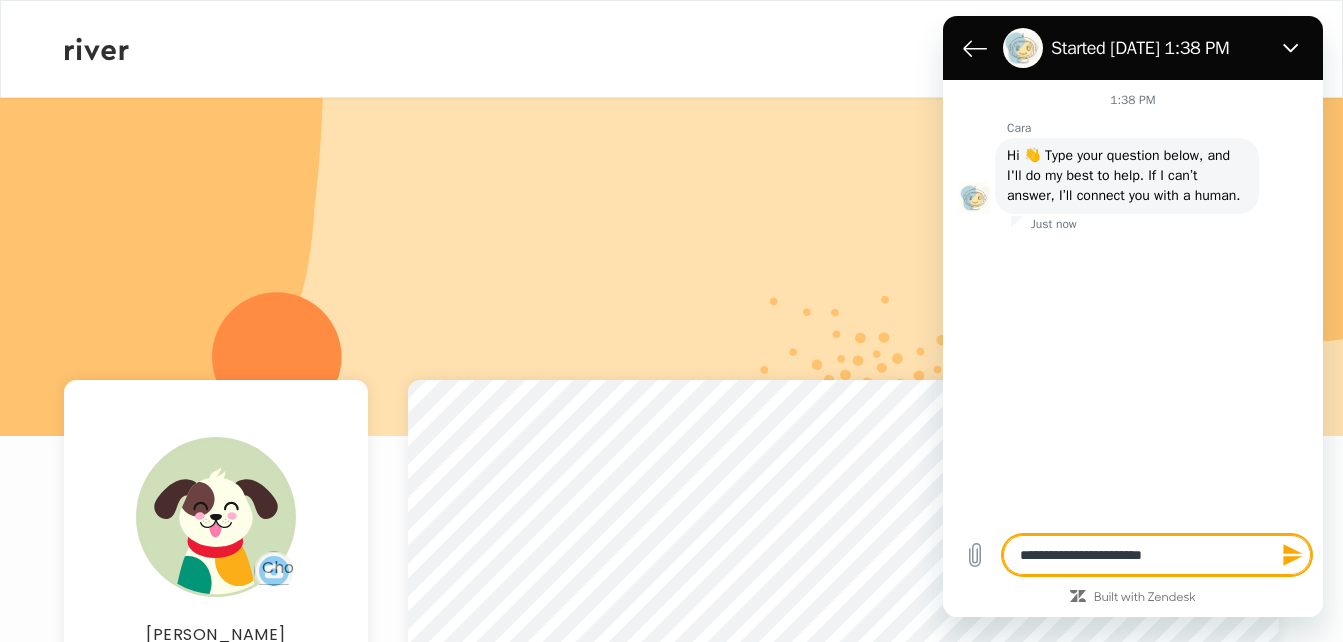 type on "**********" 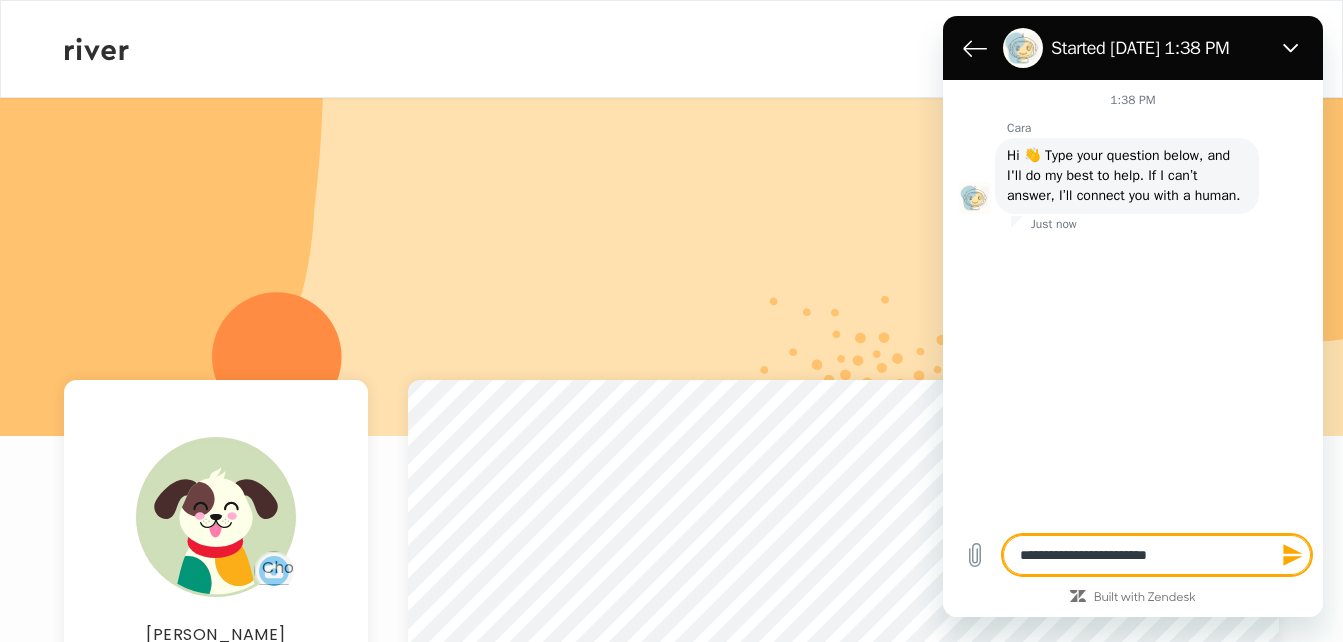type on "**********" 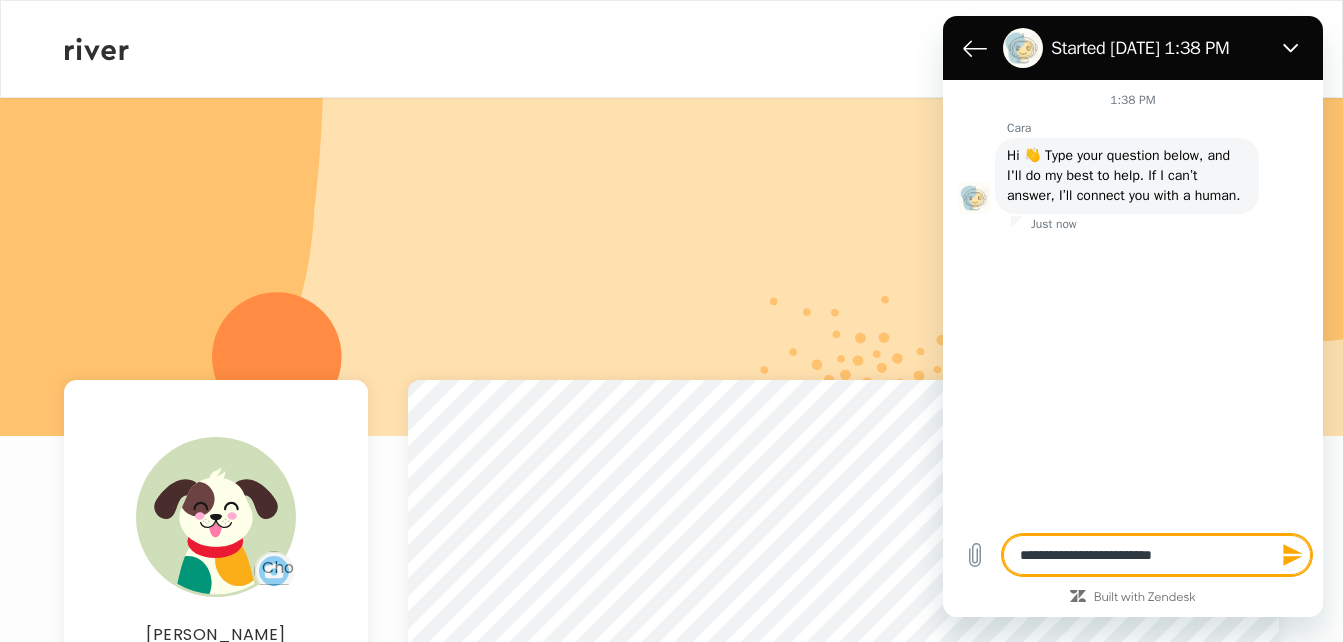 type on "**********" 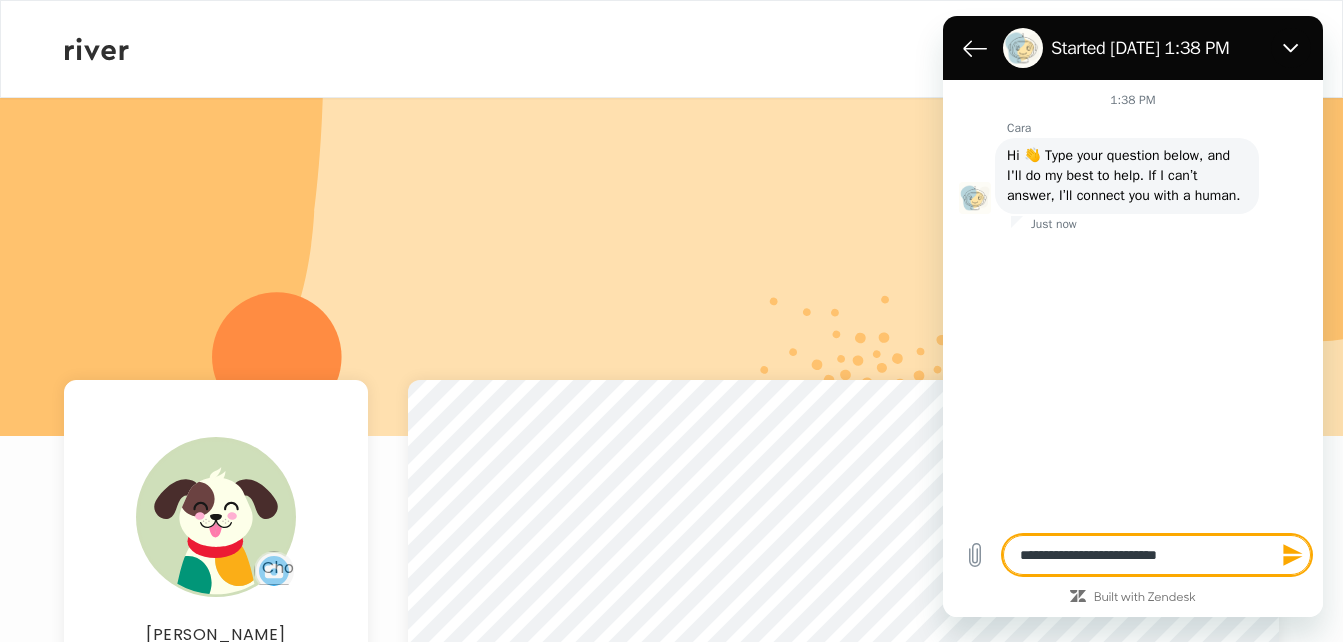 type on "*" 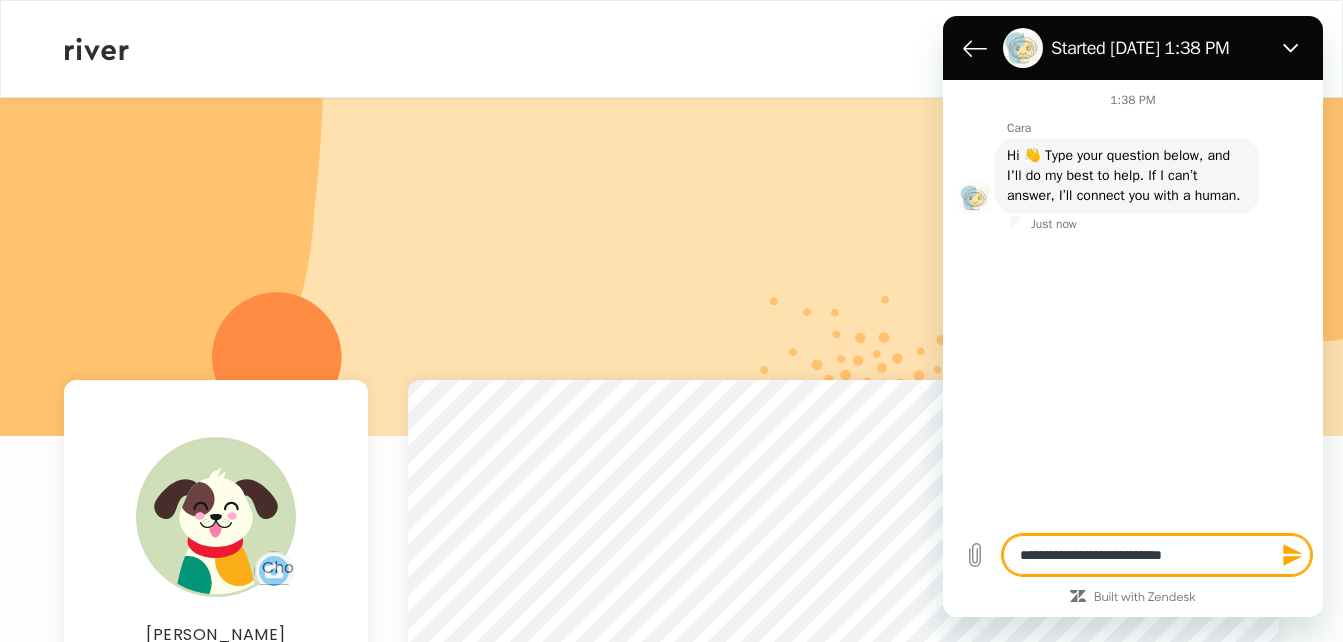 type on "**********" 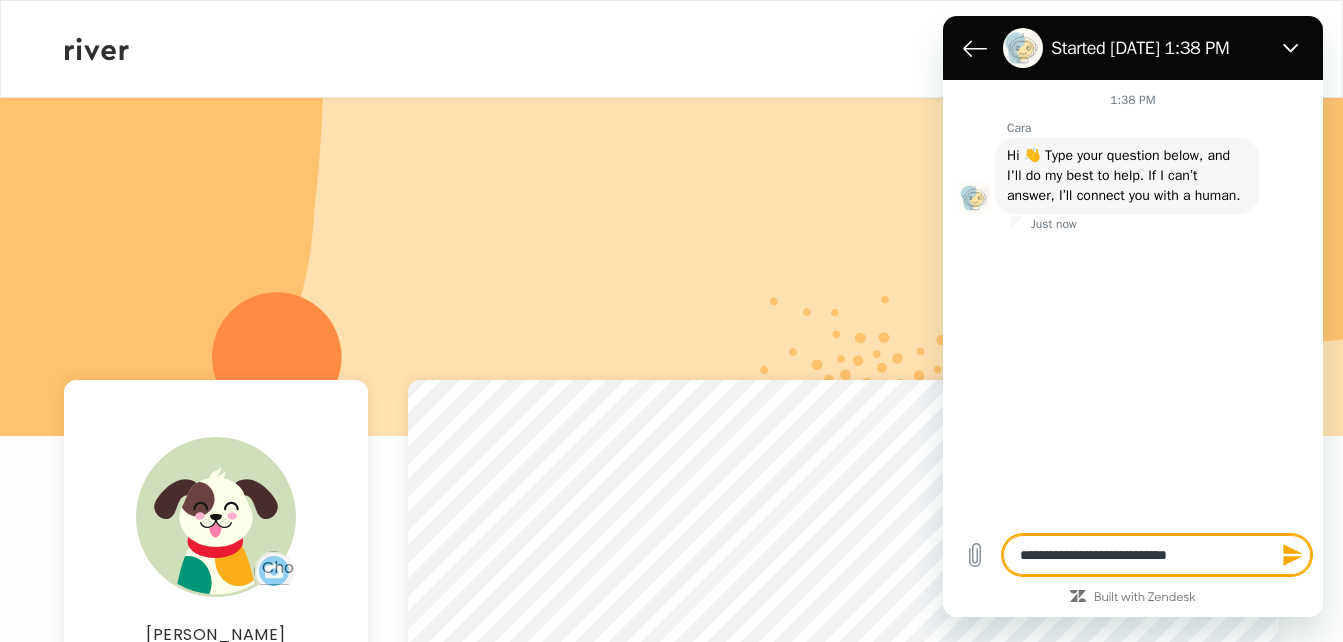 type on "**********" 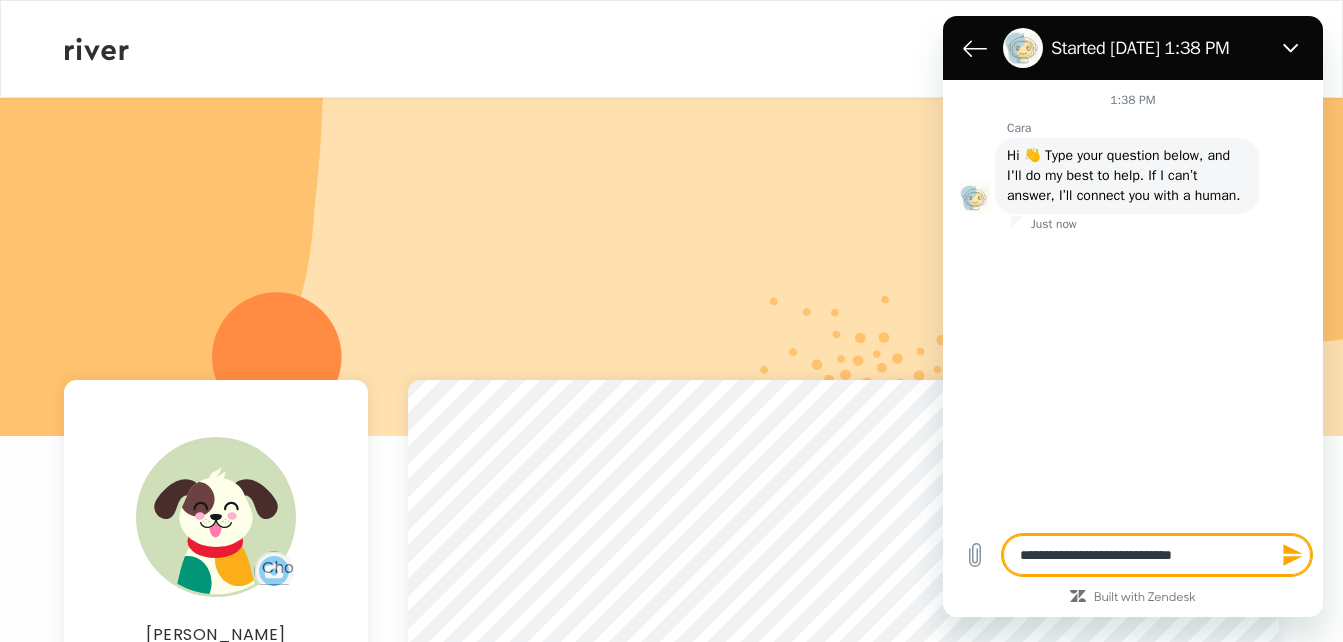 type on "**********" 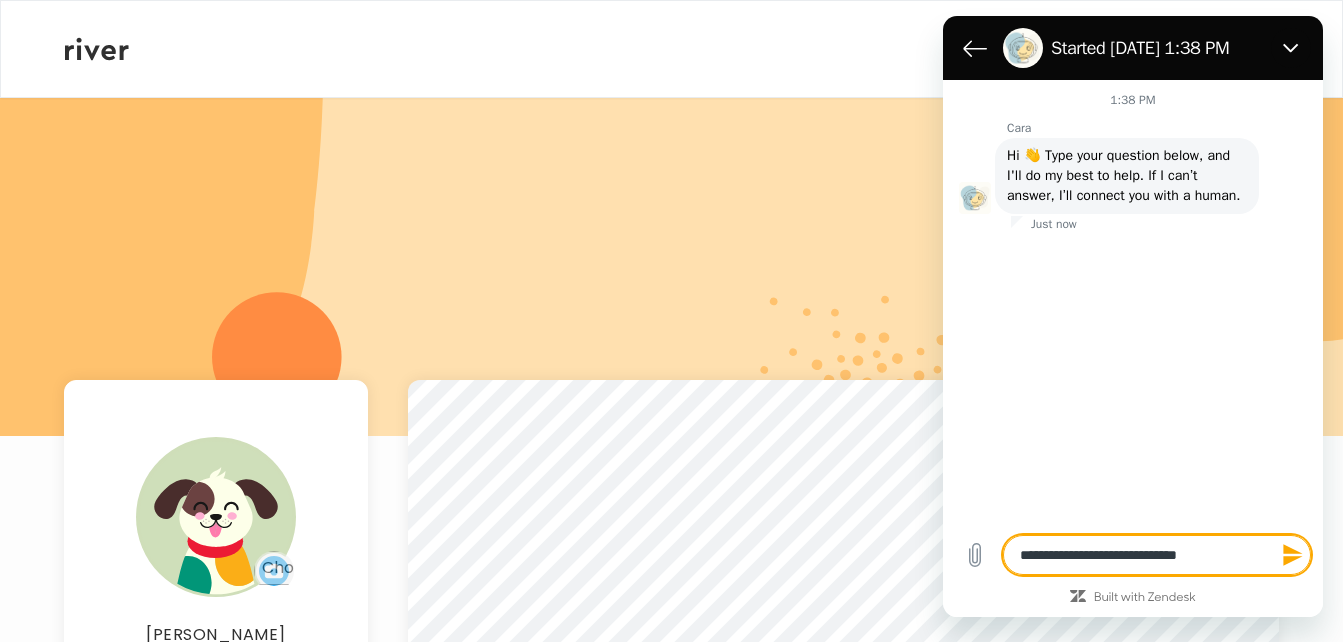 type on "**********" 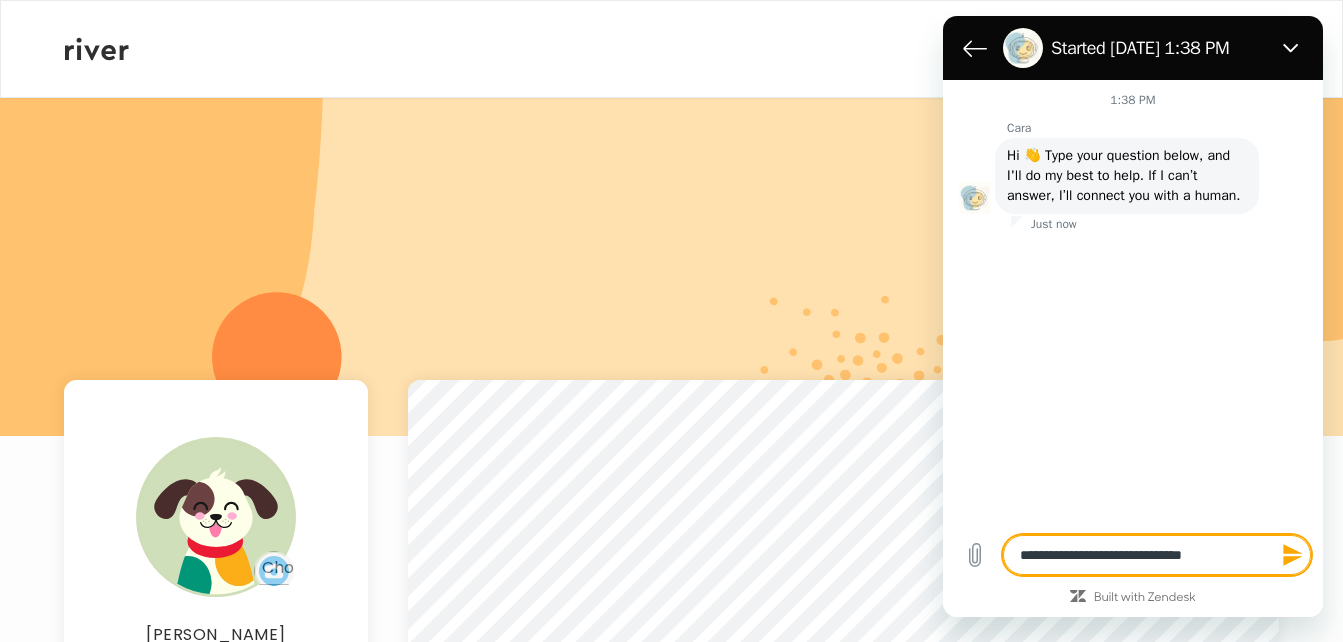 type on "**********" 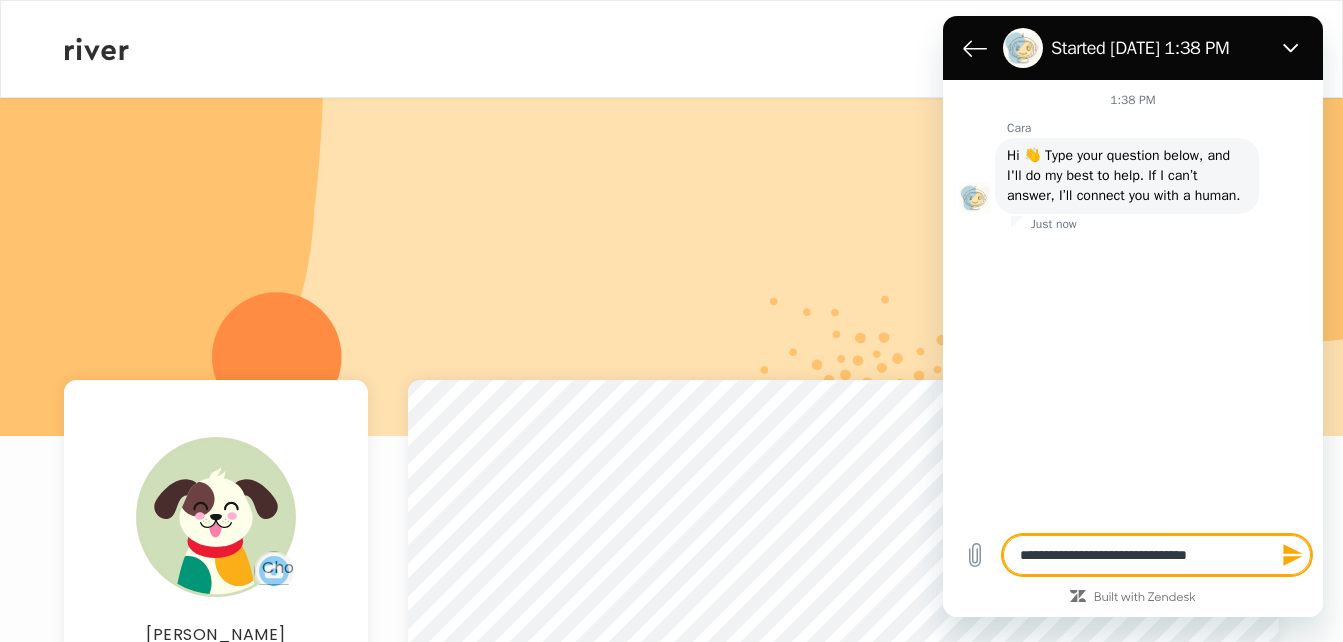 type on "**********" 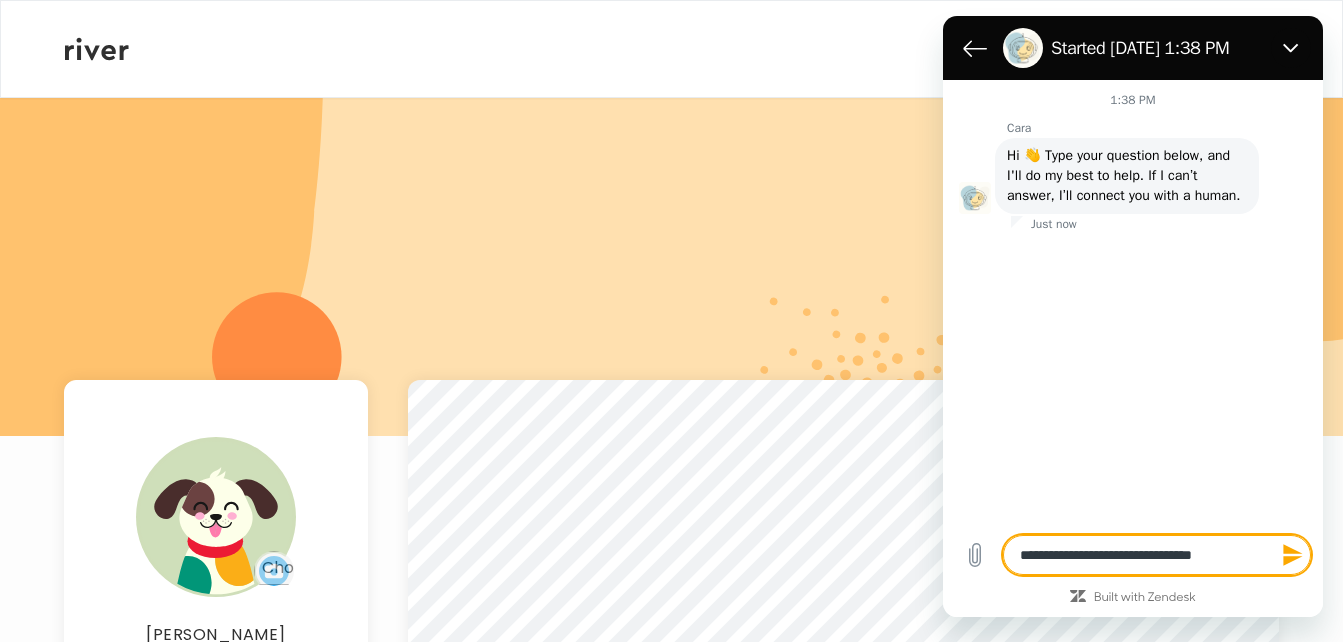 type on "**********" 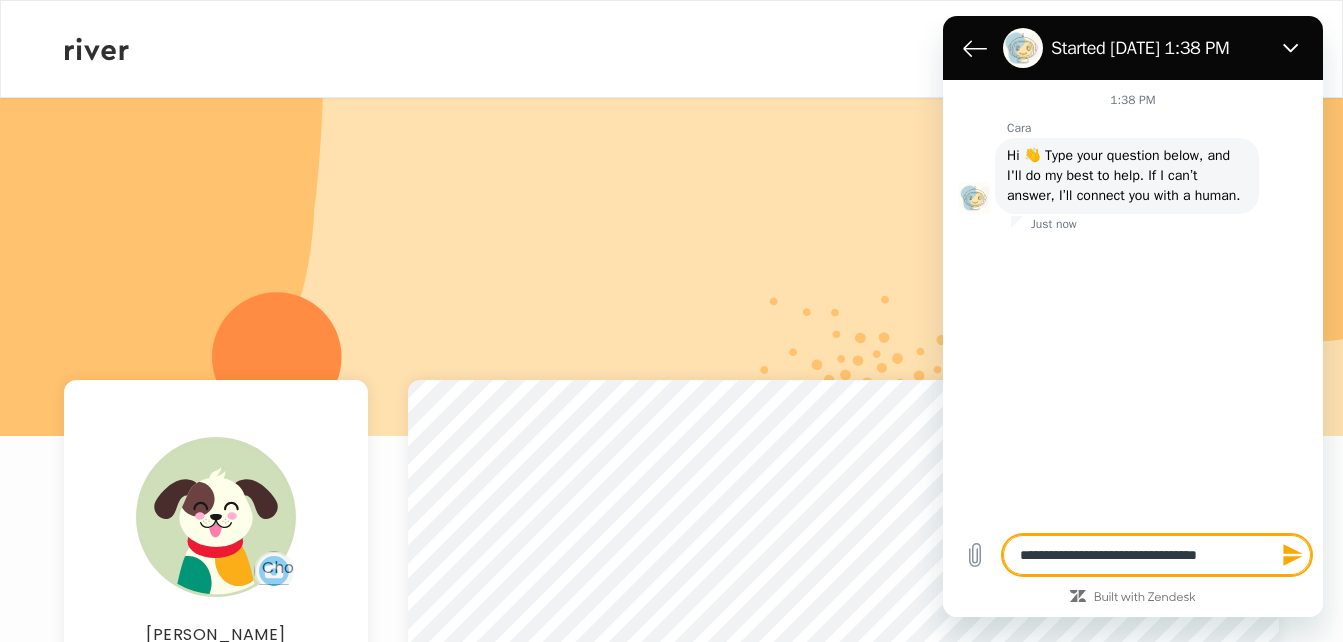 type on "**********" 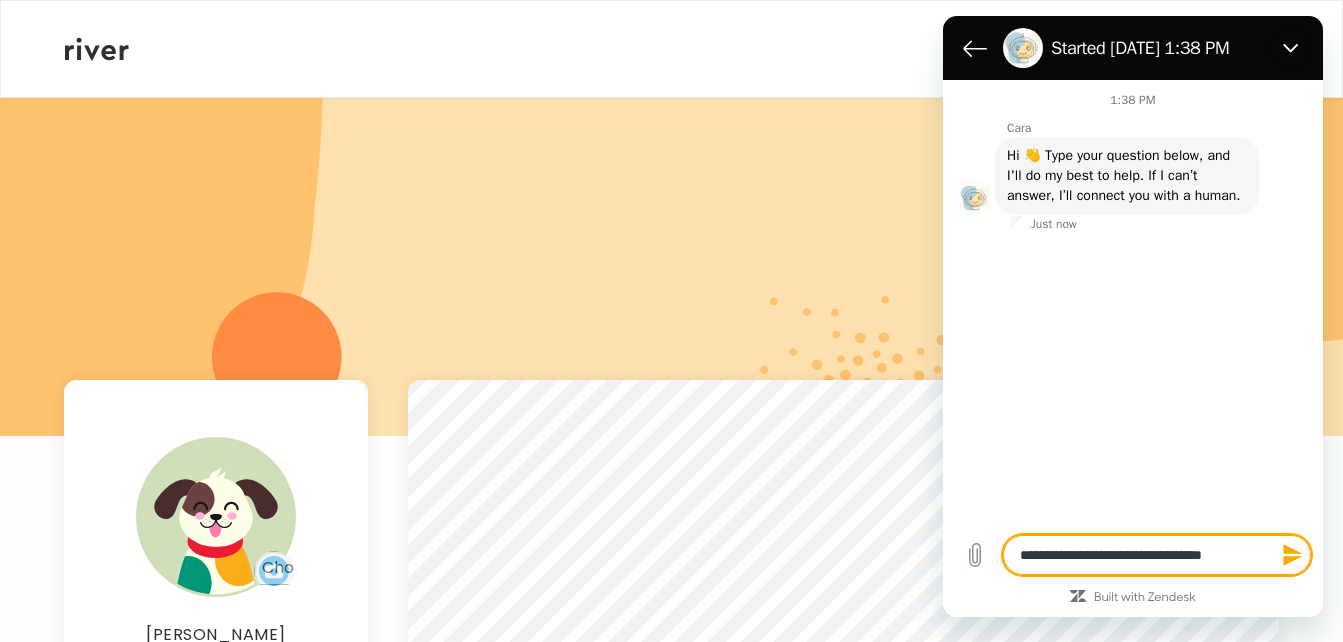 type on "**********" 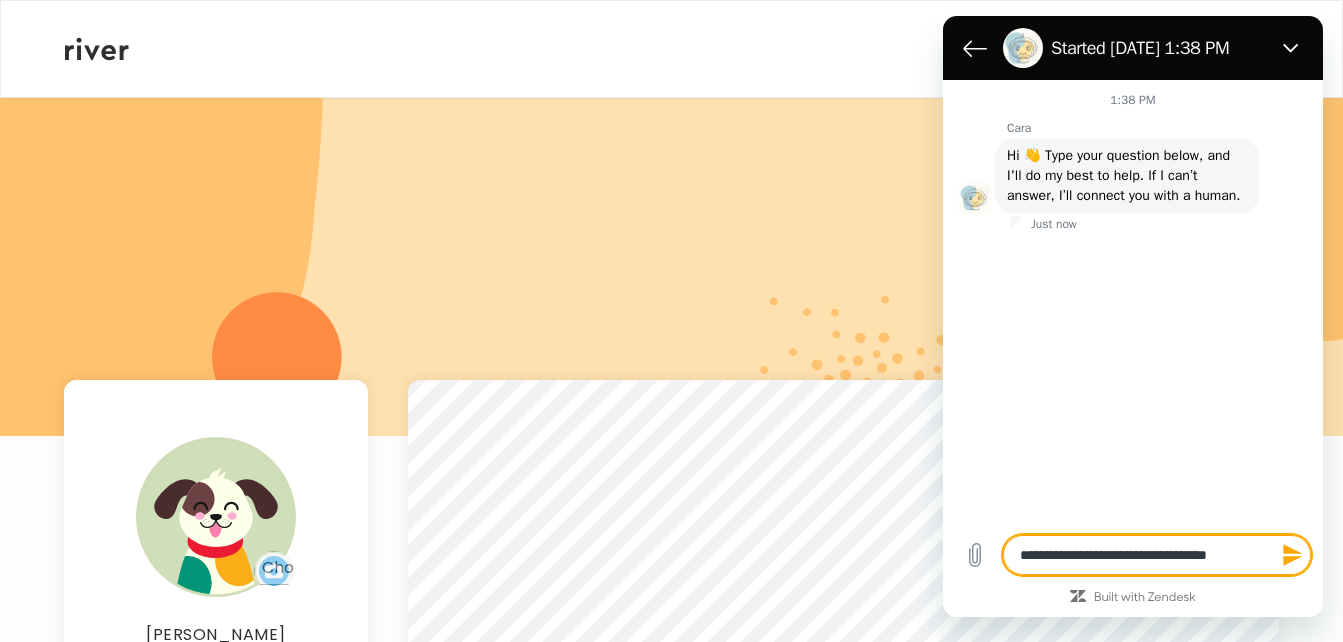 type on "**********" 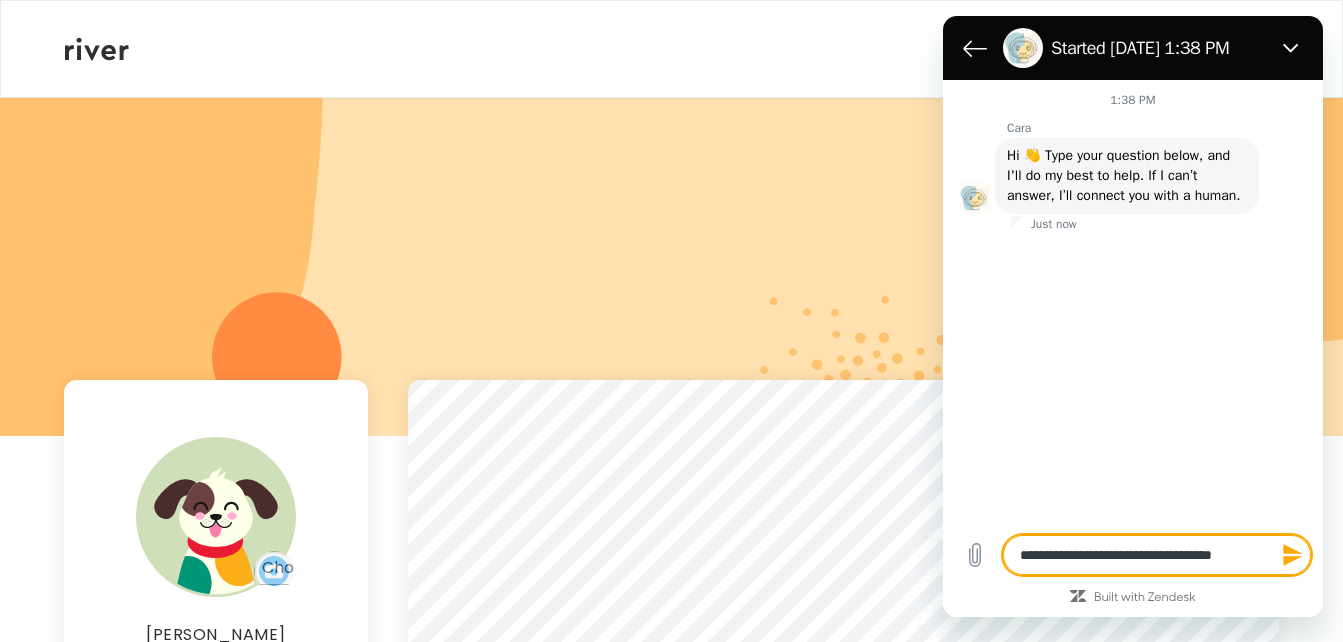 type on "**********" 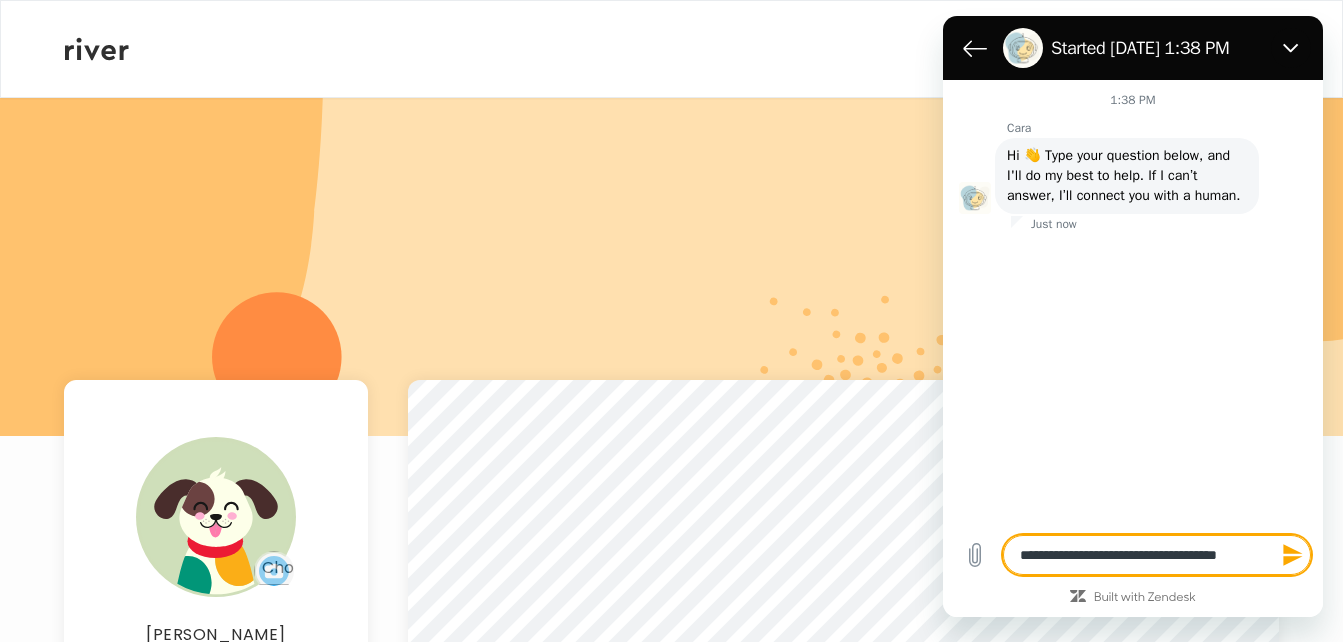 type on "*" 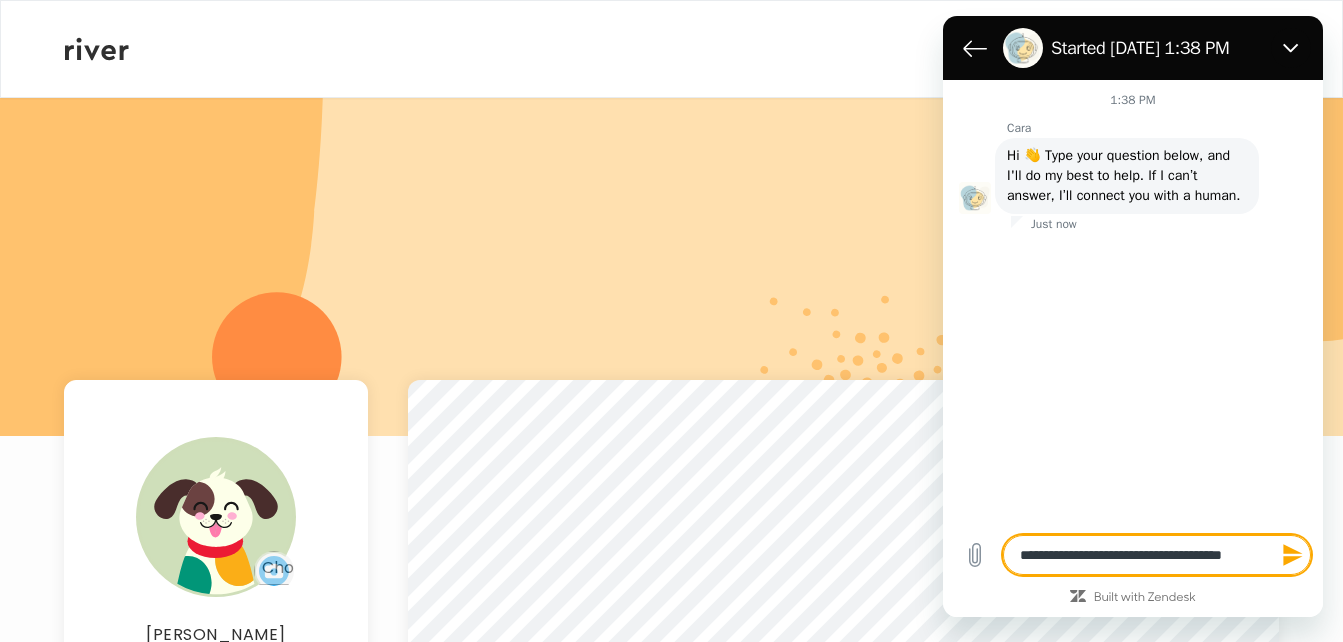 type on "**********" 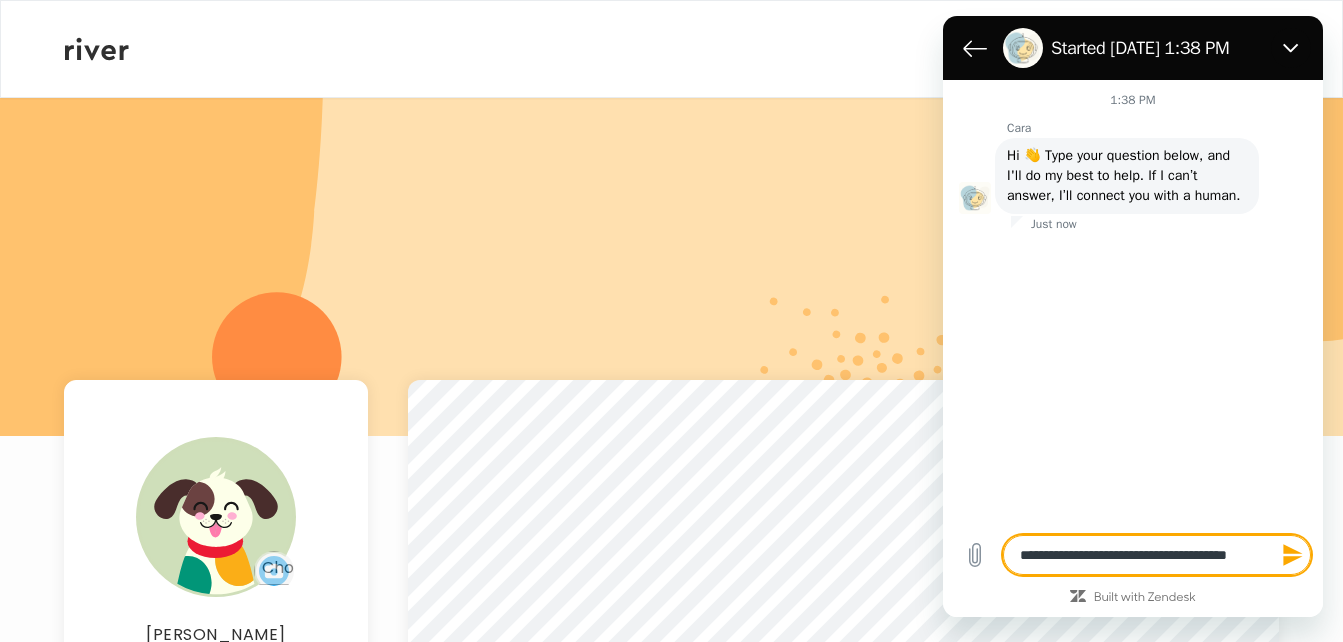 type on "**********" 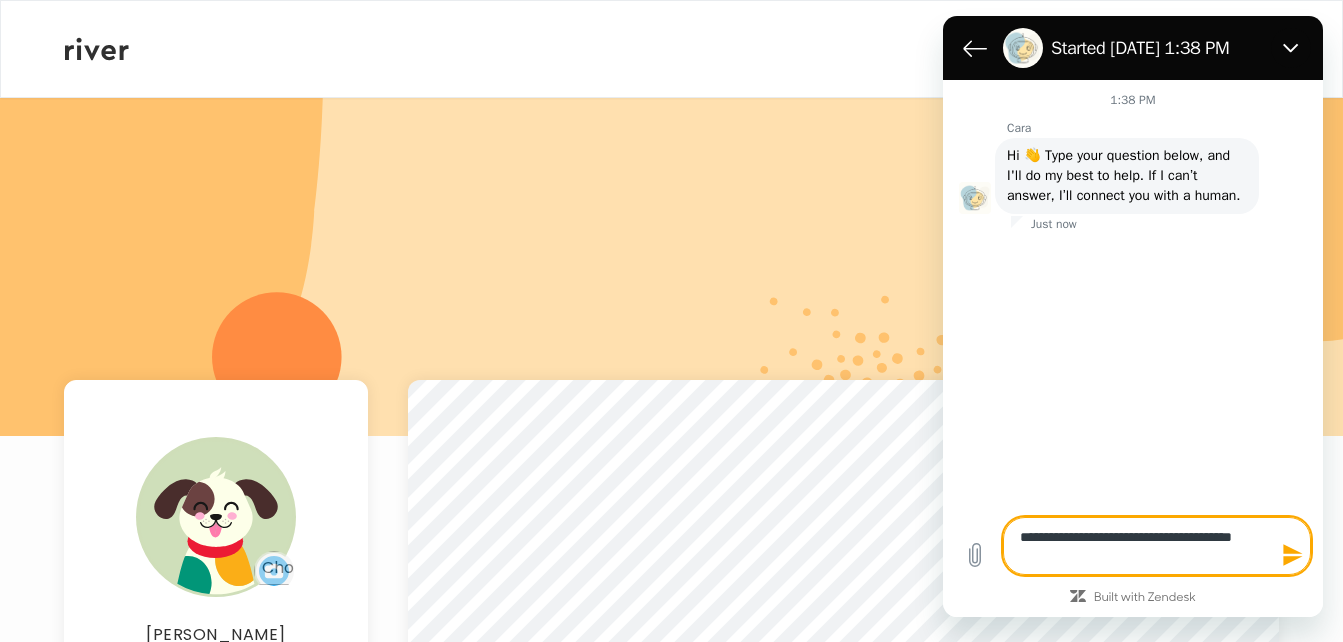 type on "**********" 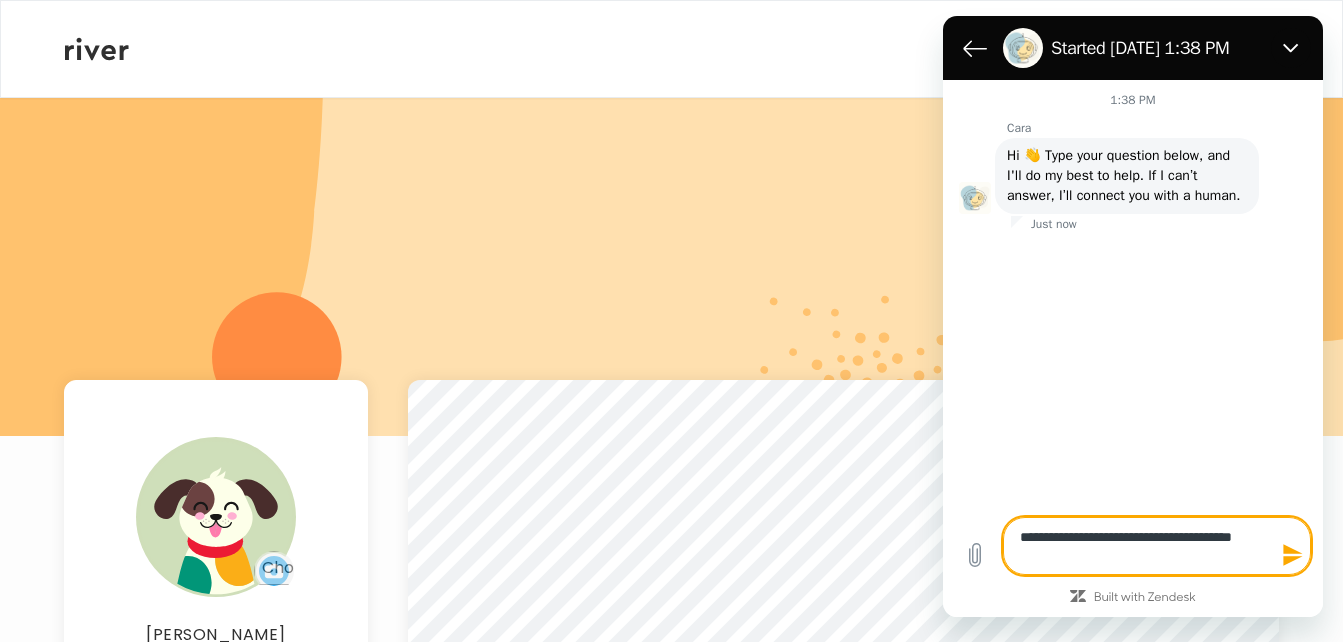 type on "*" 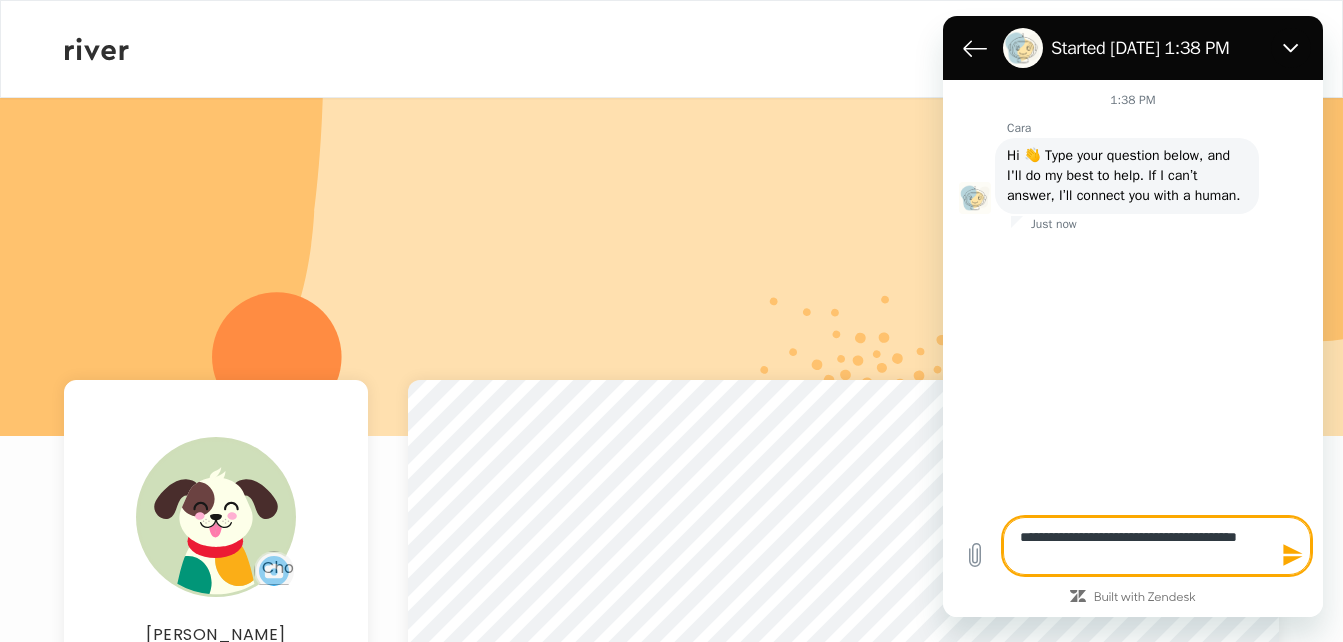 type on "**********" 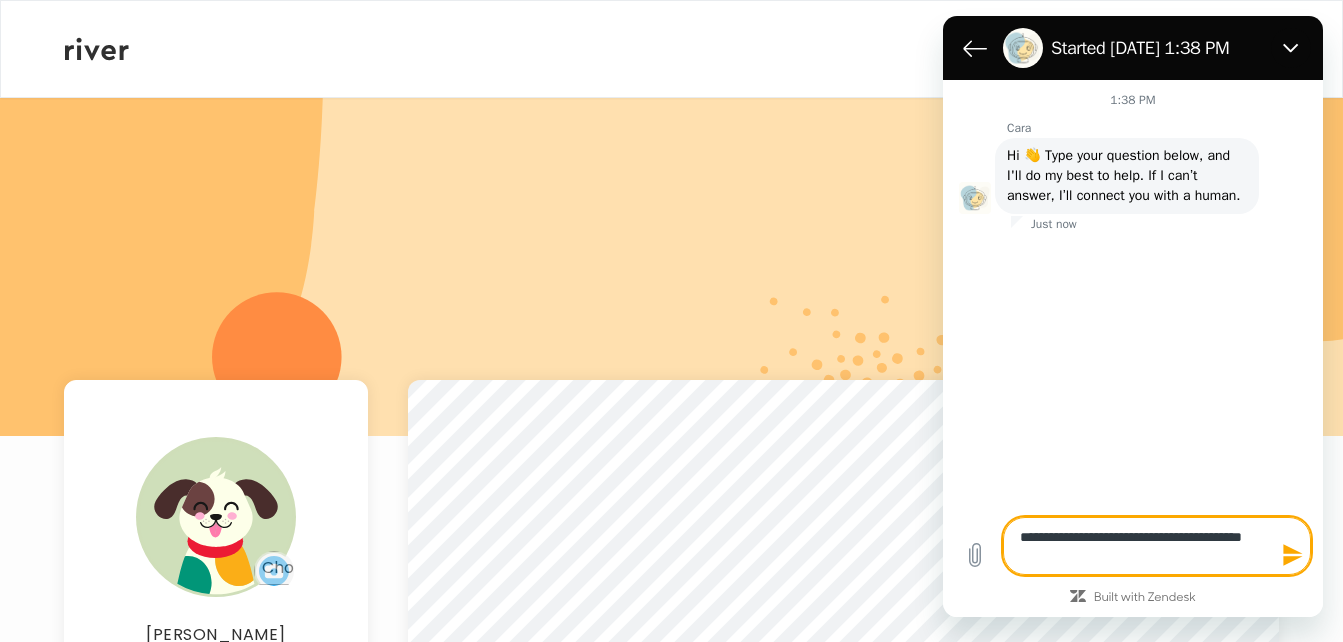 type on "**********" 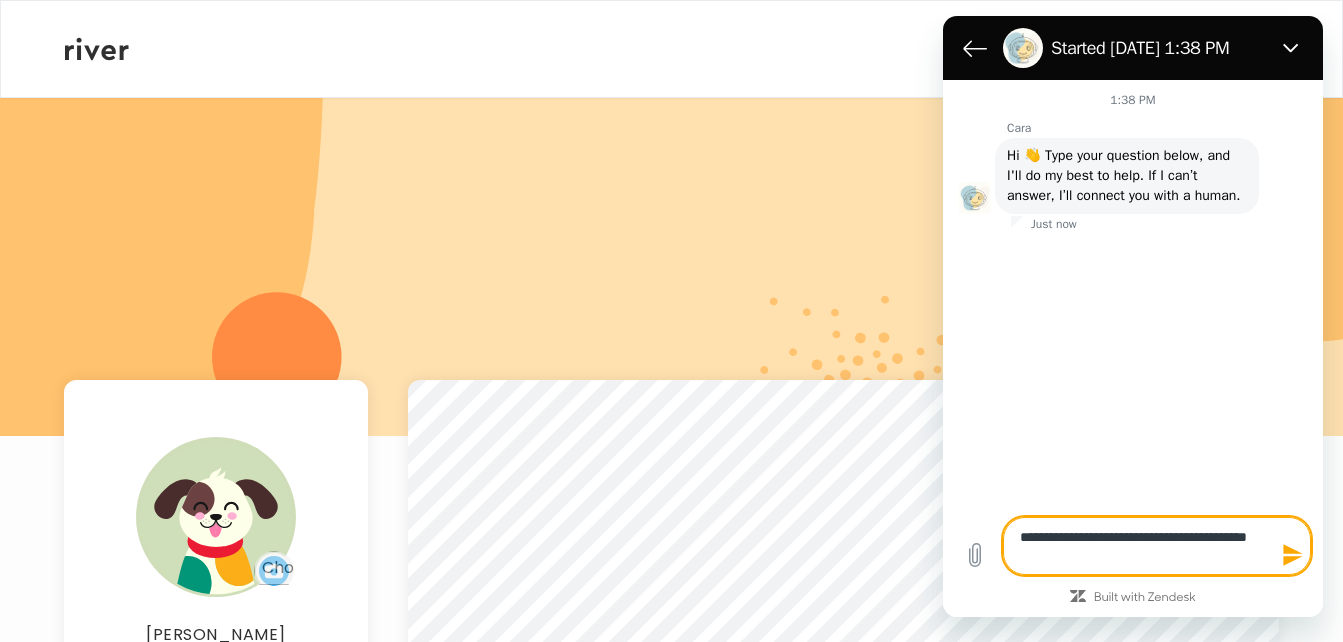 type on "**********" 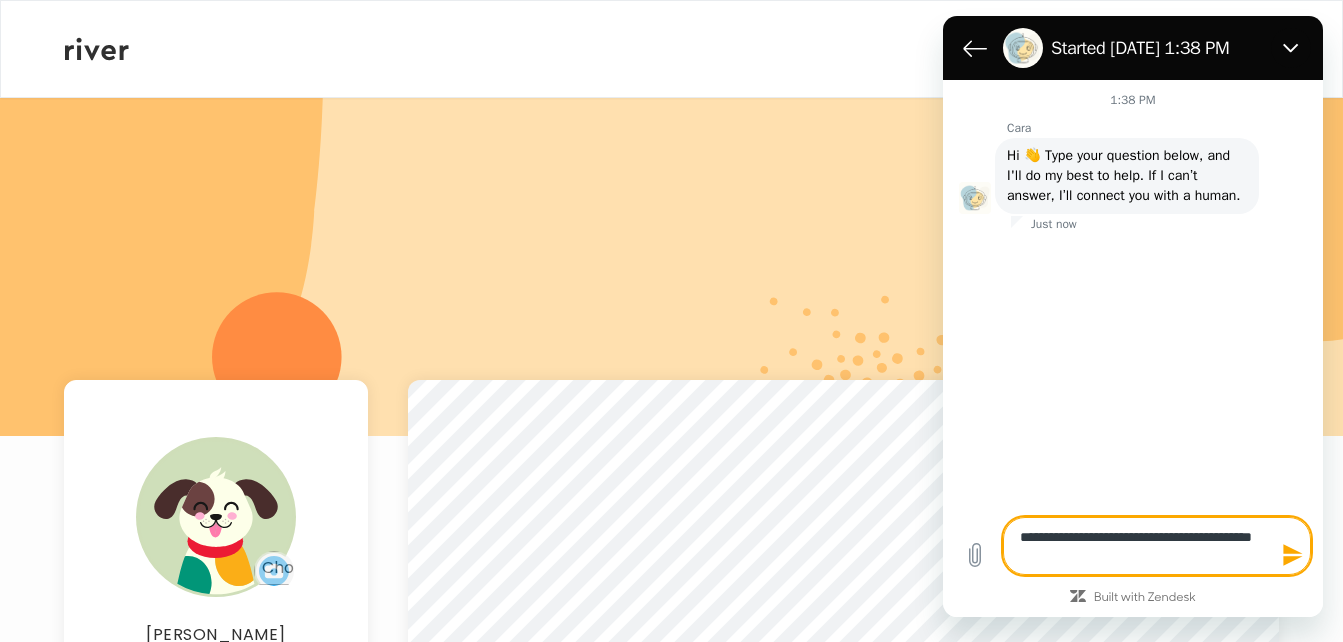 type on "**********" 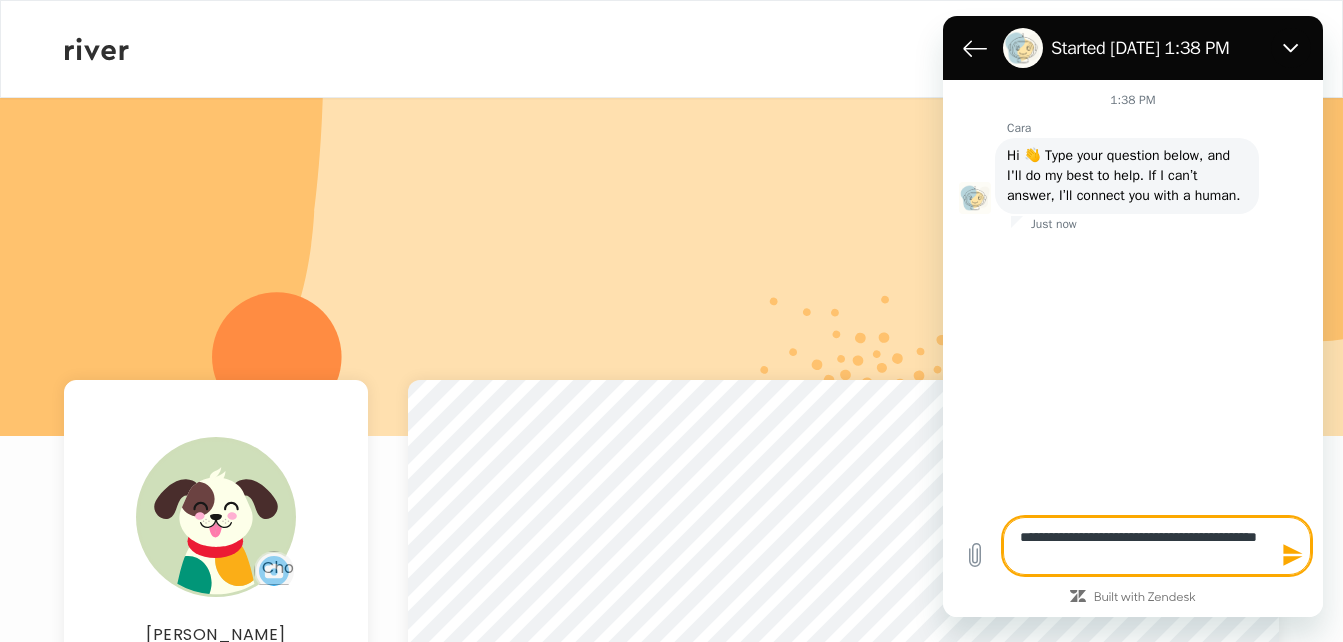 type on "*" 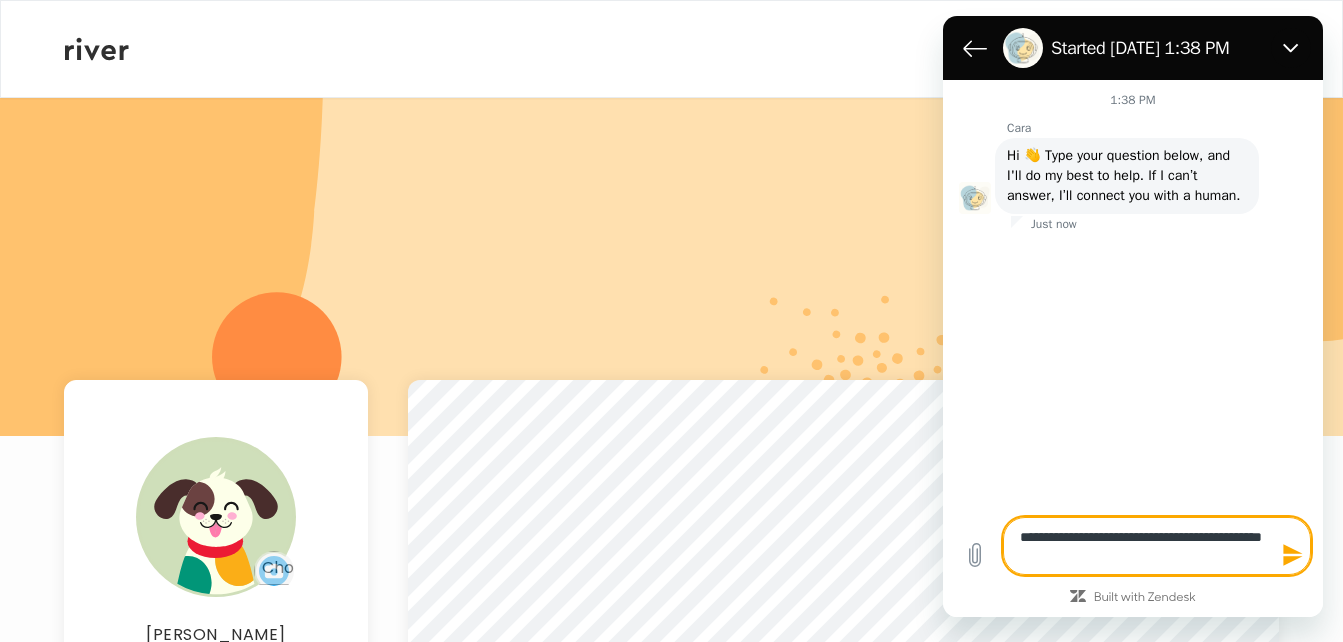 type on "**********" 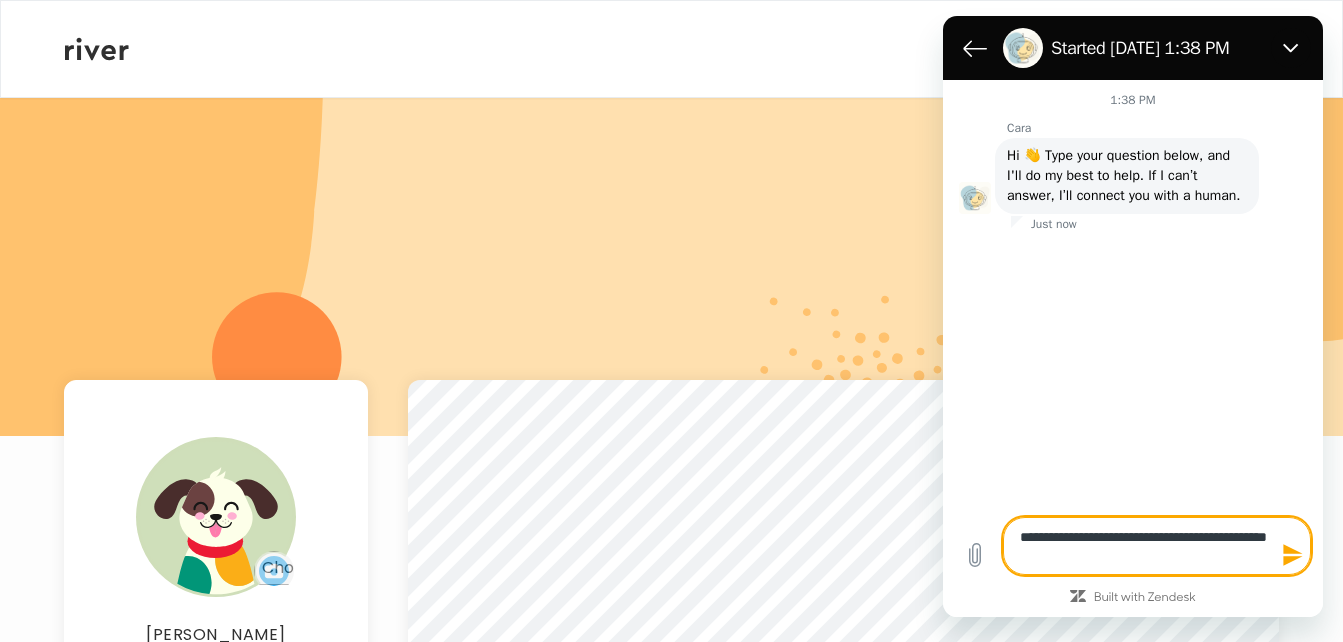 type on "**********" 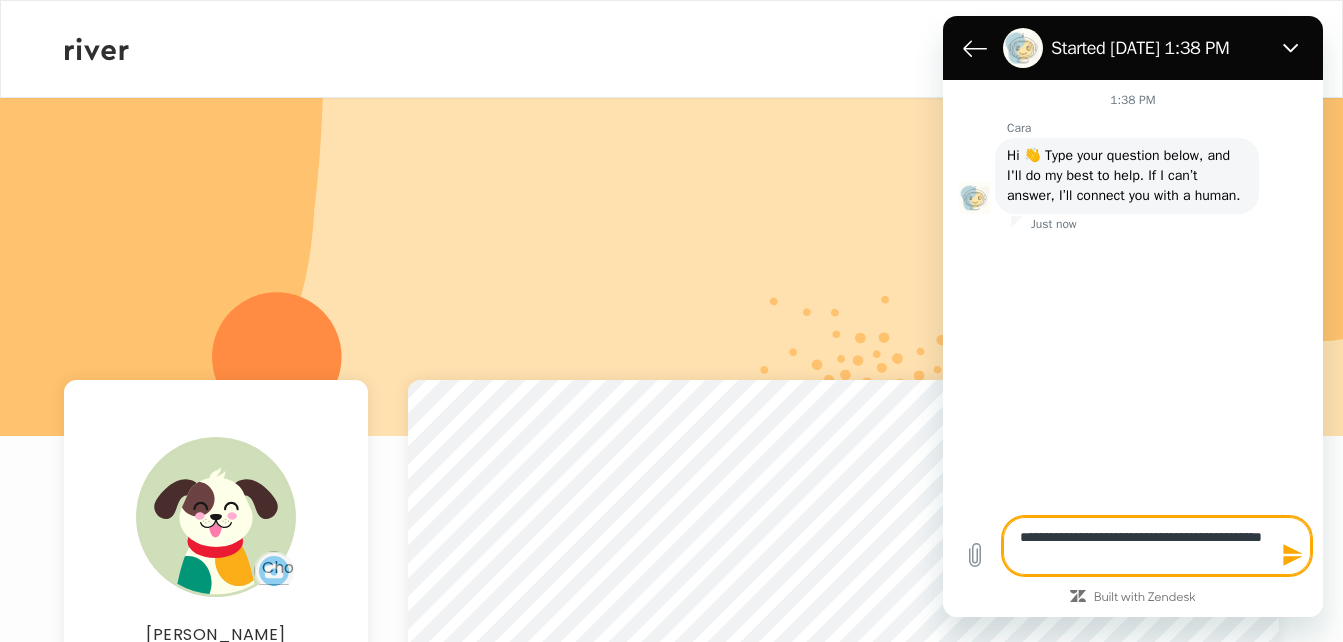type on "**********" 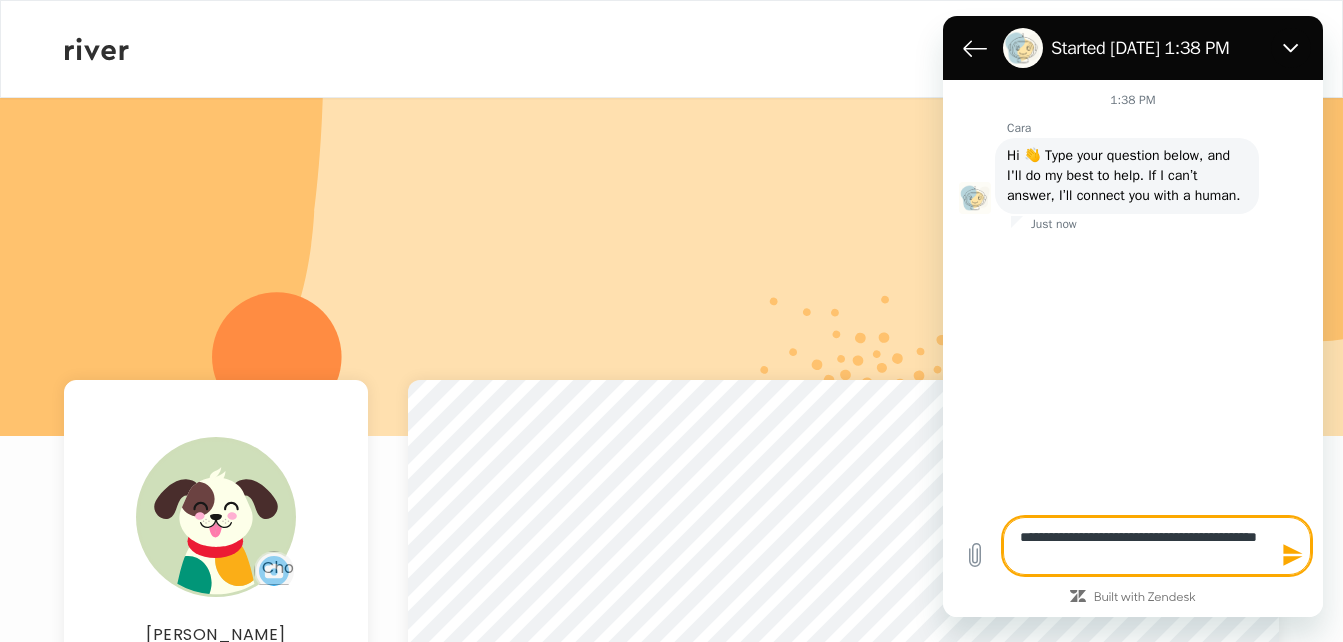 type on "**********" 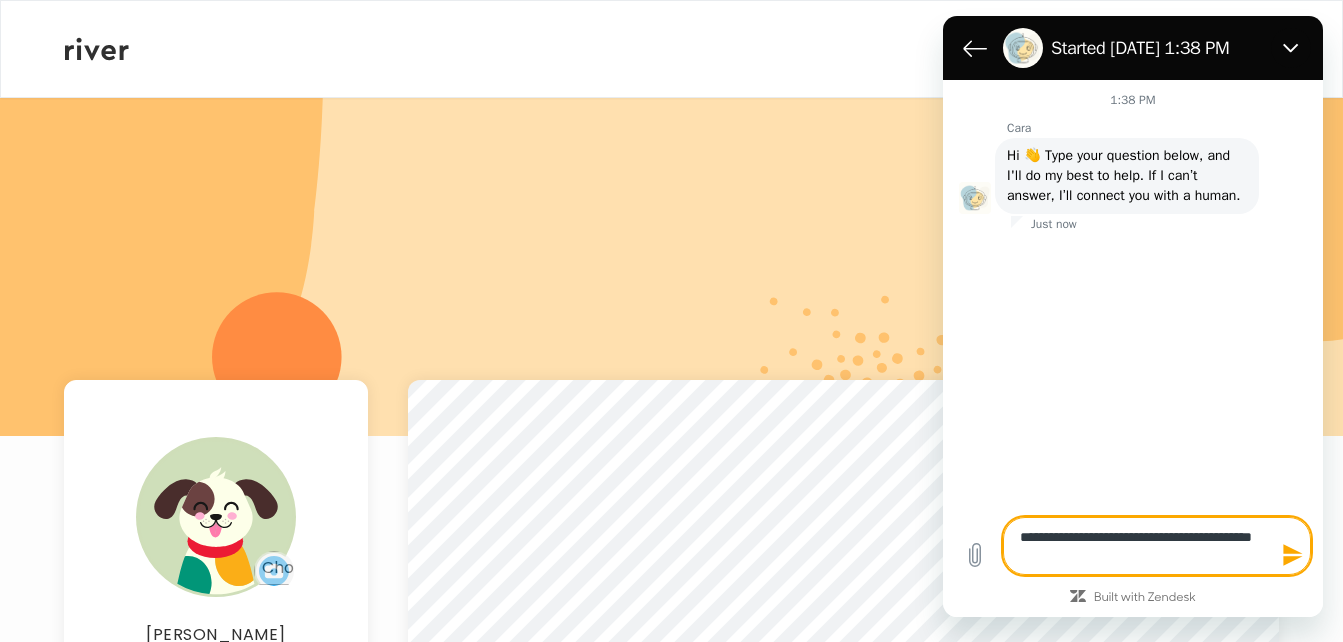 type on "**********" 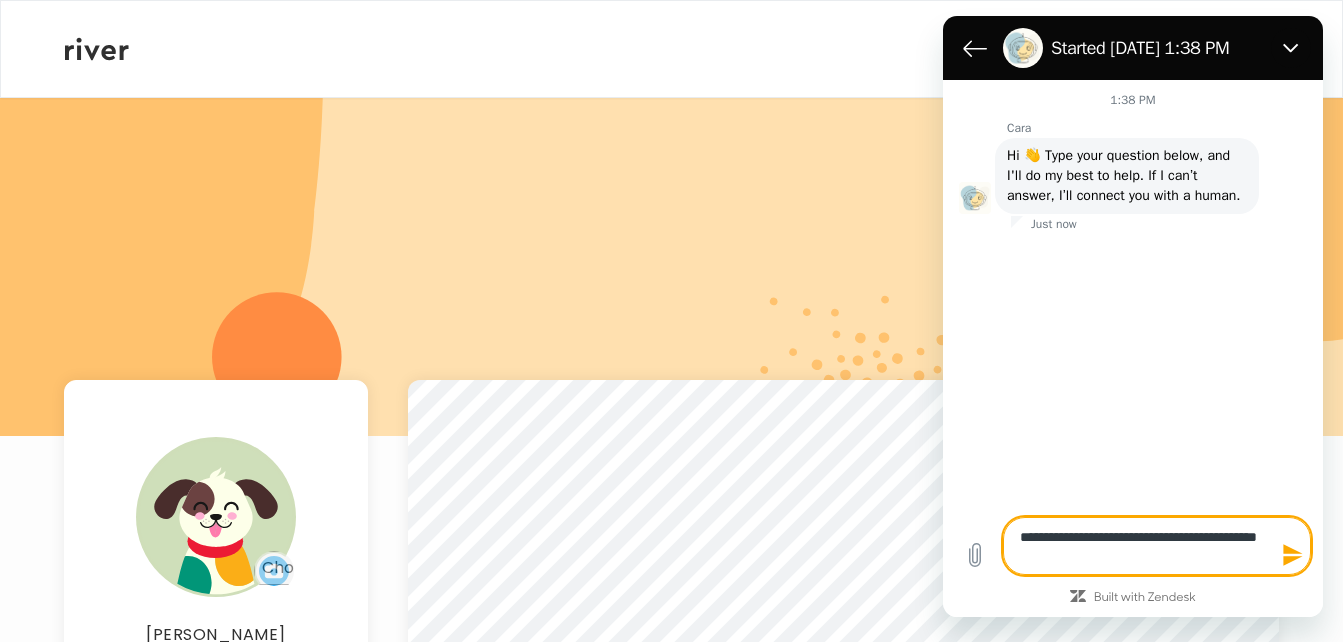 type on "**********" 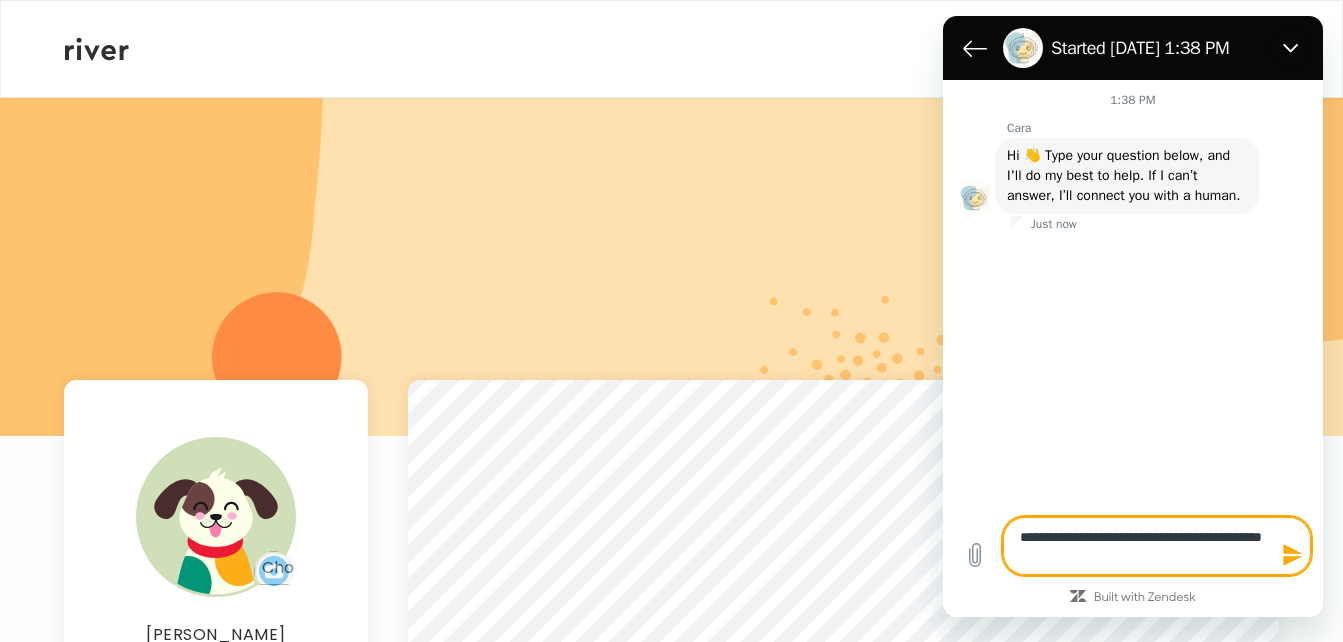 type on "*" 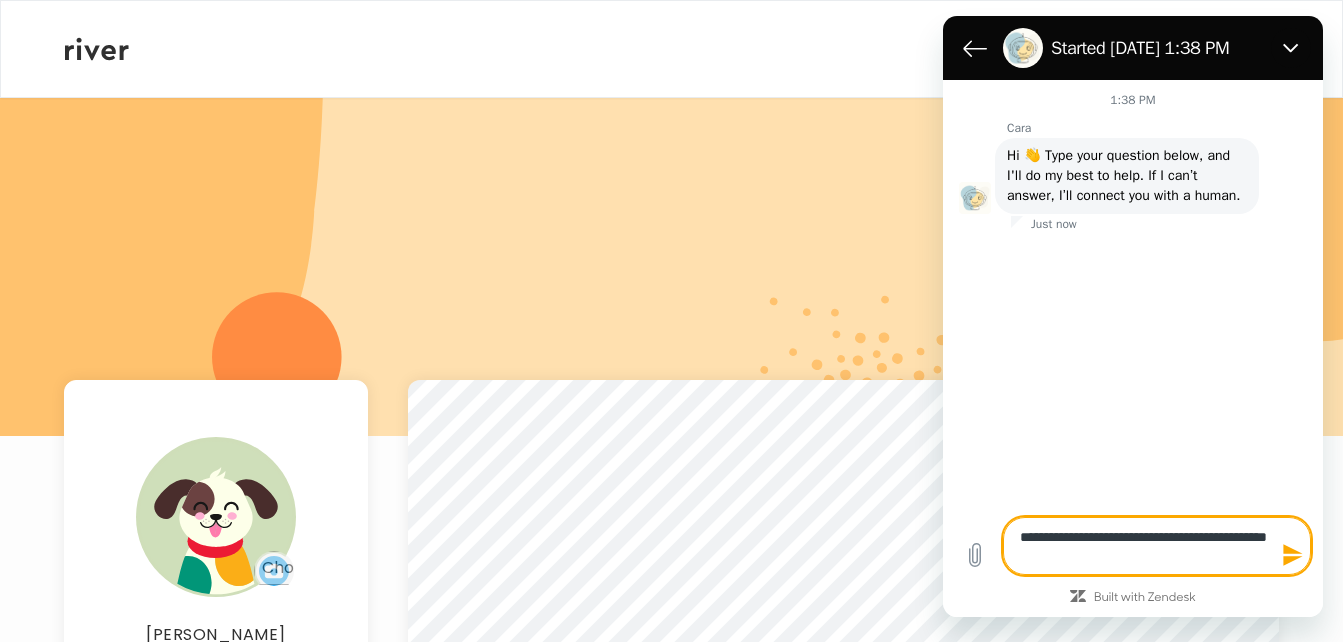type on "*" 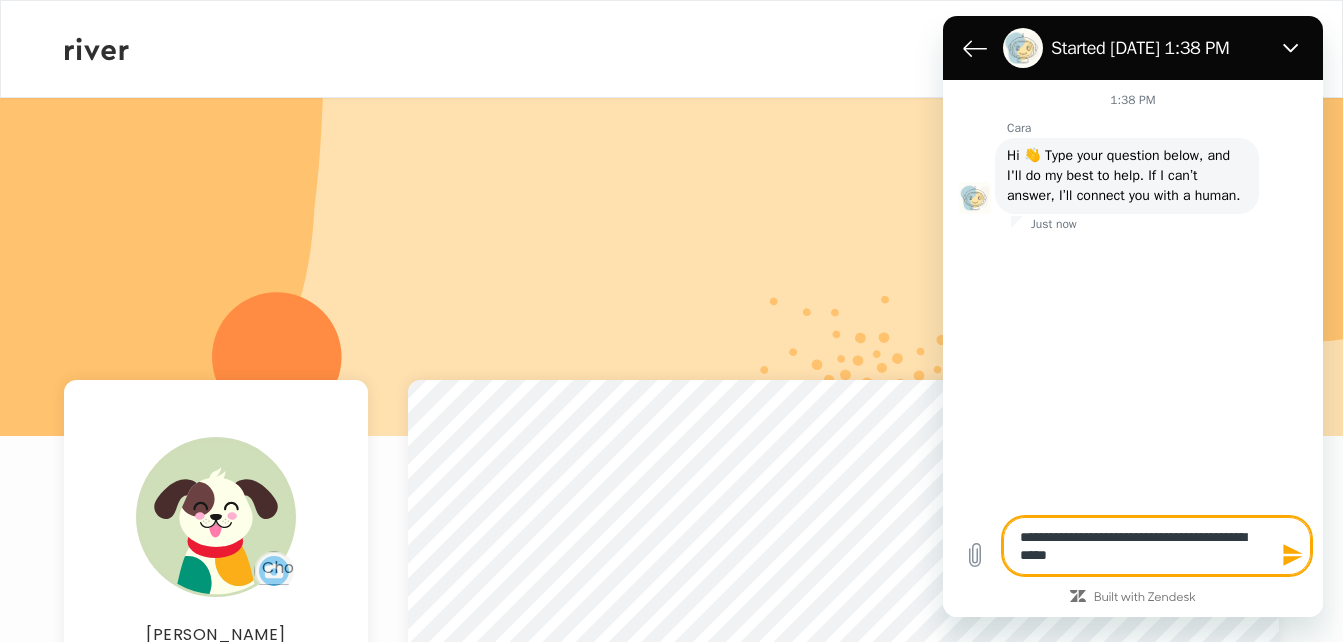 type on "**********" 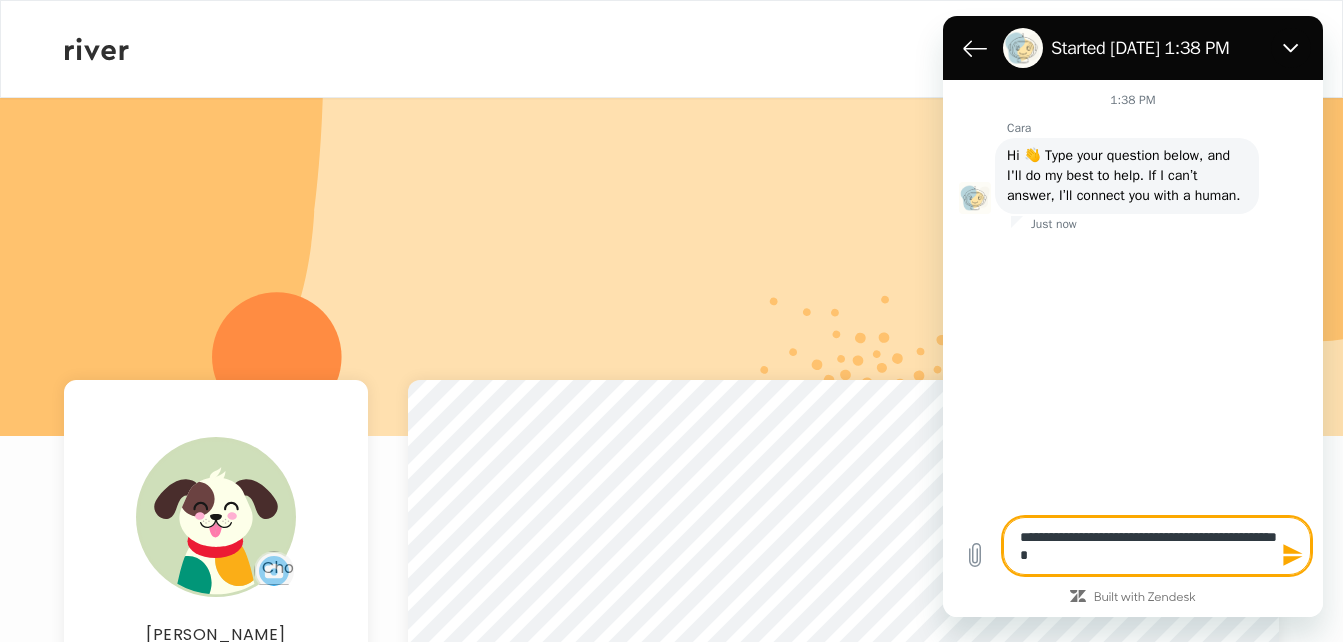 type on "**********" 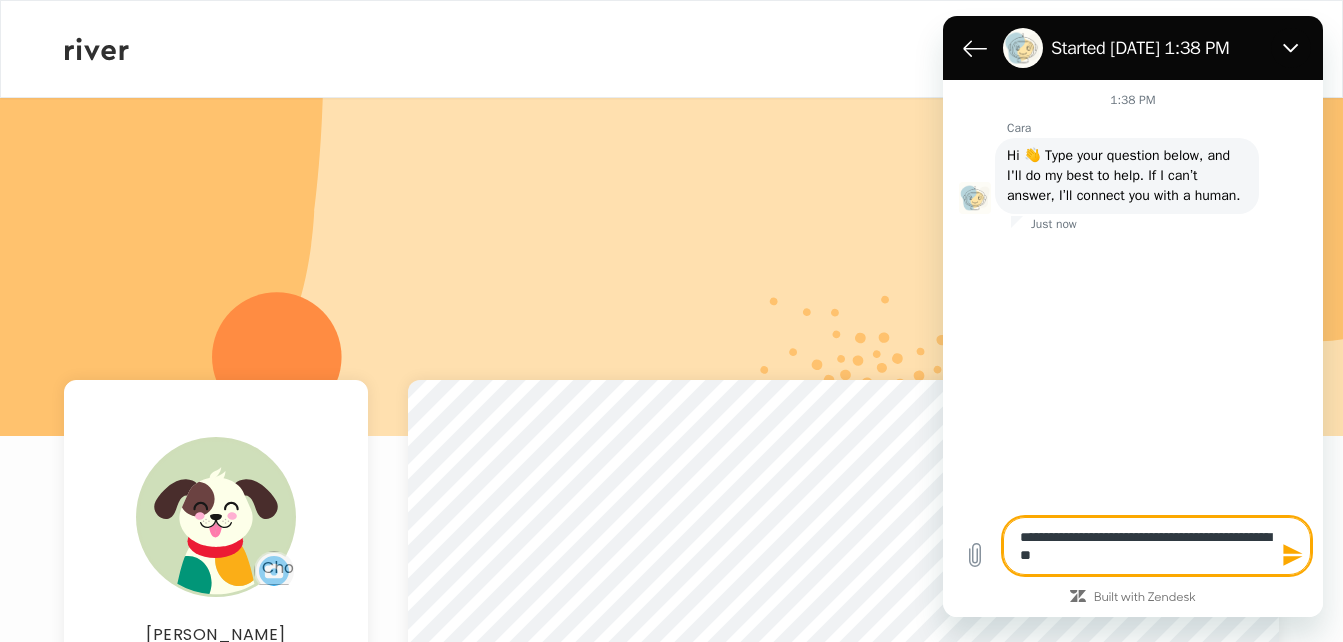 type on "**********" 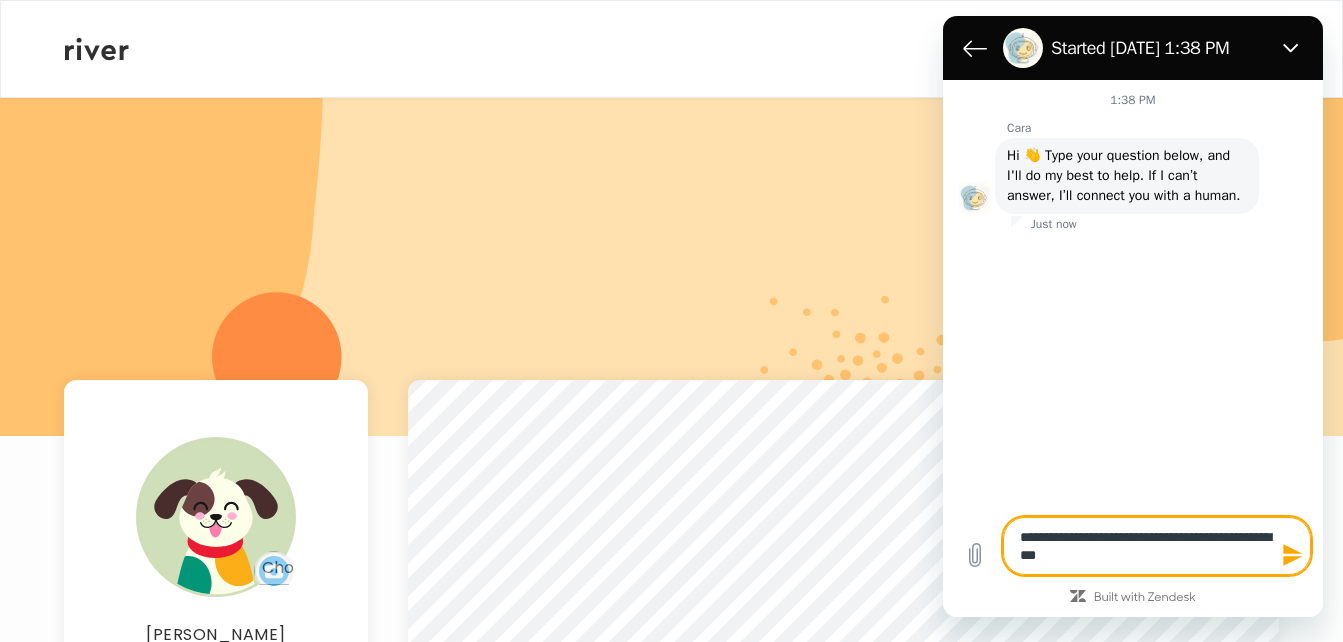 type on "**********" 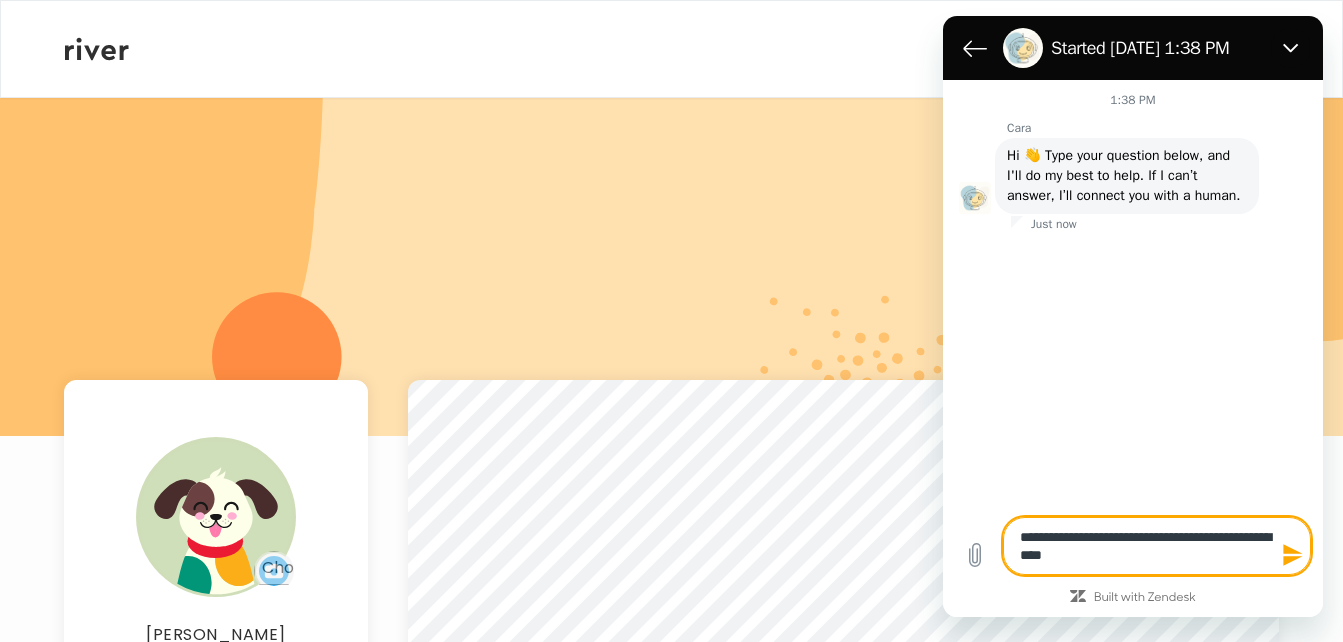 type on "**********" 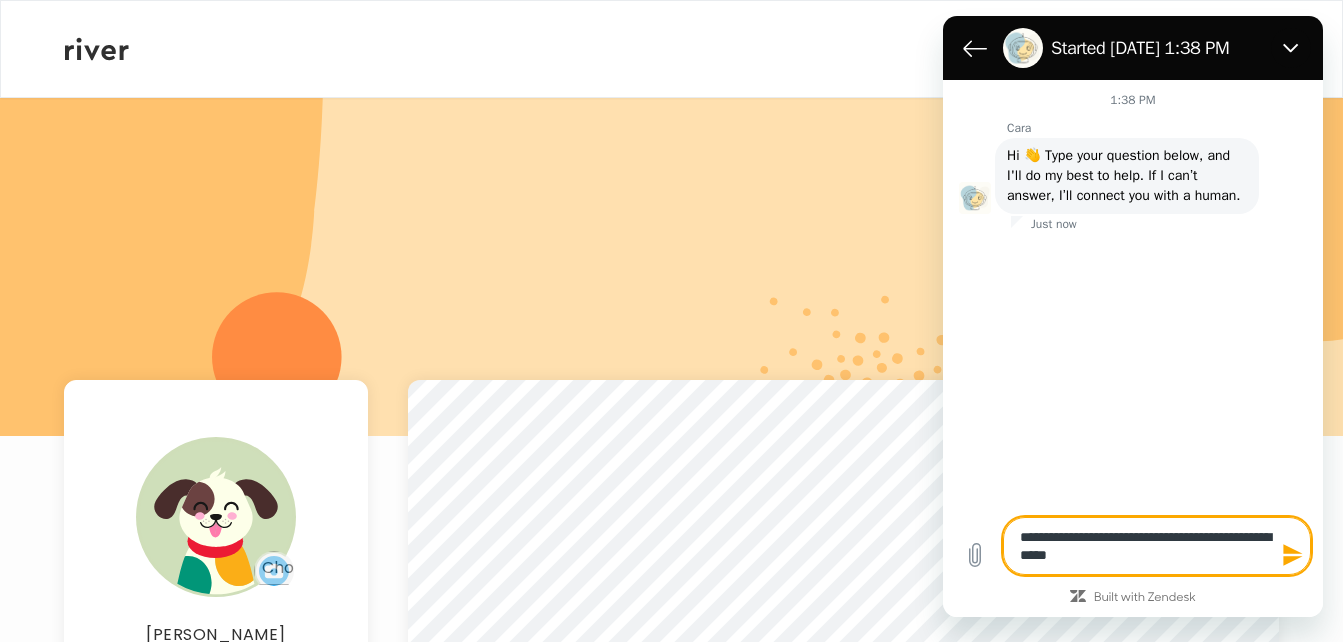 type on "**********" 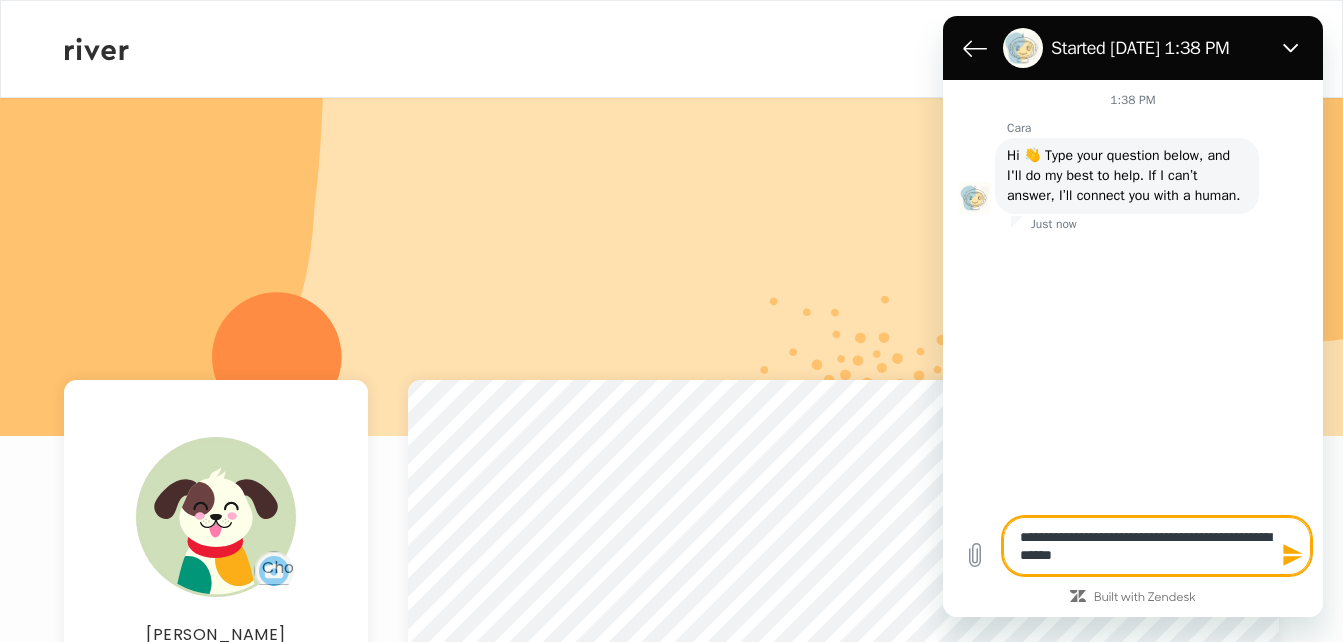 type on "*" 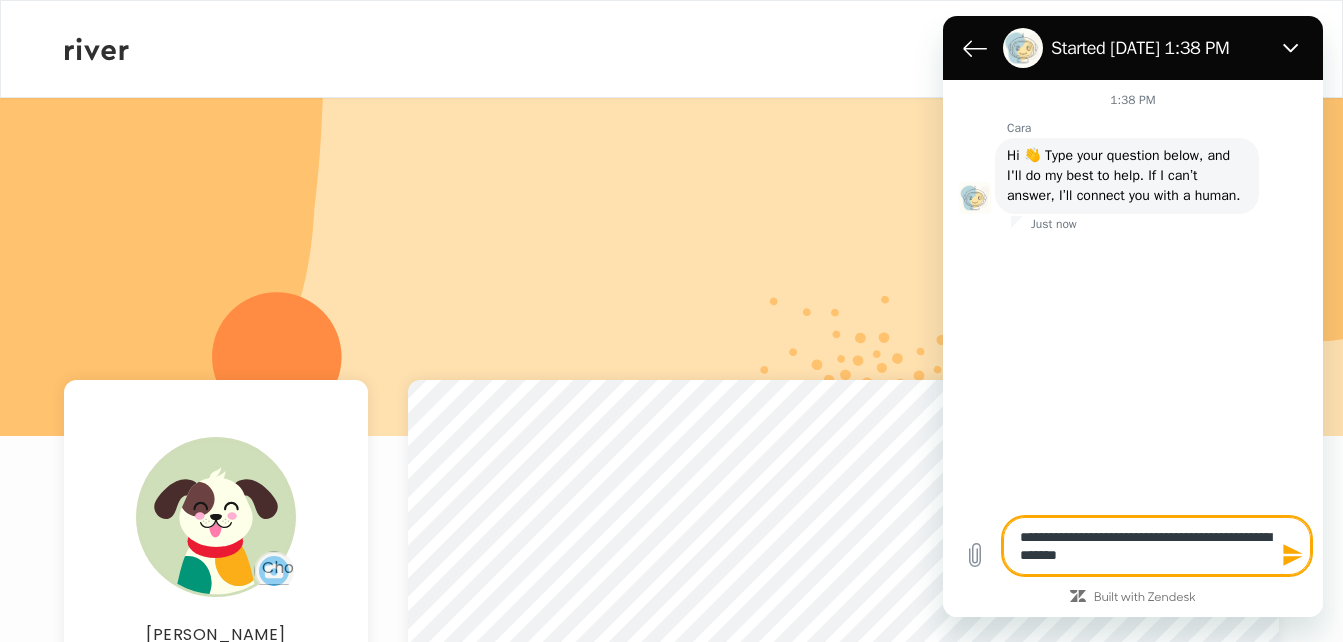 type on "**********" 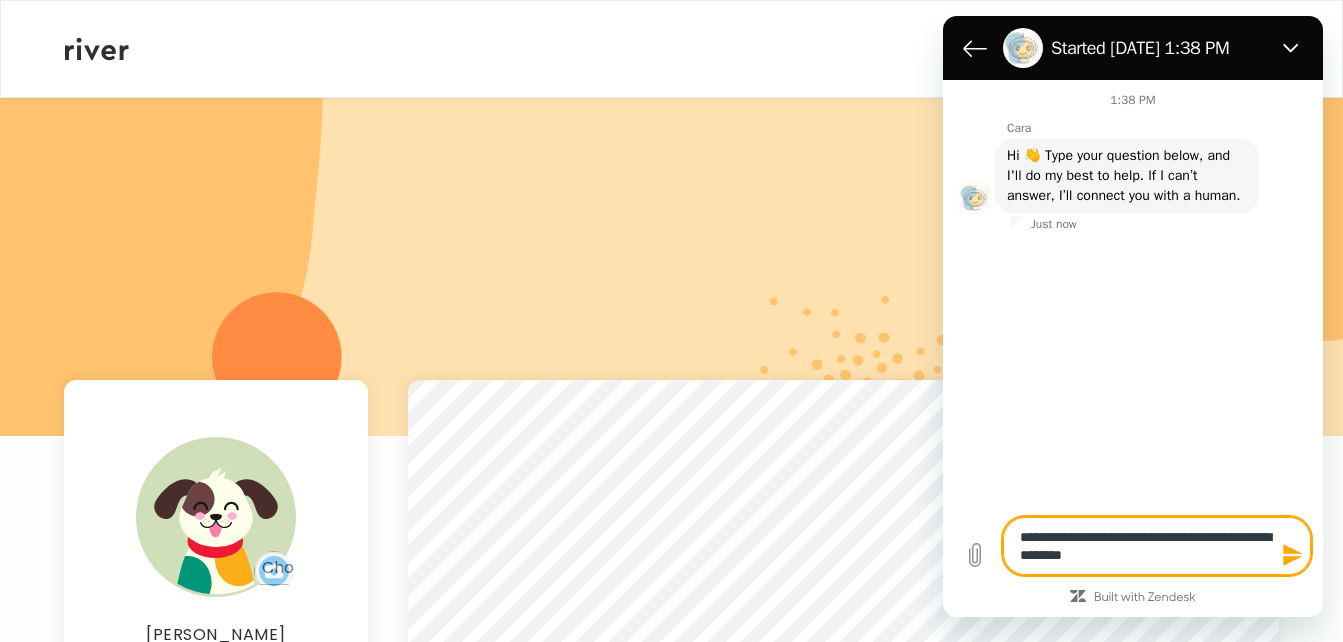 type on "**********" 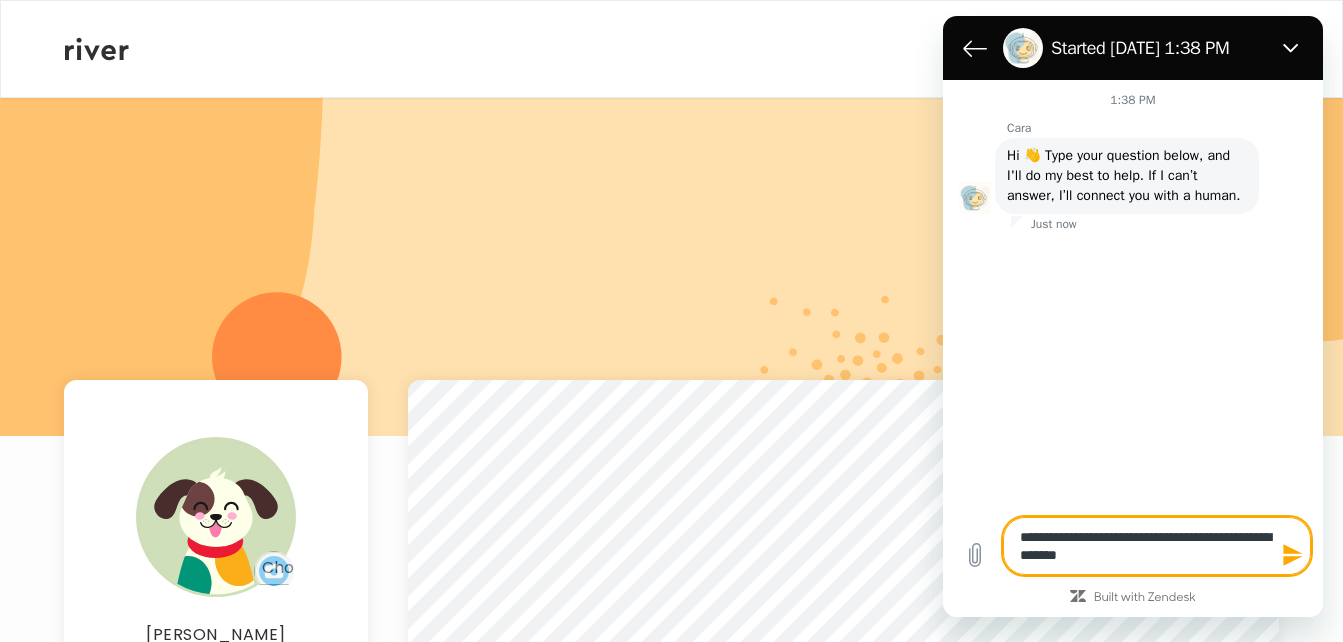 type on "**********" 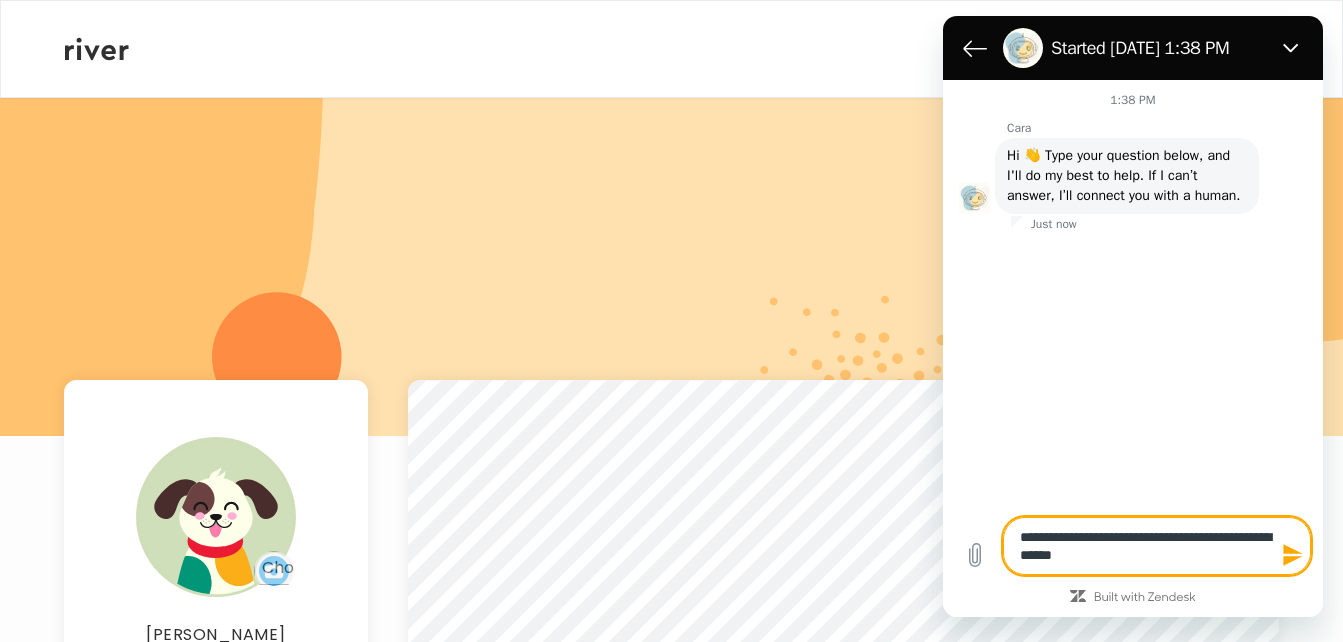 type on "**********" 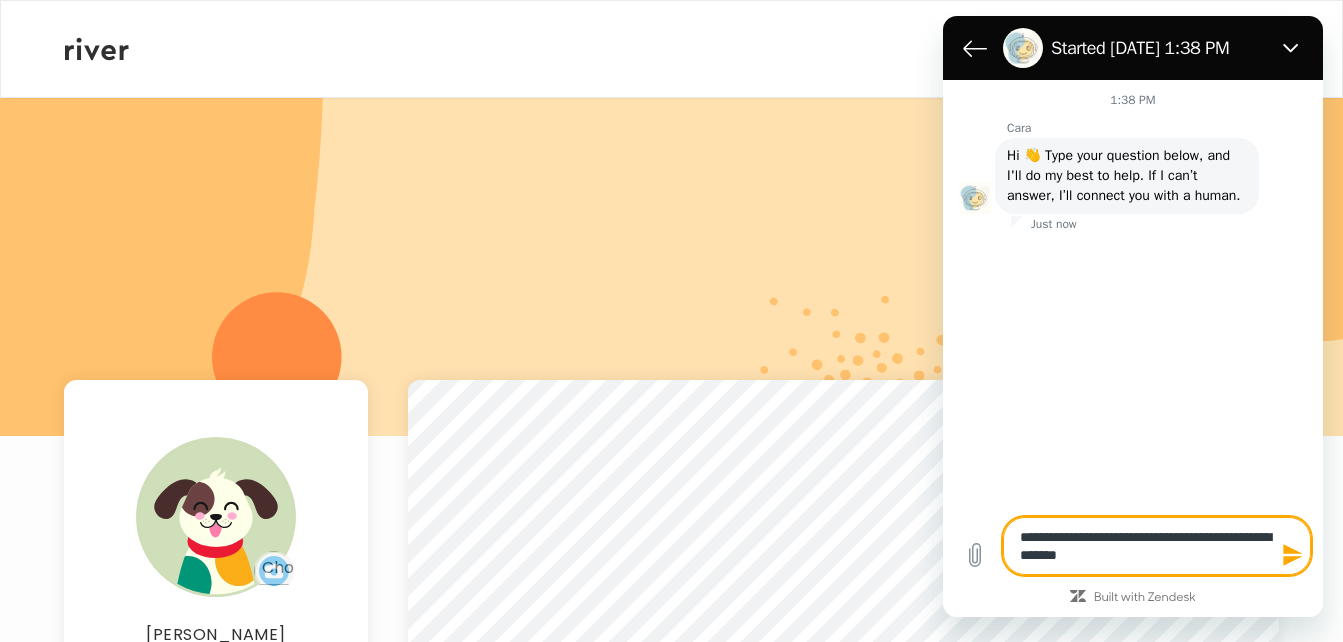 type on "**********" 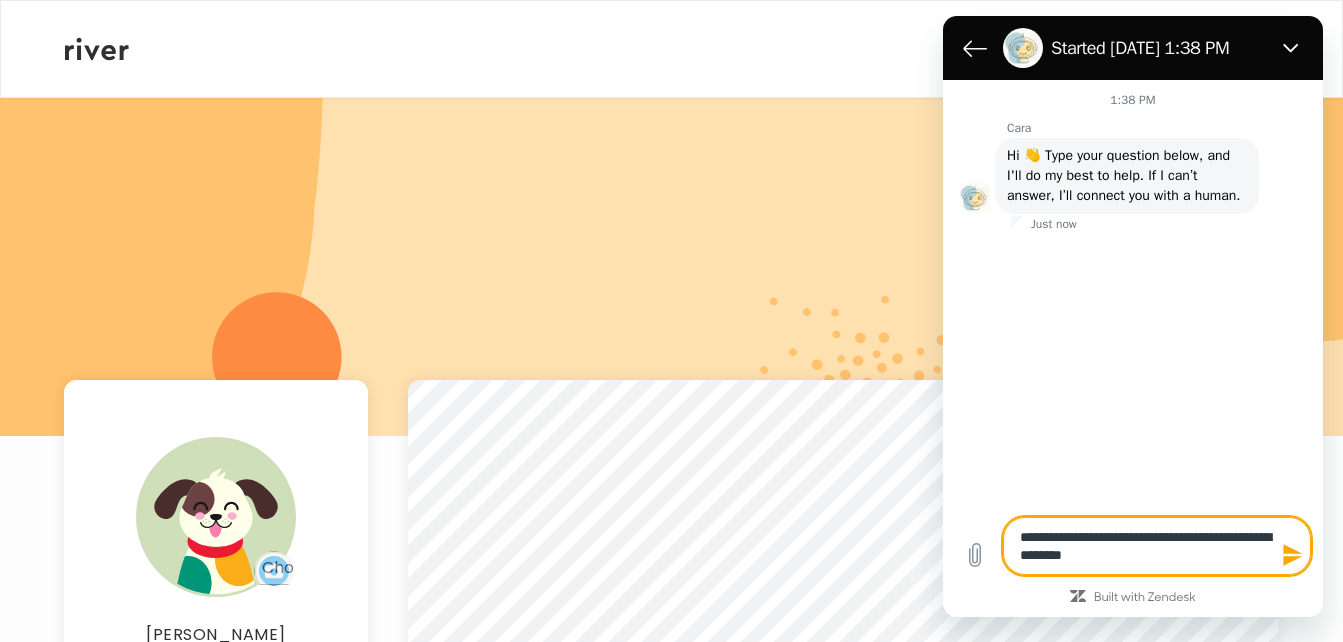 type on "**********" 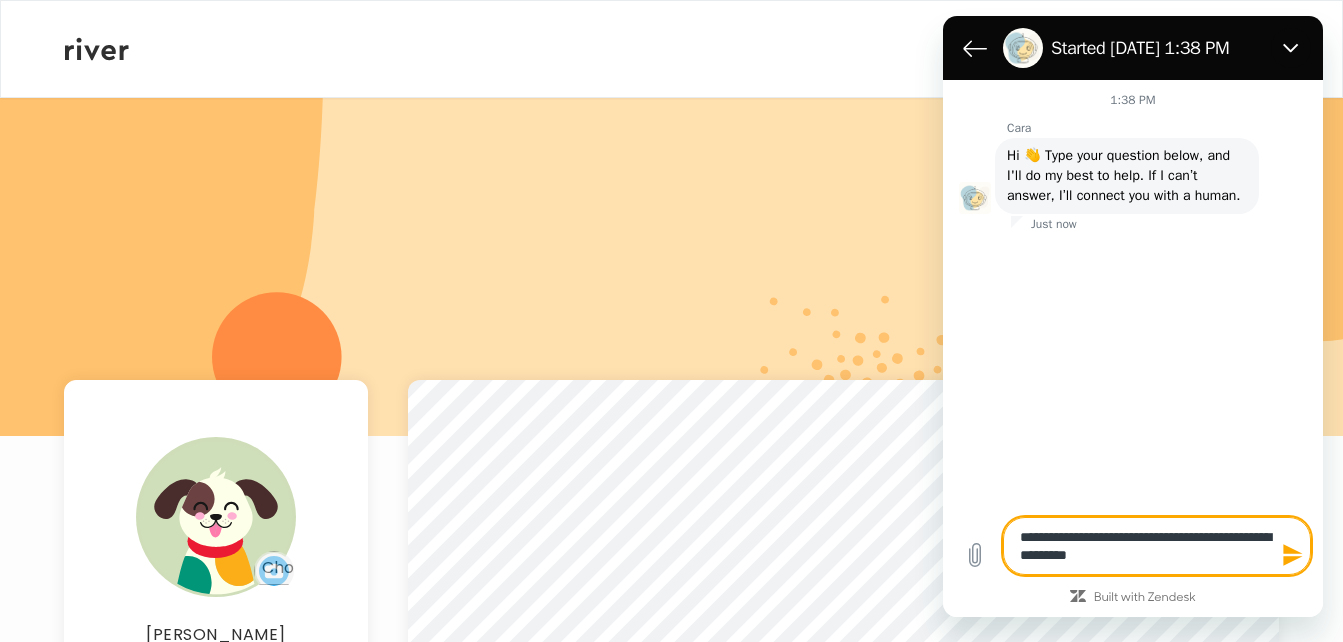 type on "**********" 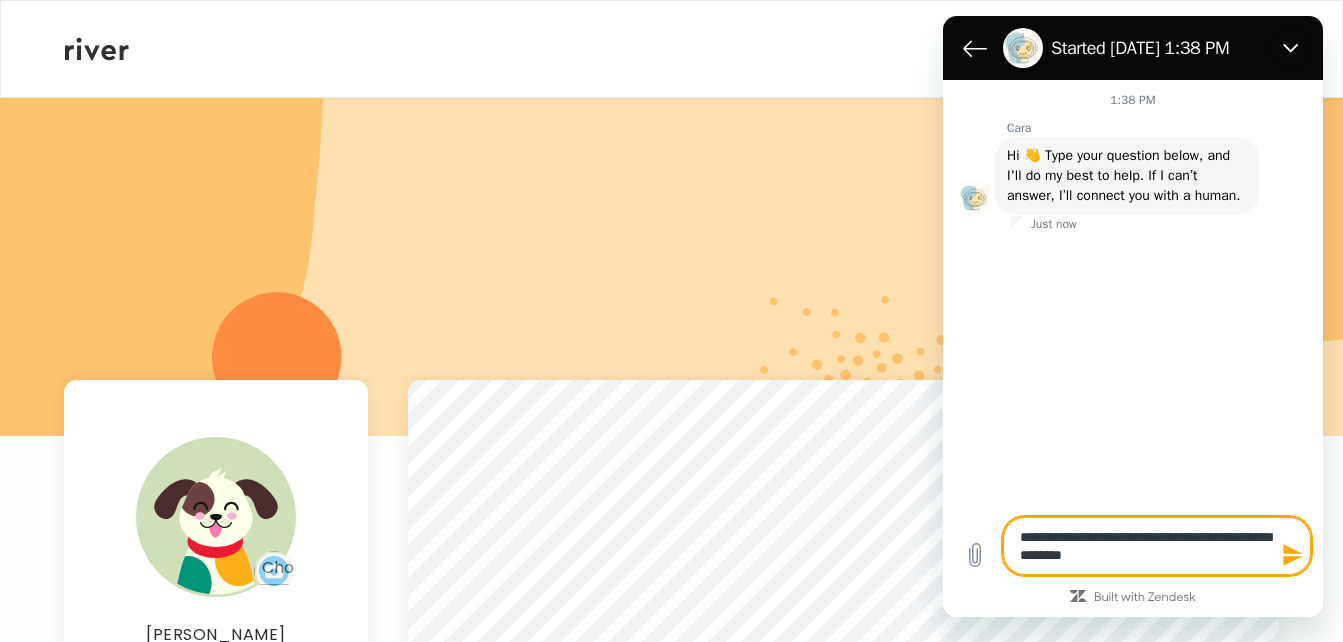 type on "**********" 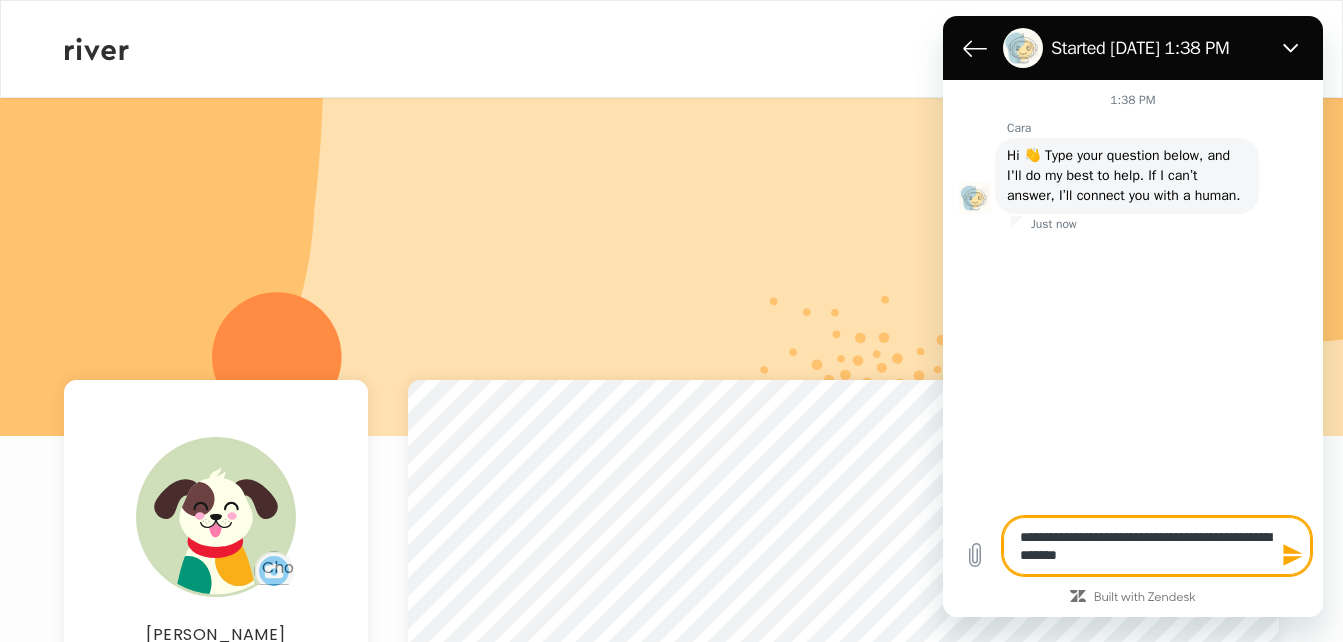 type on "**********" 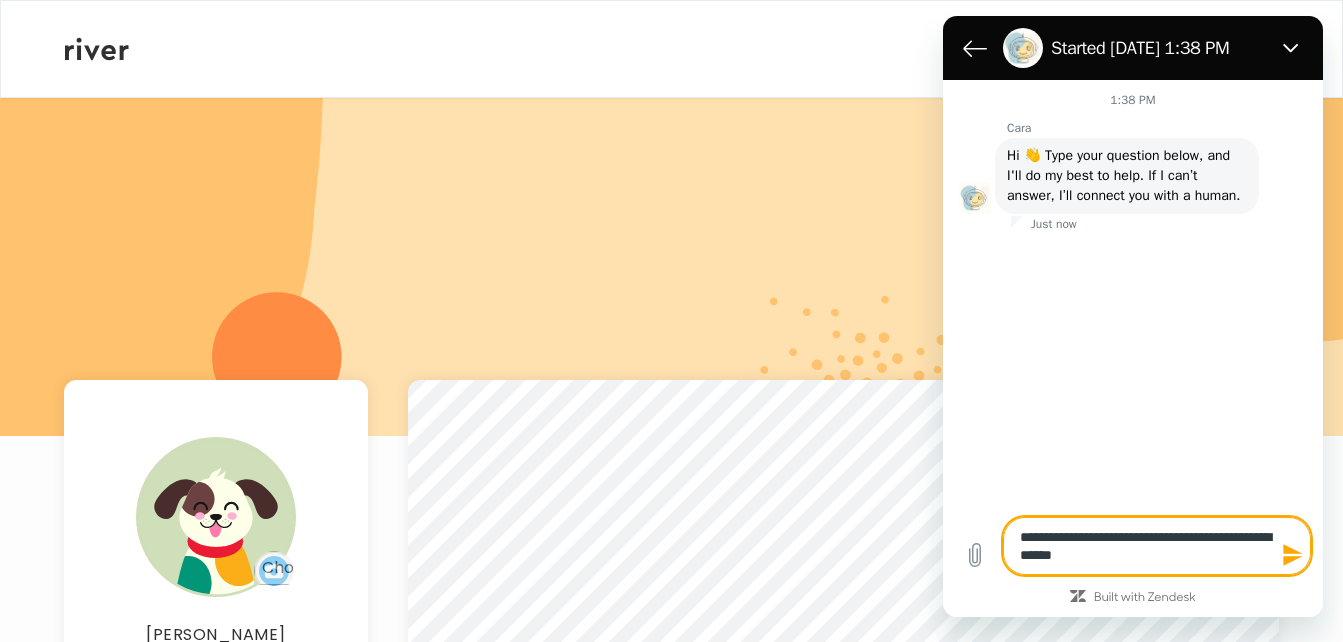 type on "**********" 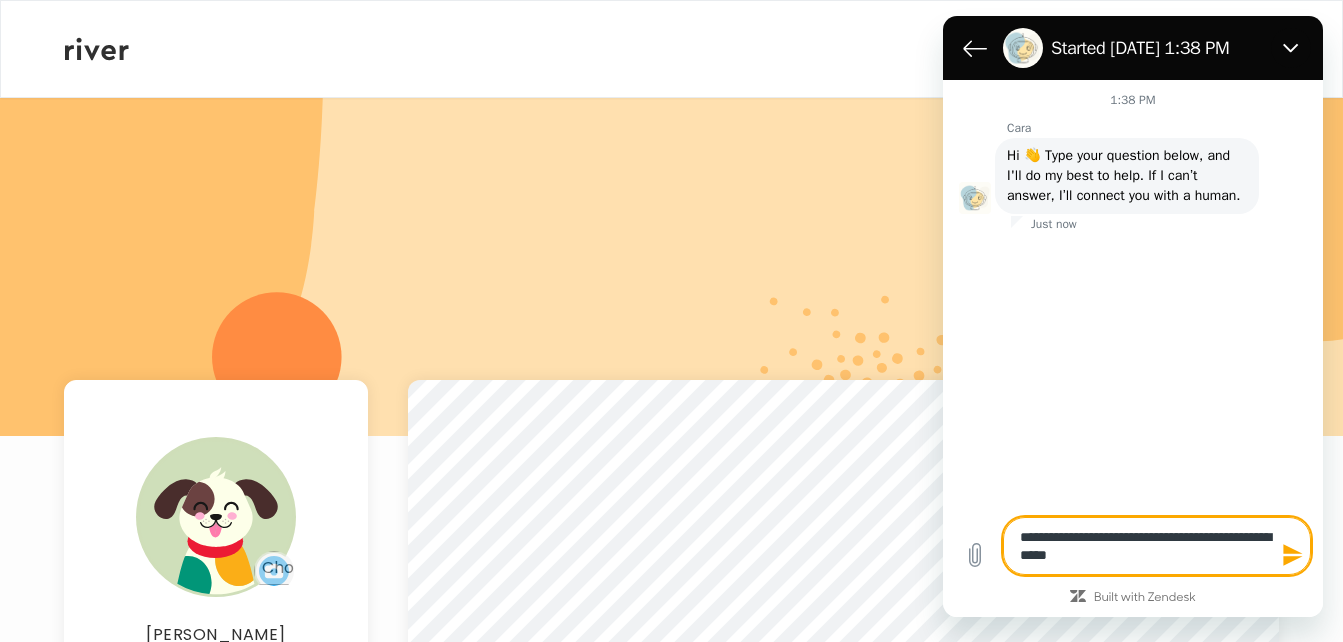 type on "**********" 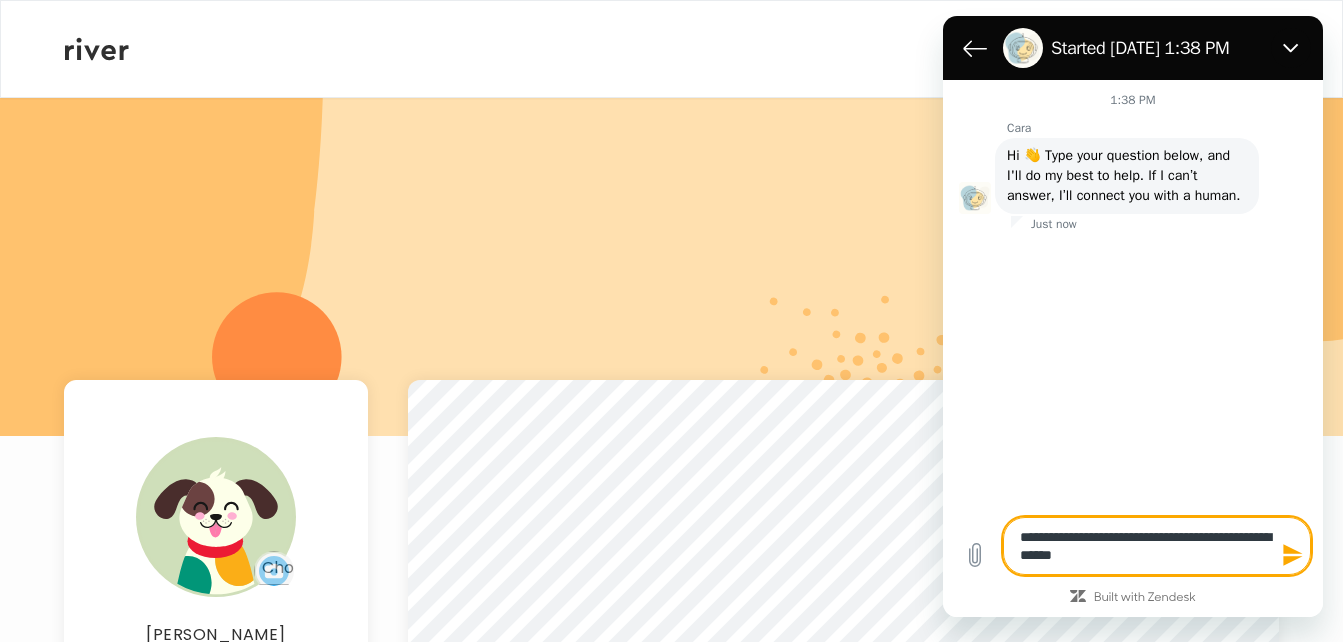 type on "**********" 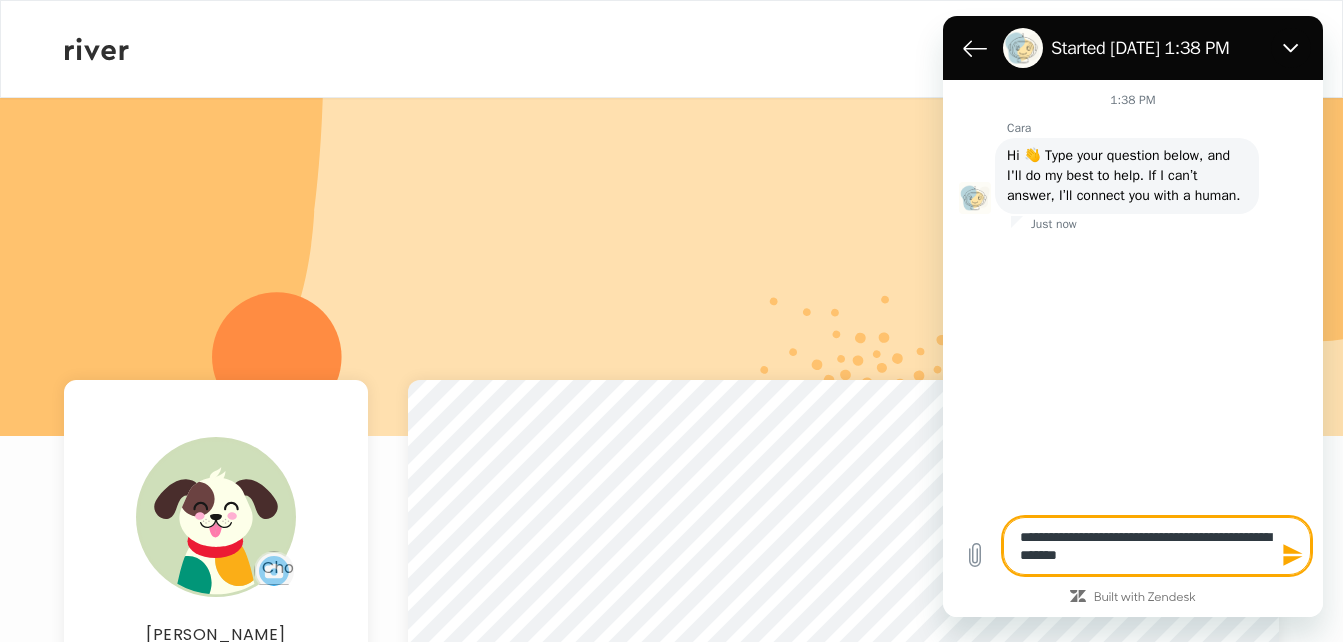 type on "**********" 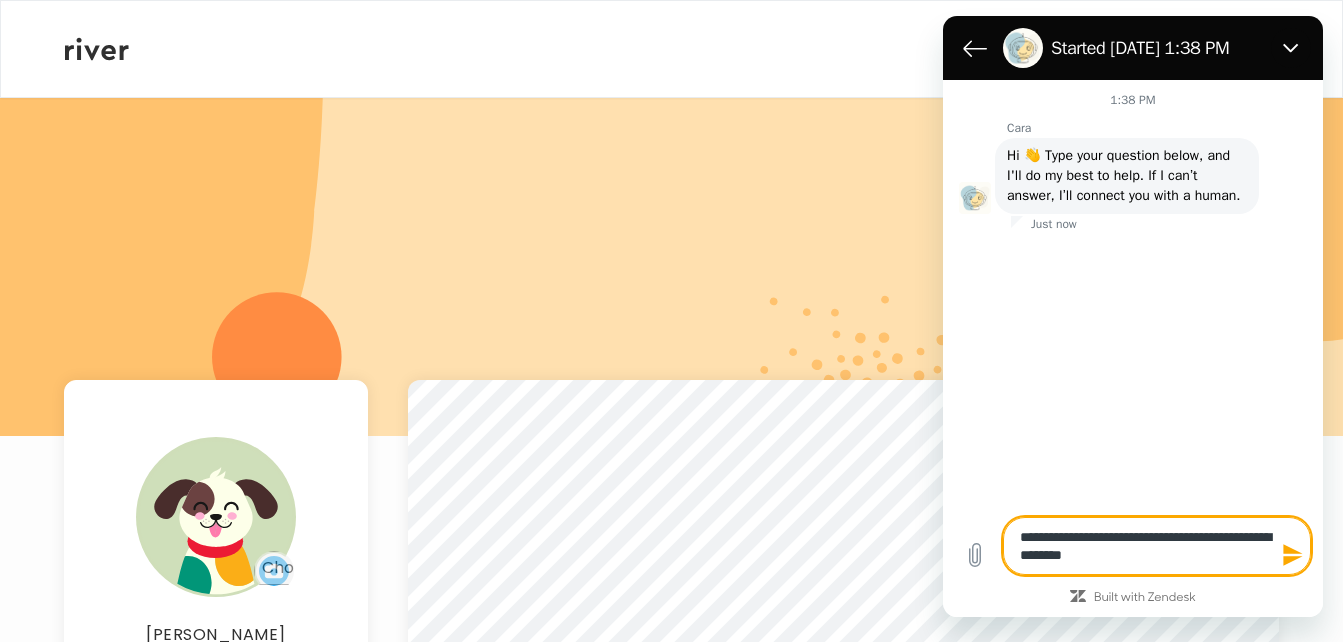 type on "**********" 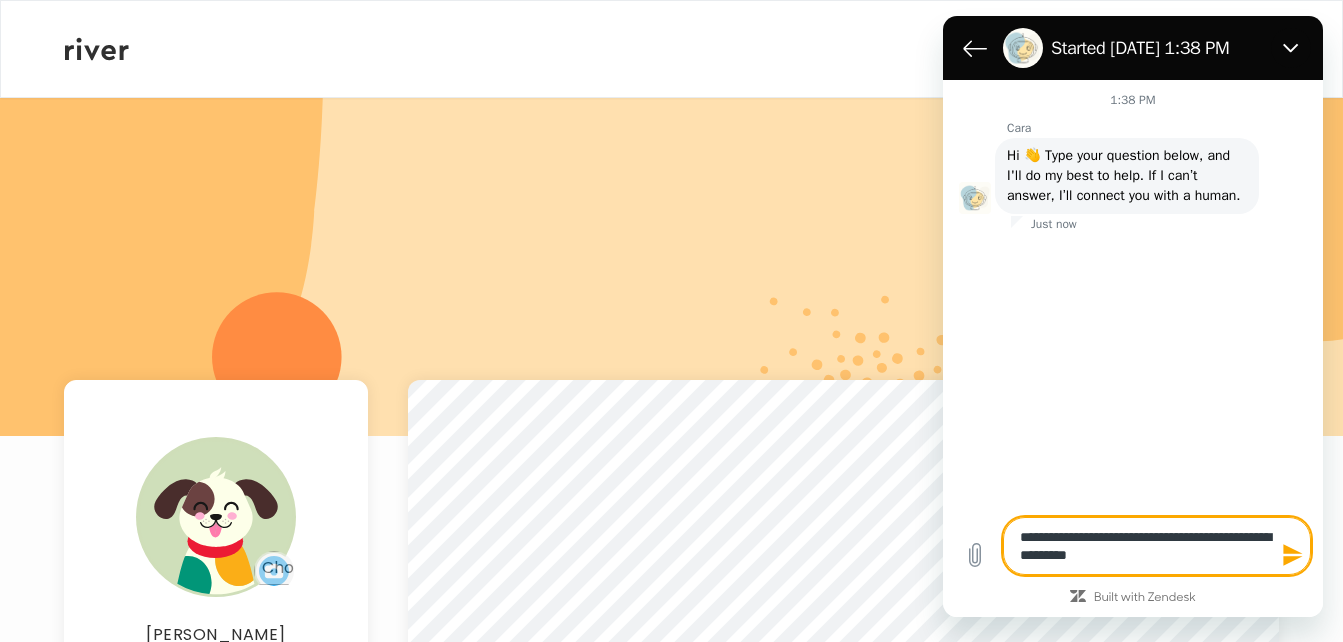 type on "*" 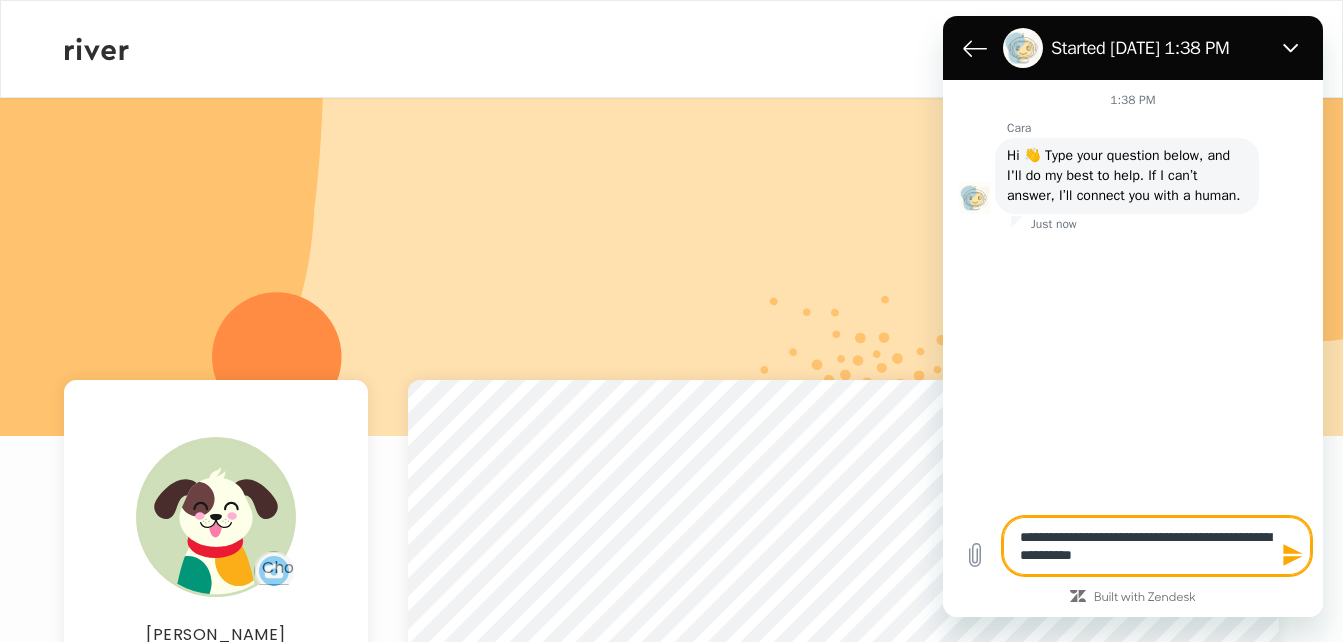 type on "**********" 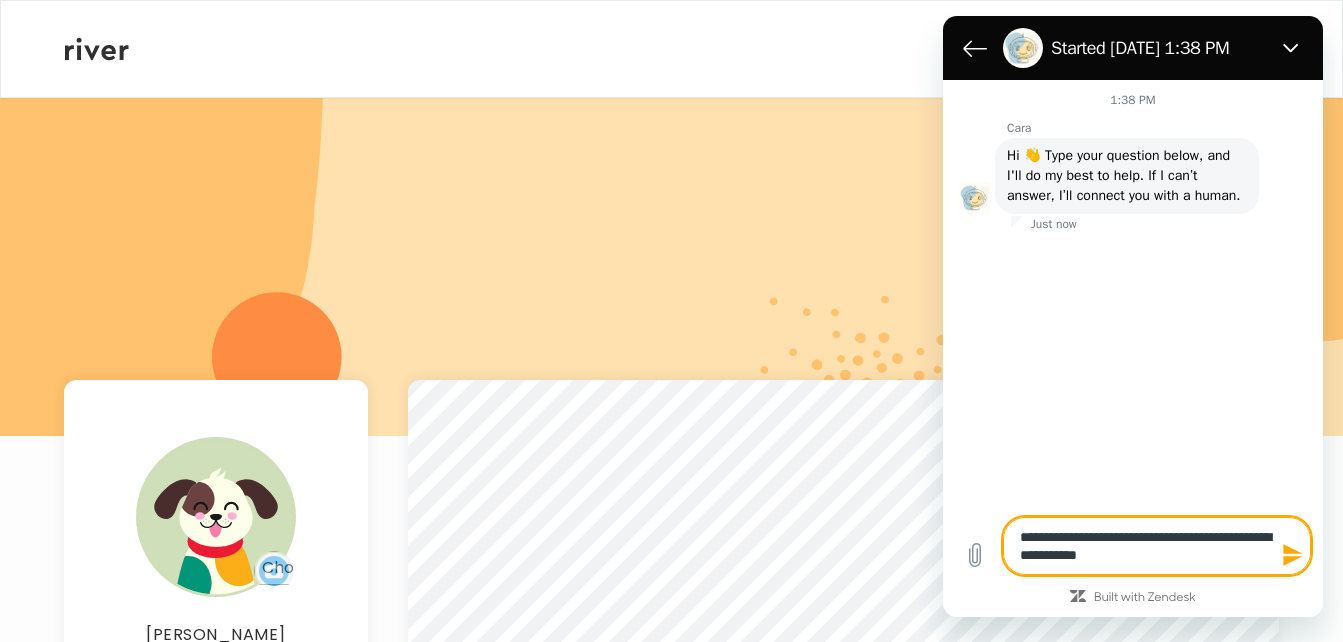 type on "**********" 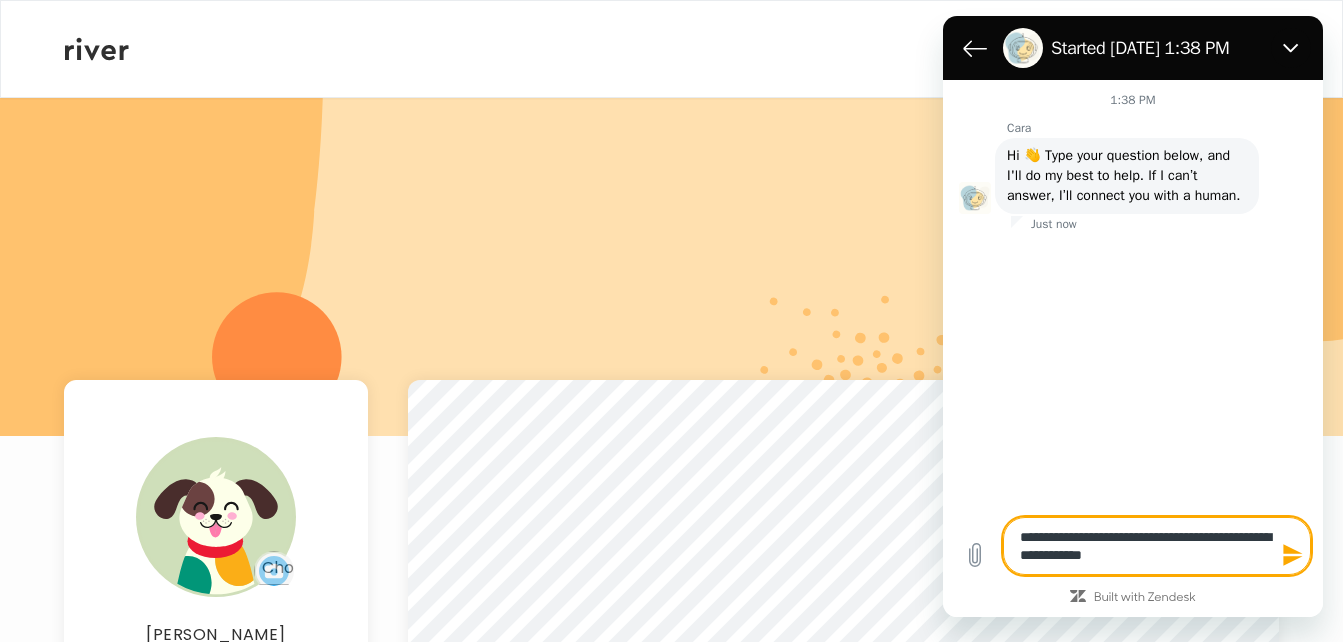 type on "**********" 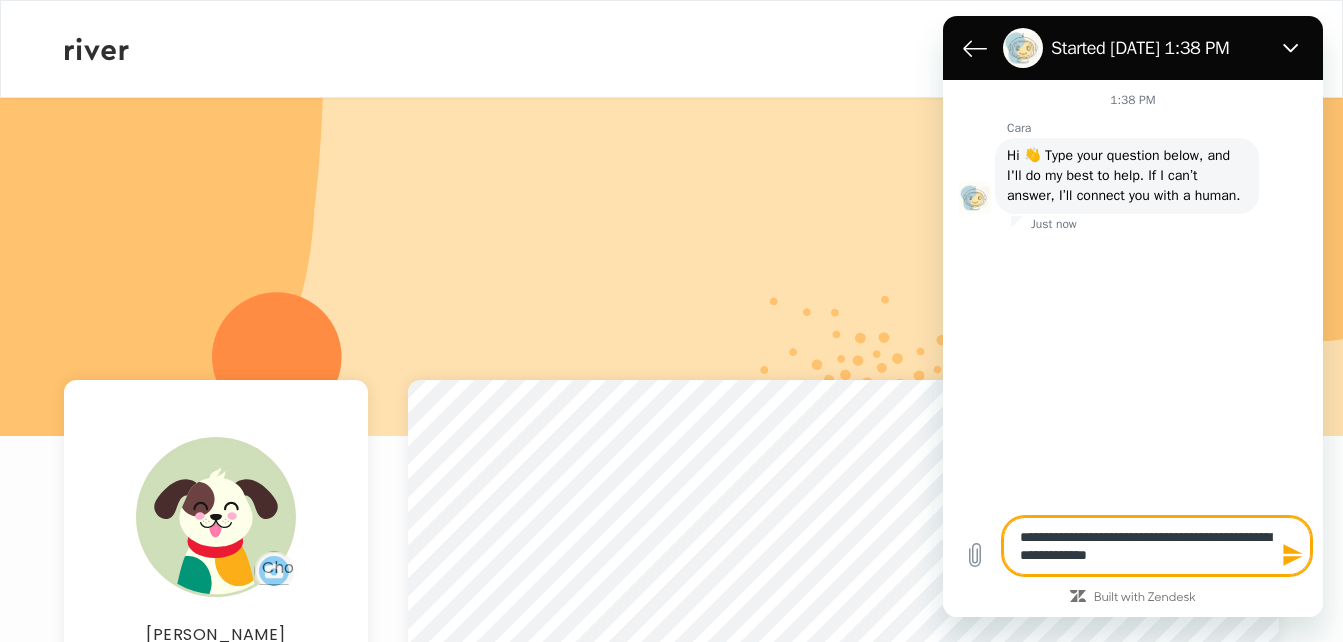 type on "**********" 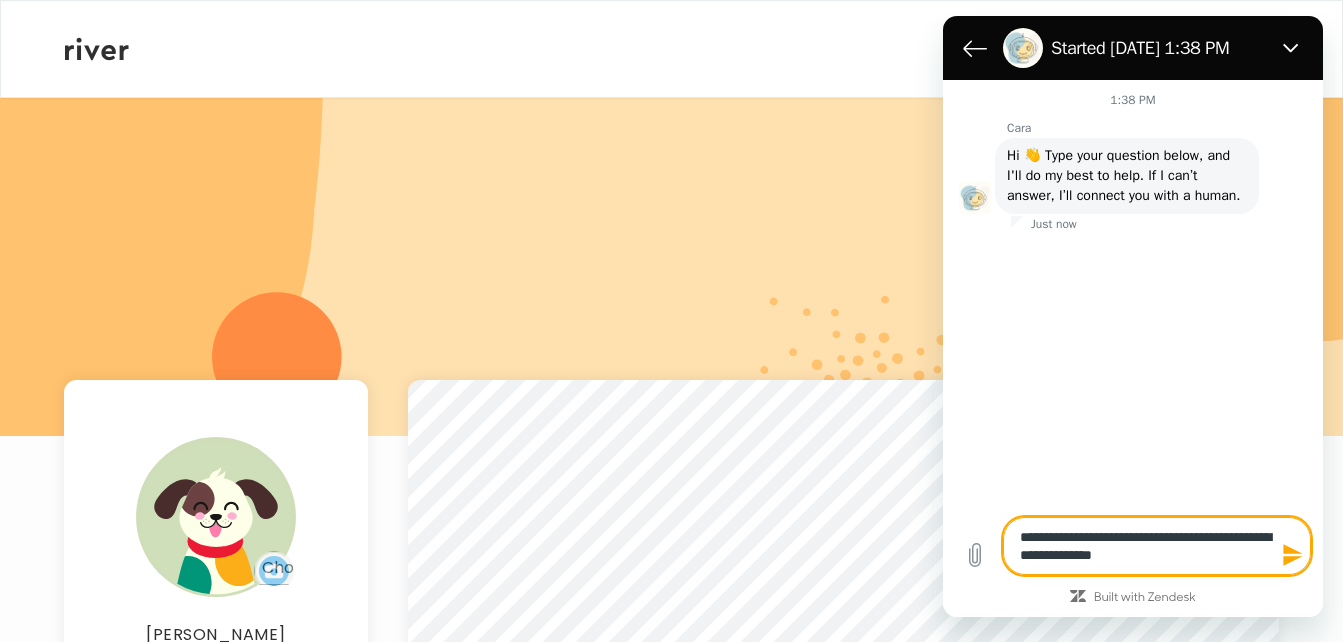 type on "**********" 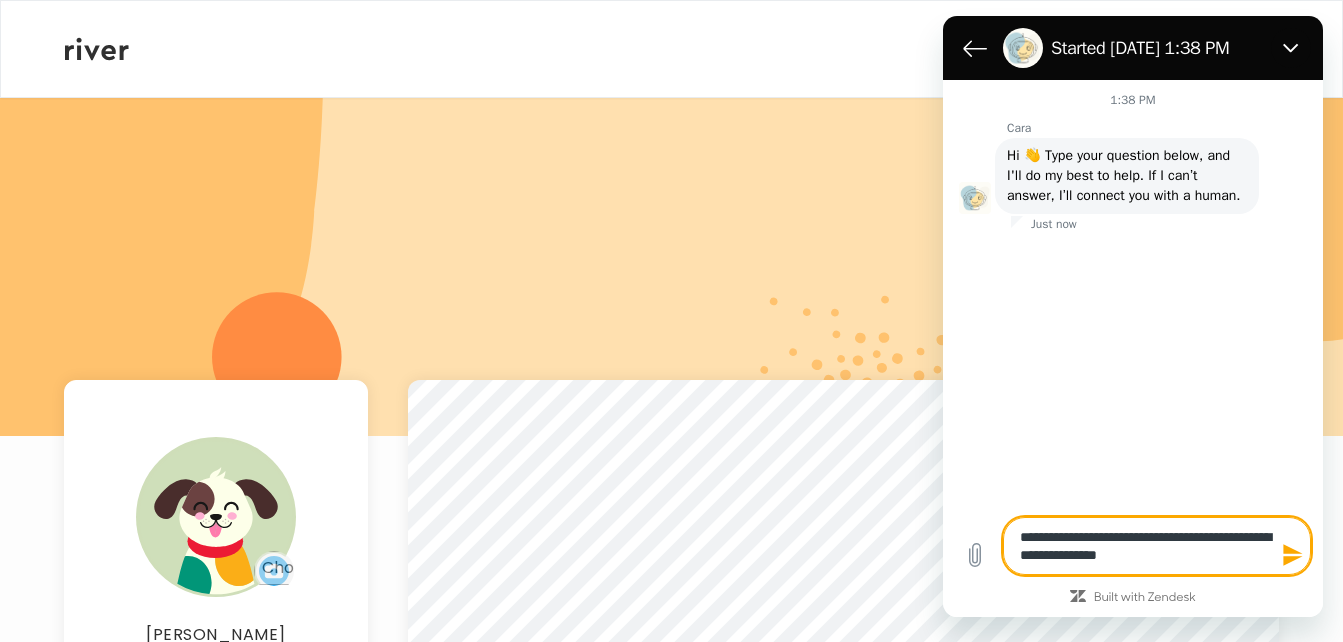 type on "**********" 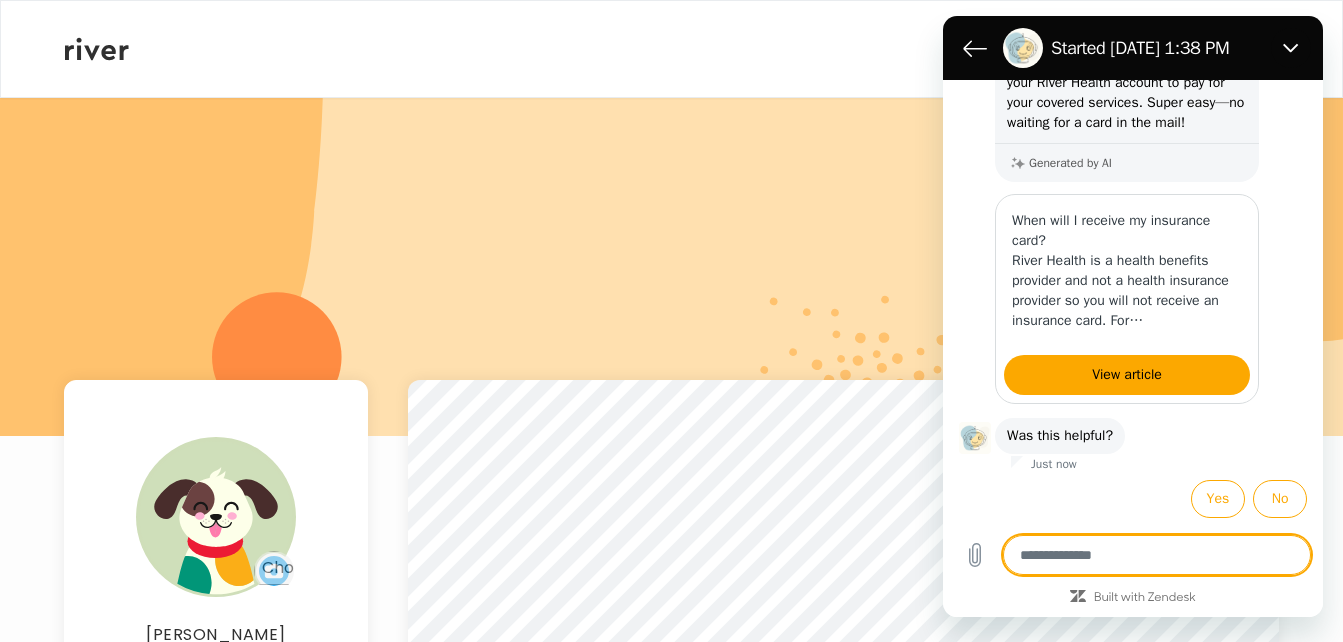 scroll, scrollTop: 367, scrollLeft: 0, axis: vertical 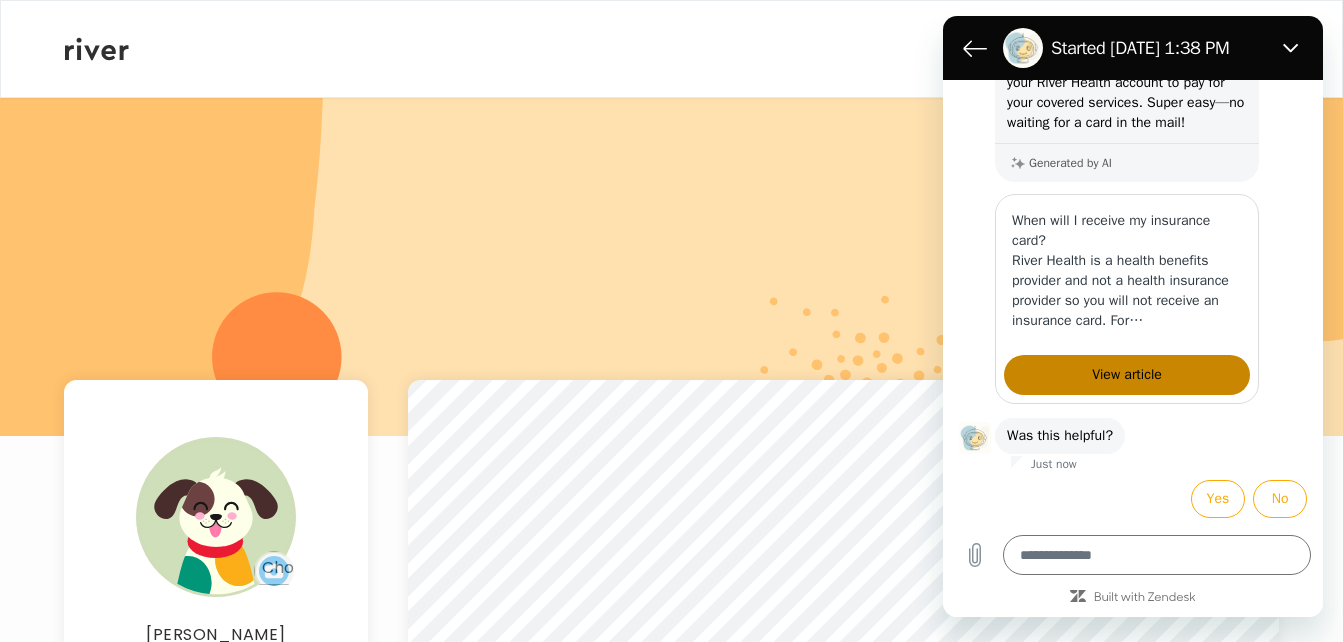 click on "View article" at bounding box center (1127, 375) 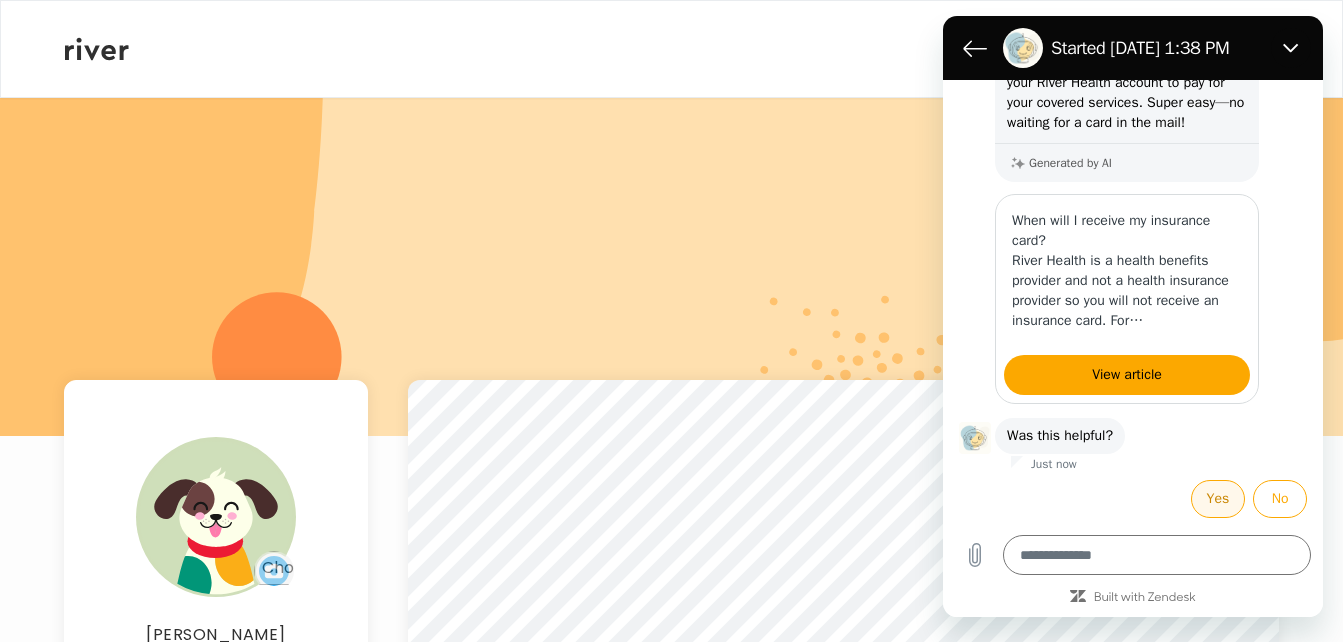 click on "Yes" at bounding box center [1218, 499] 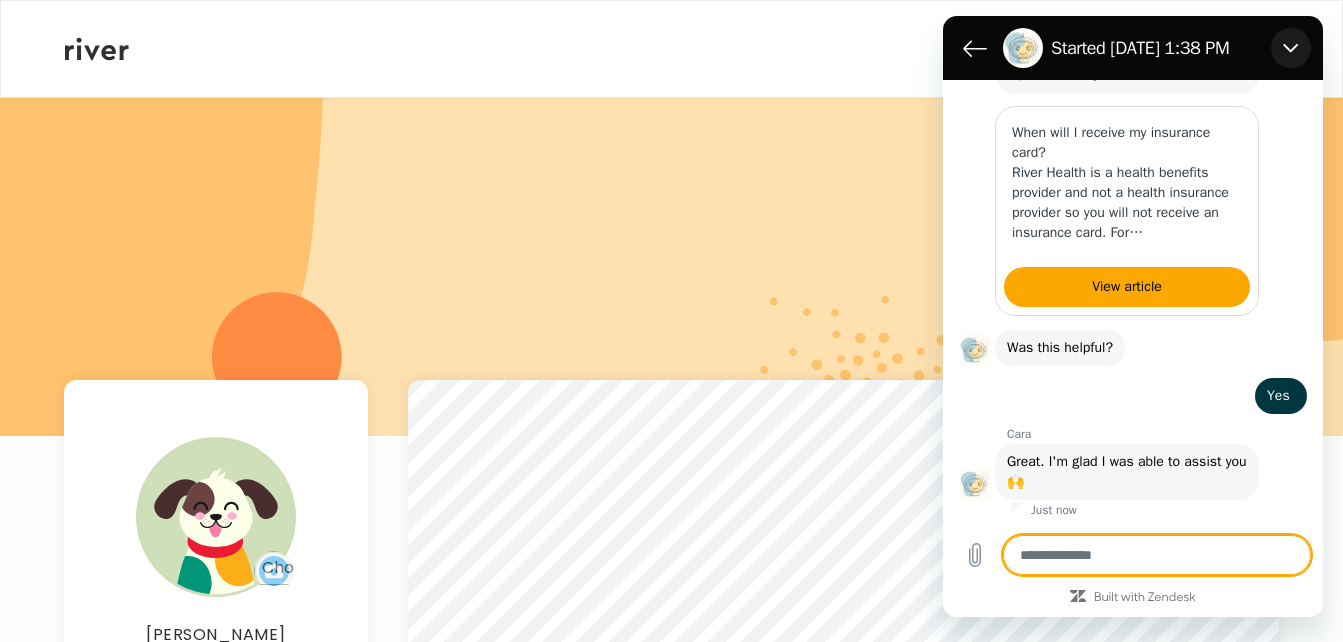 scroll, scrollTop: 455, scrollLeft: 0, axis: vertical 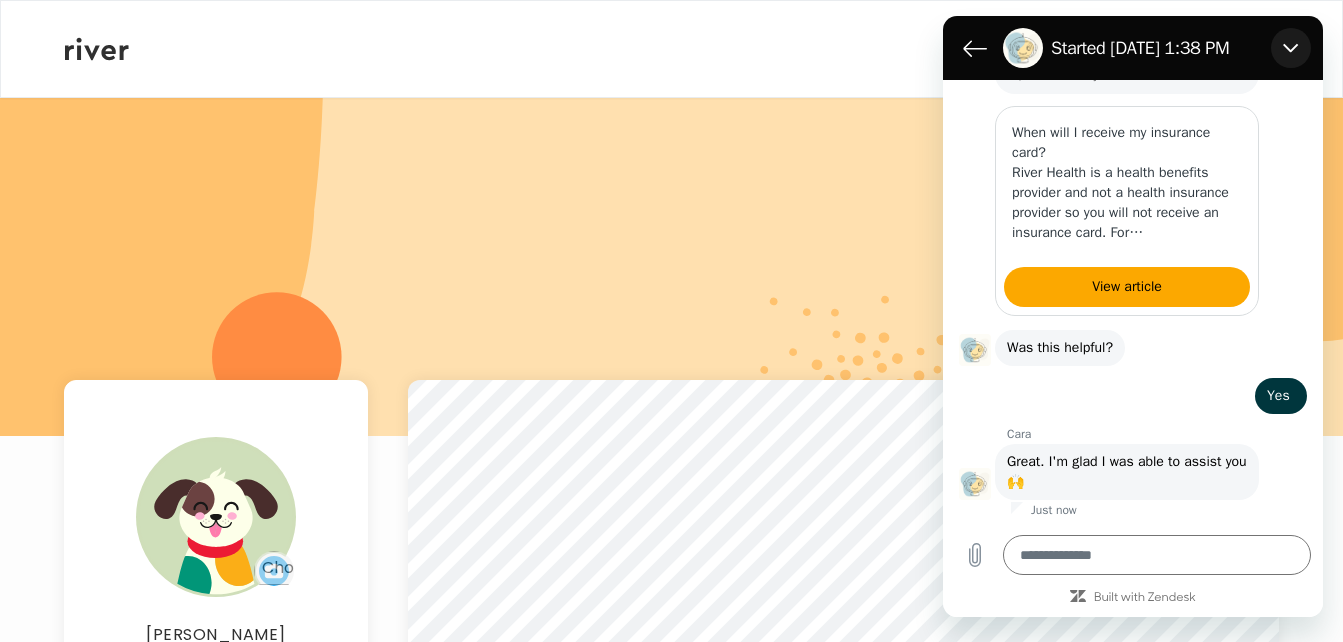 click 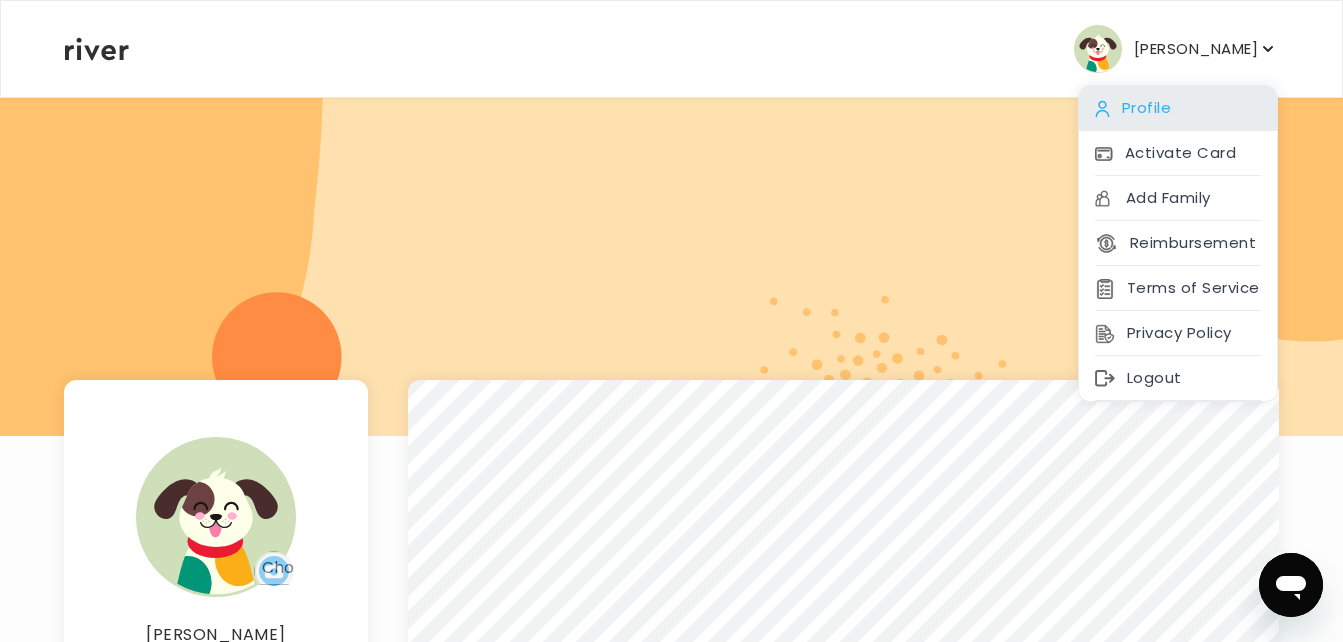 click on "Profile" at bounding box center [1178, 108] 